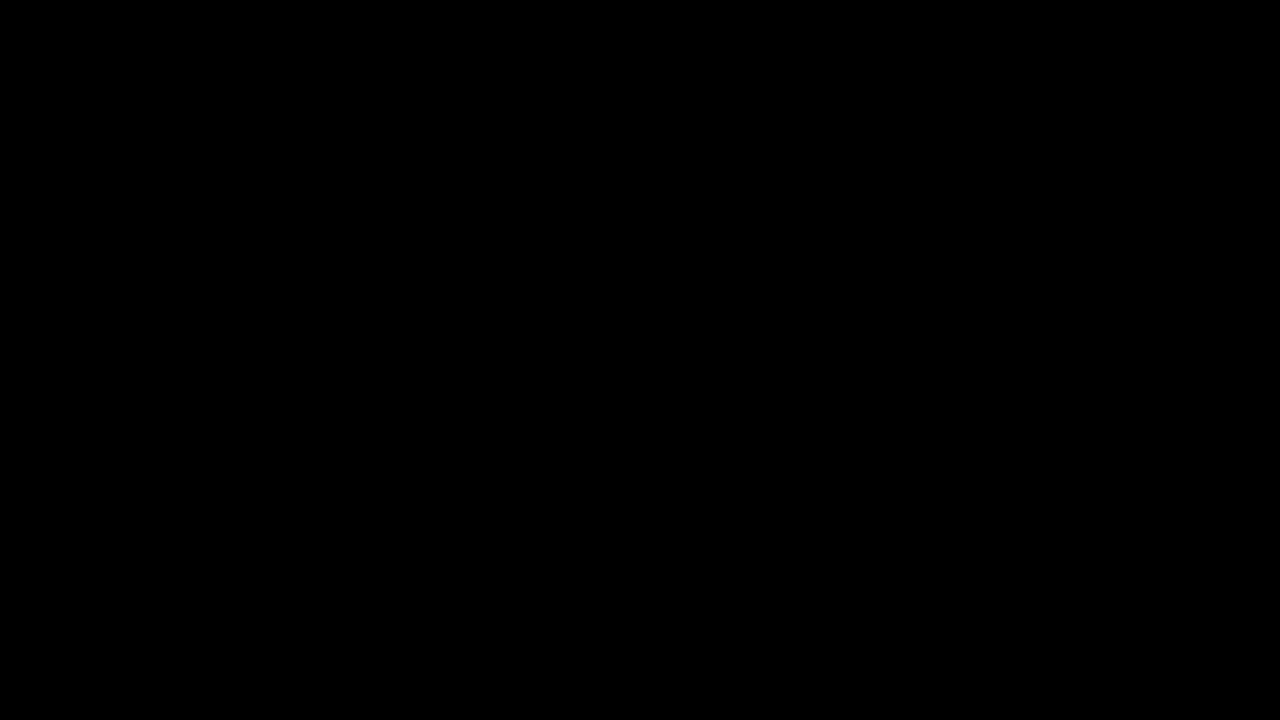 scroll, scrollTop: 0, scrollLeft: 0, axis: both 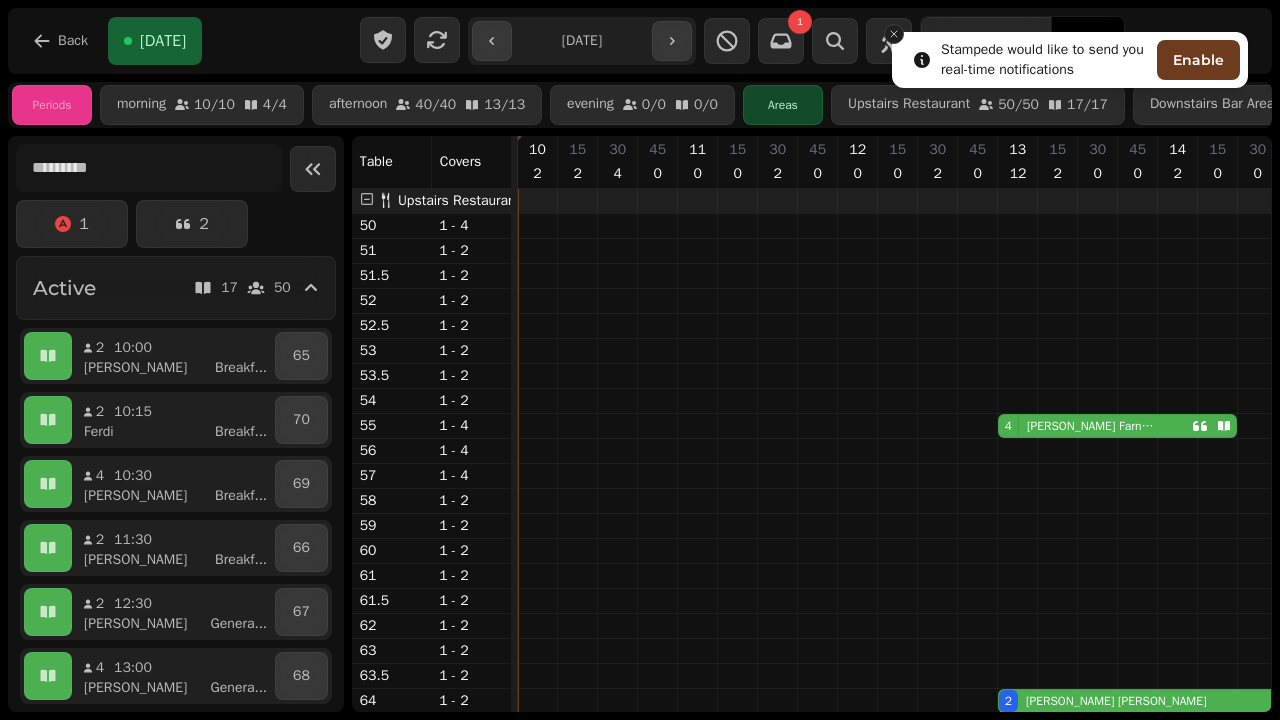click 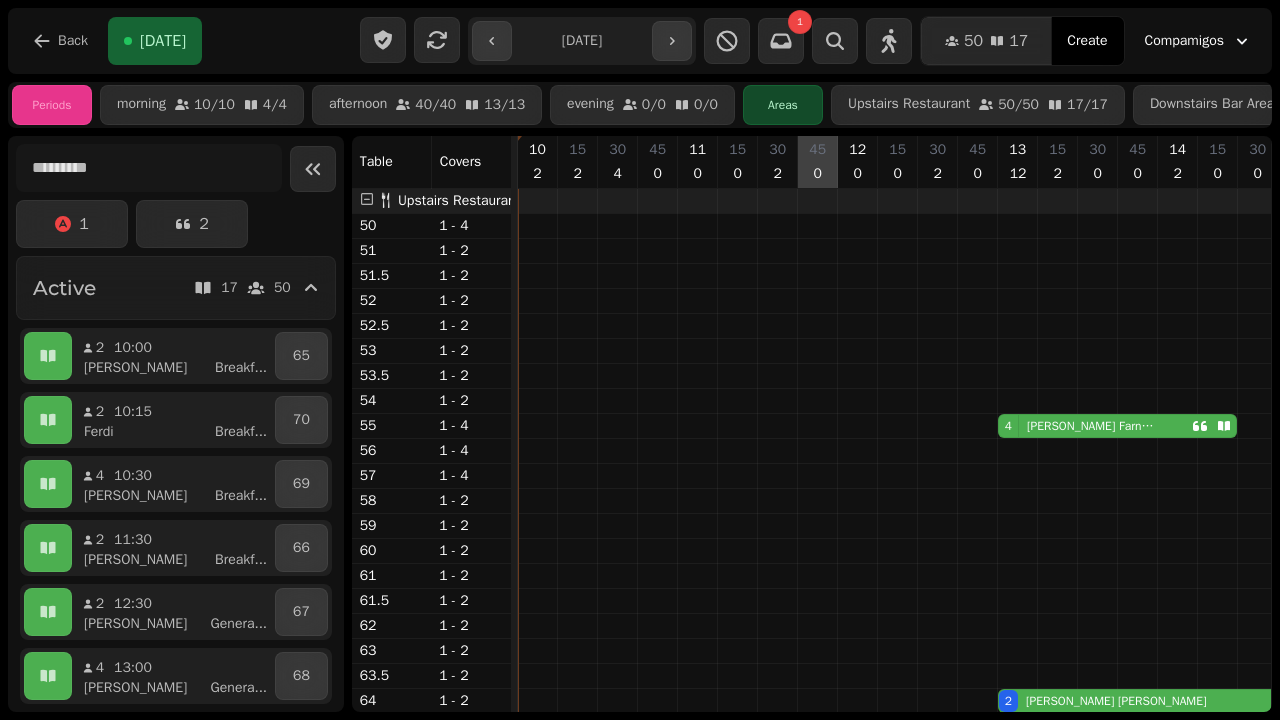 scroll, scrollTop: 90, scrollLeft: 0, axis: vertical 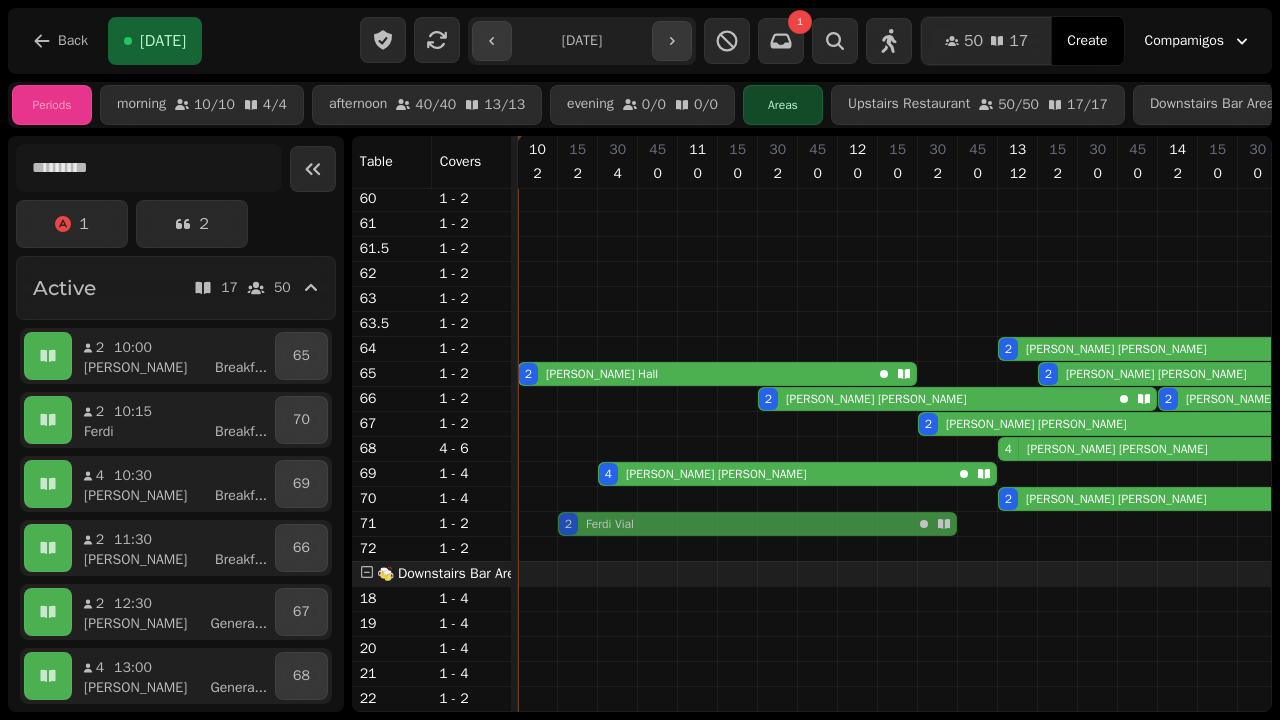 drag, startPoint x: 578, startPoint y: 502, endPoint x: 579, endPoint y: 529, distance: 27.018513 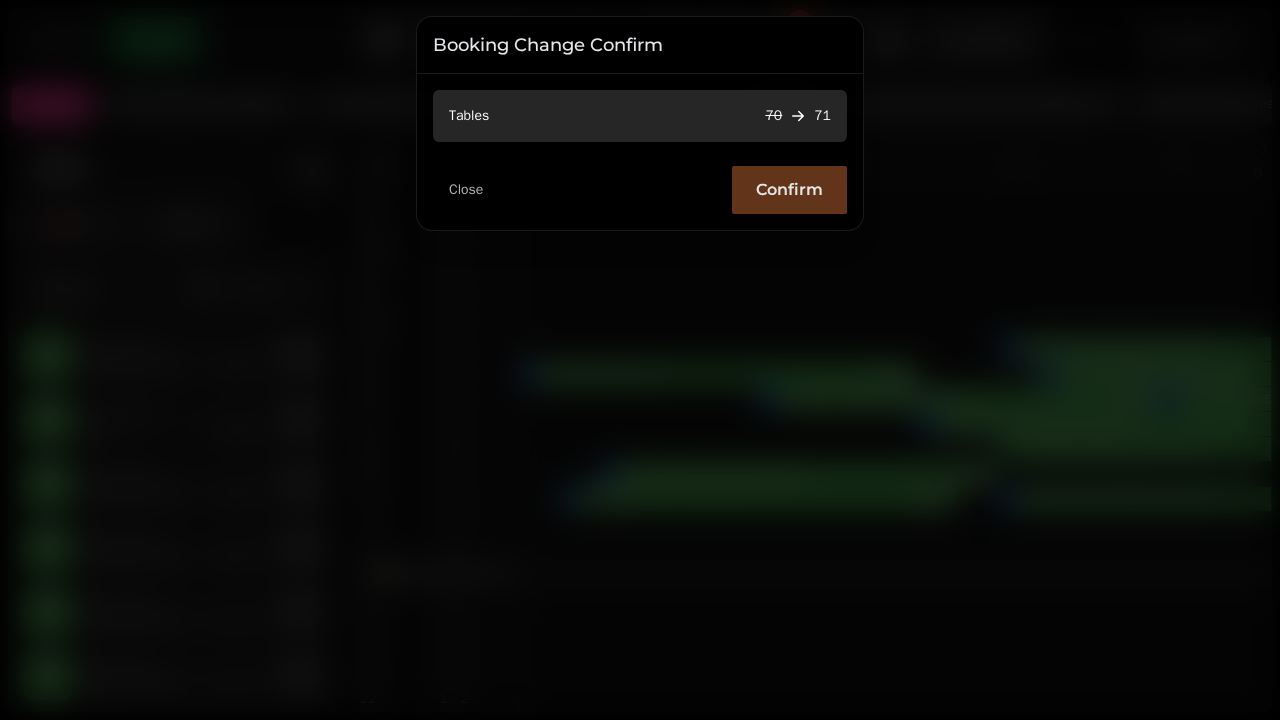 click on "Confirm" at bounding box center [789, 190] 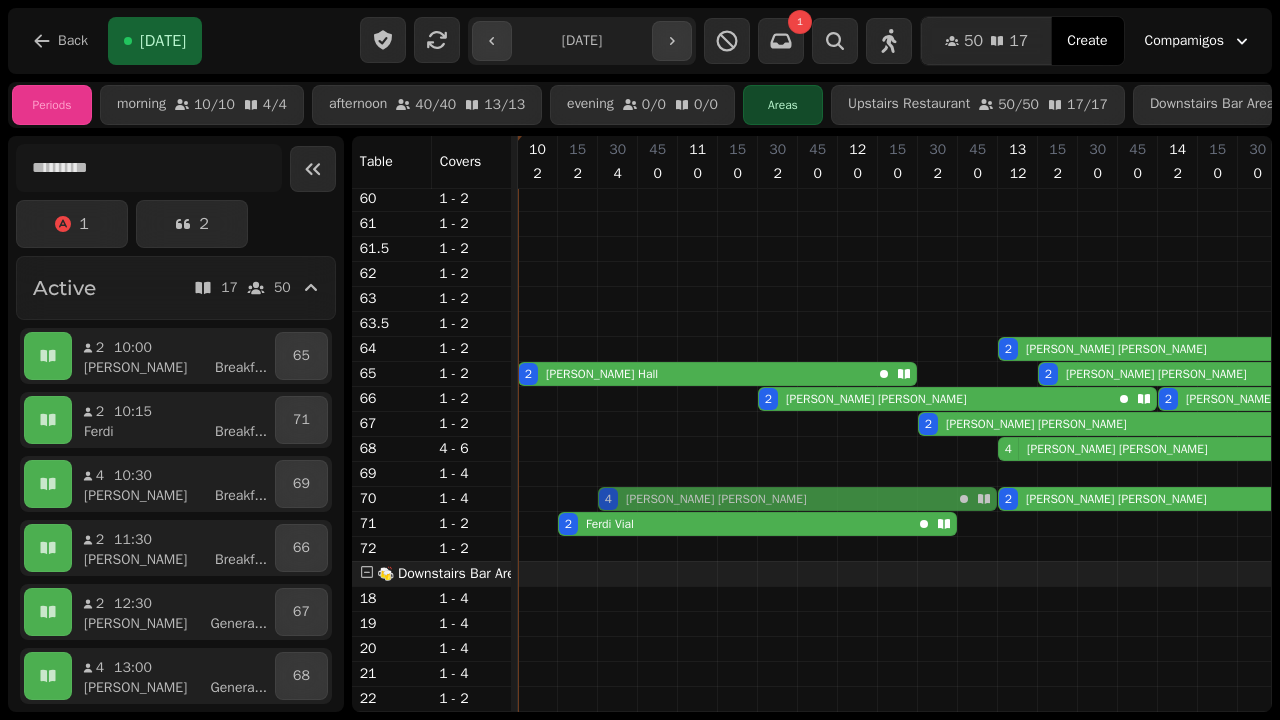 drag, startPoint x: 617, startPoint y: 474, endPoint x: 618, endPoint y: 493, distance: 19.026299 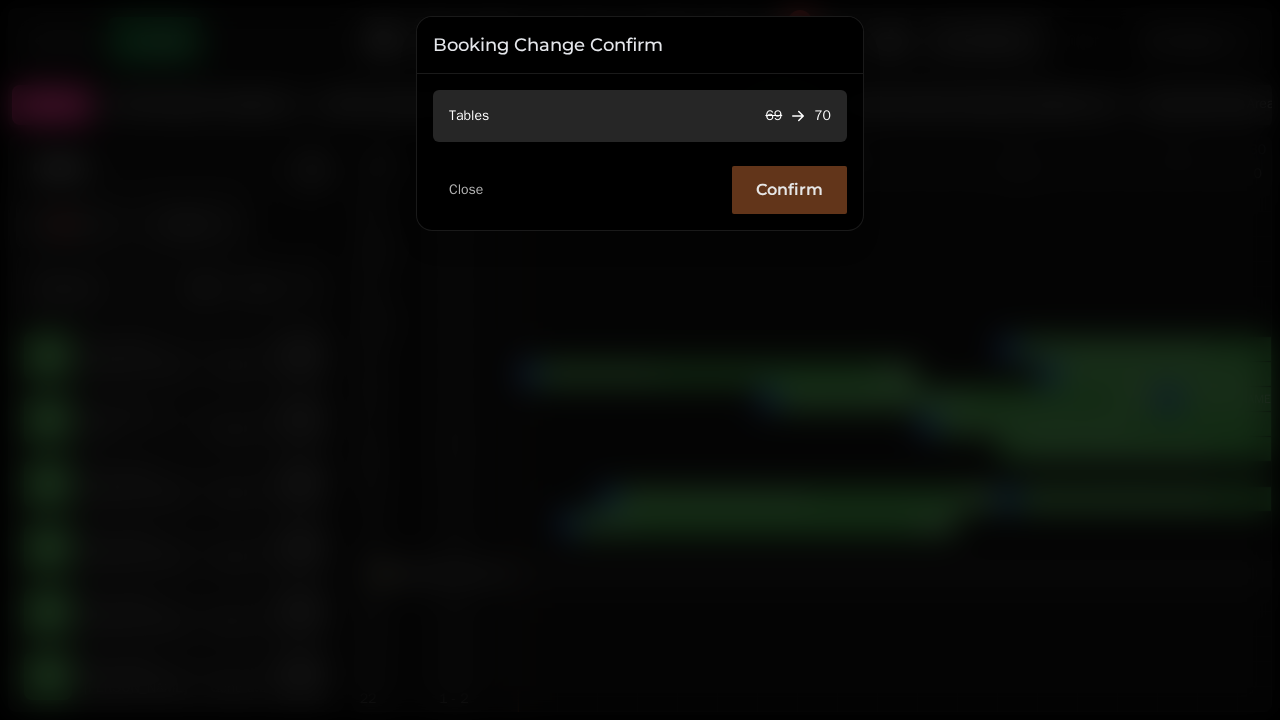 click on "Confirm" at bounding box center [789, 190] 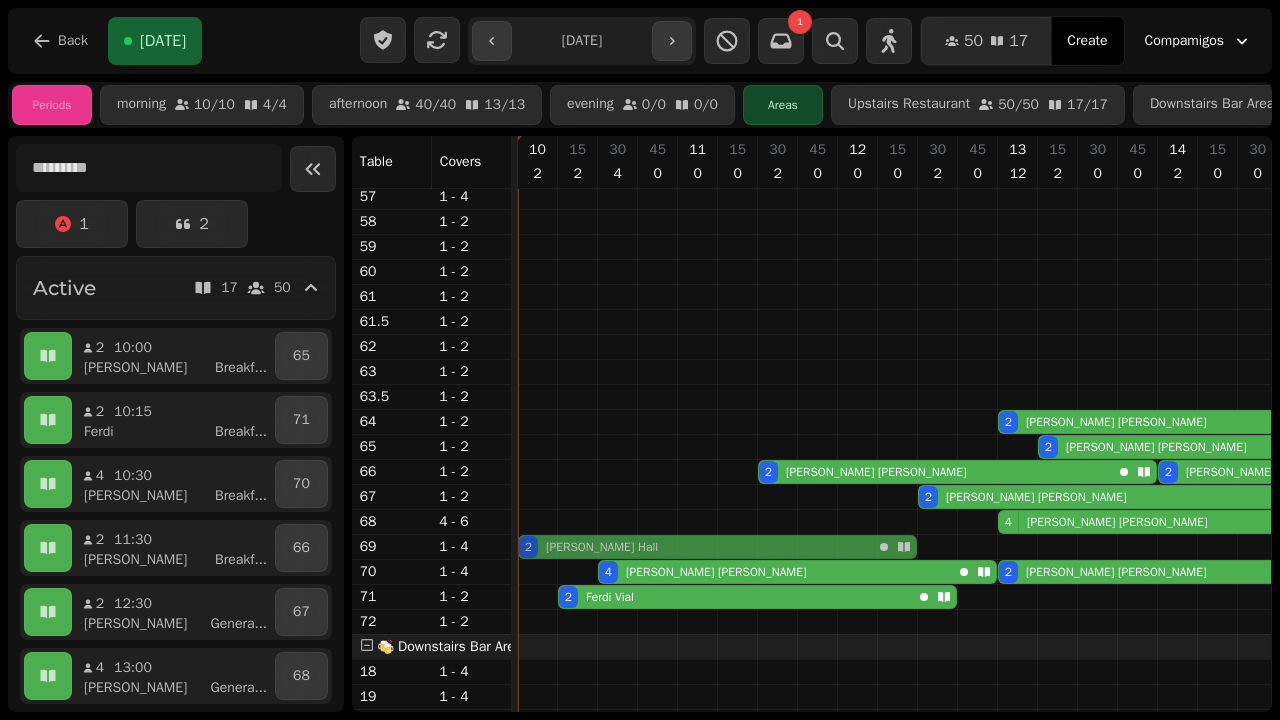 drag, startPoint x: 535, startPoint y: 442, endPoint x: 538, endPoint y: 507, distance: 65.06919 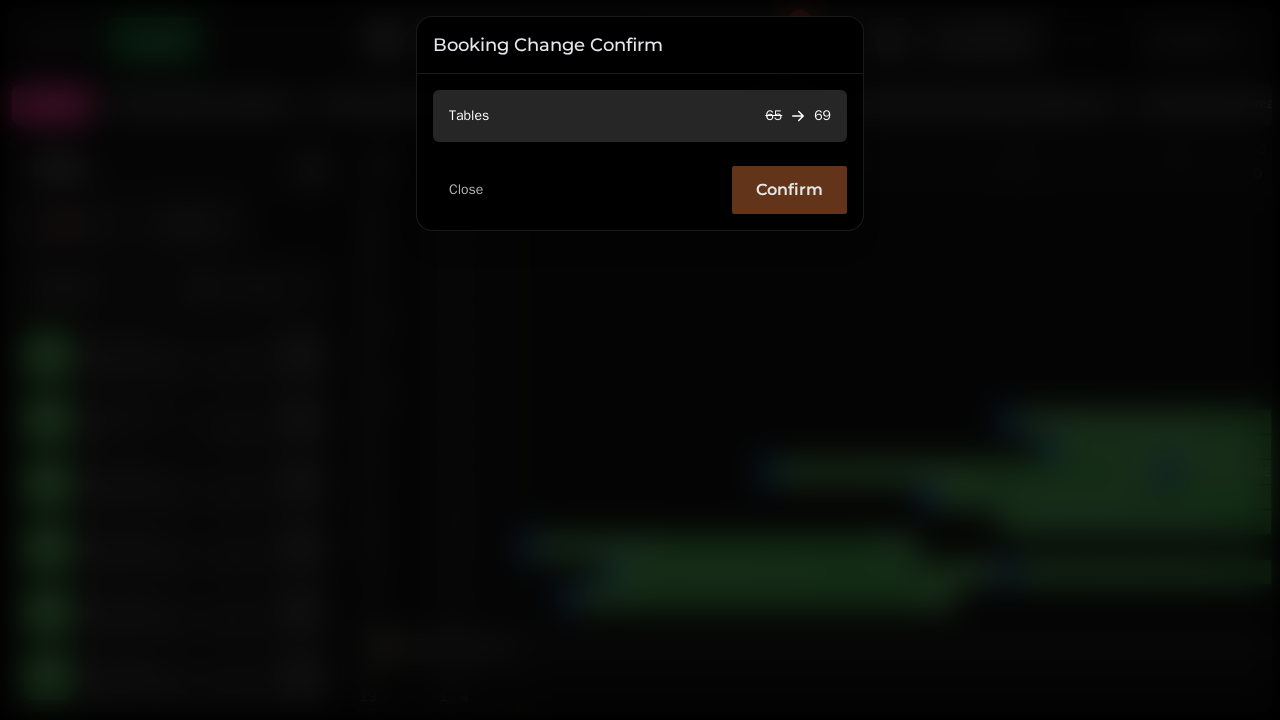 click on "Confirm" at bounding box center (789, 190) 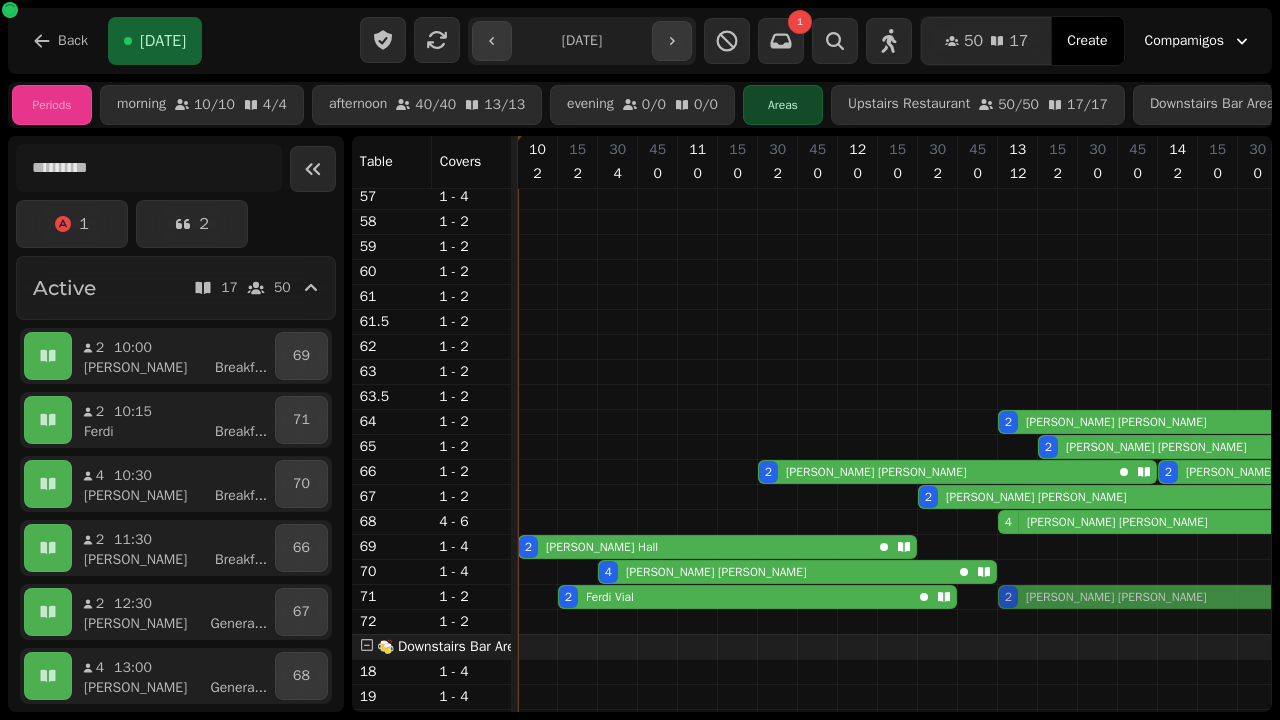 drag, startPoint x: 1022, startPoint y: 573, endPoint x: 1022, endPoint y: 592, distance: 19 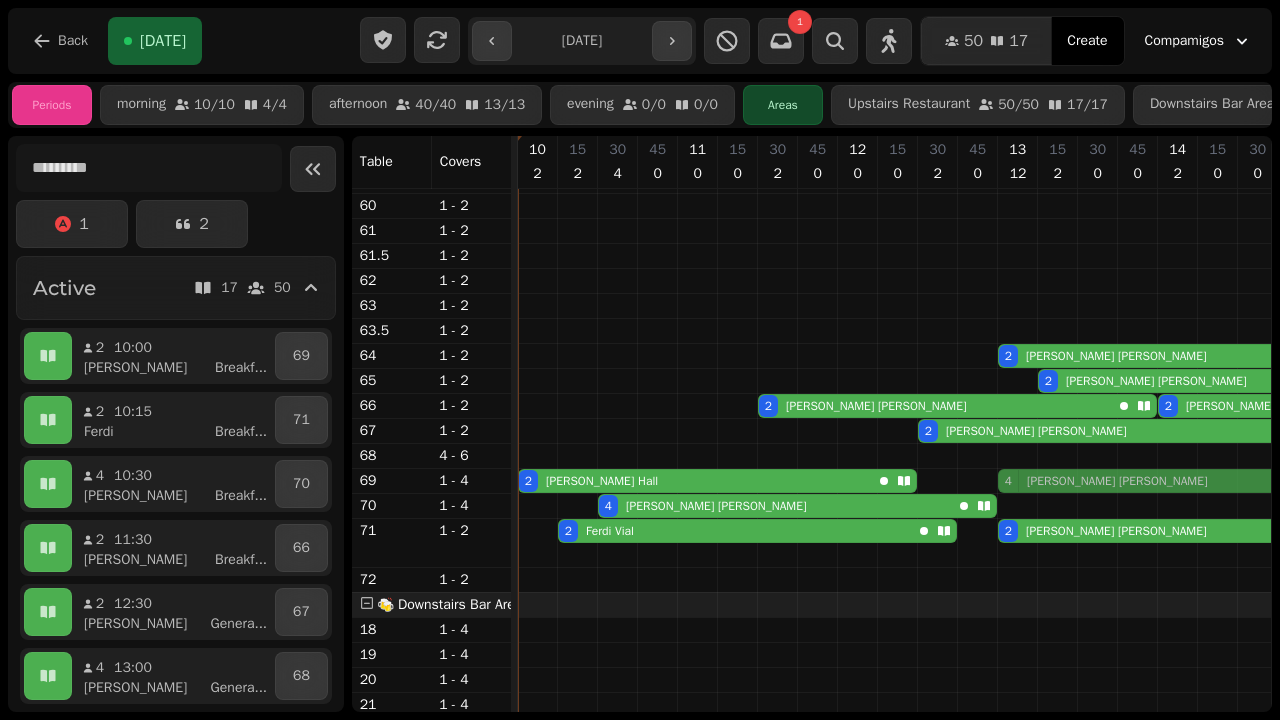 drag, startPoint x: 1007, startPoint y: 456, endPoint x: 1007, endPoint y: 473, distance: 17 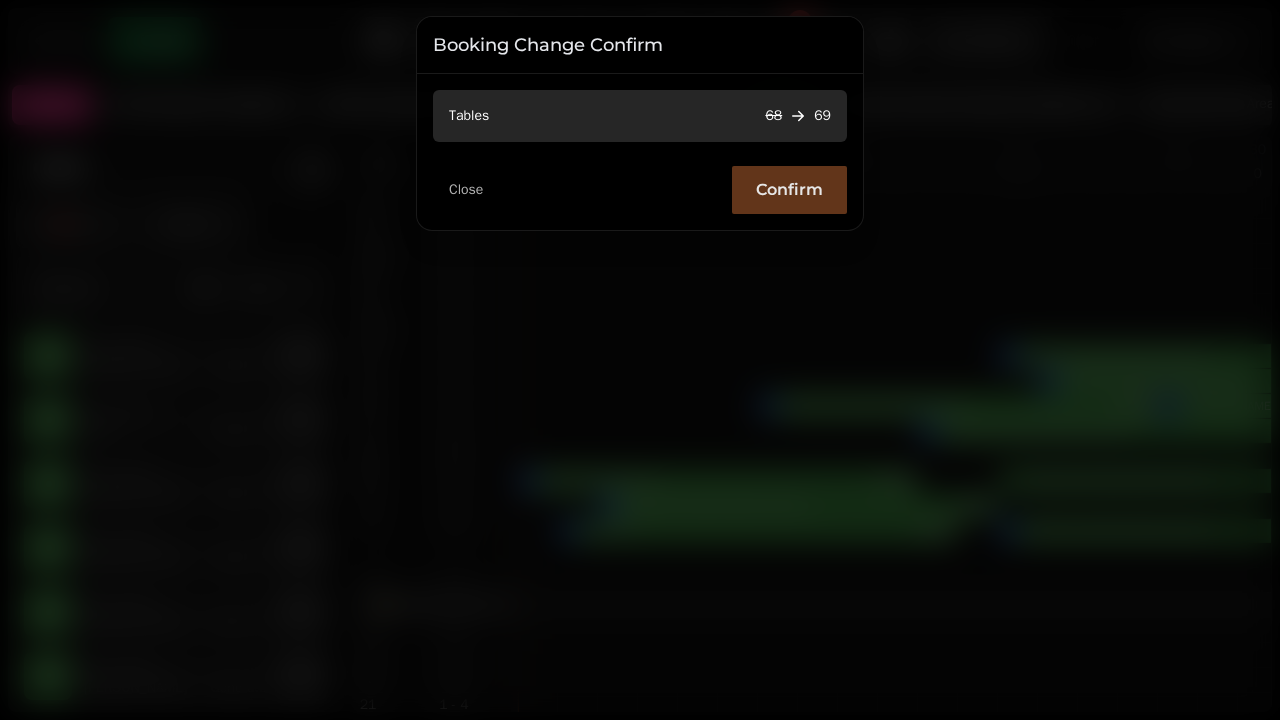 click on "Confirm" at bounding box center (789, 190) 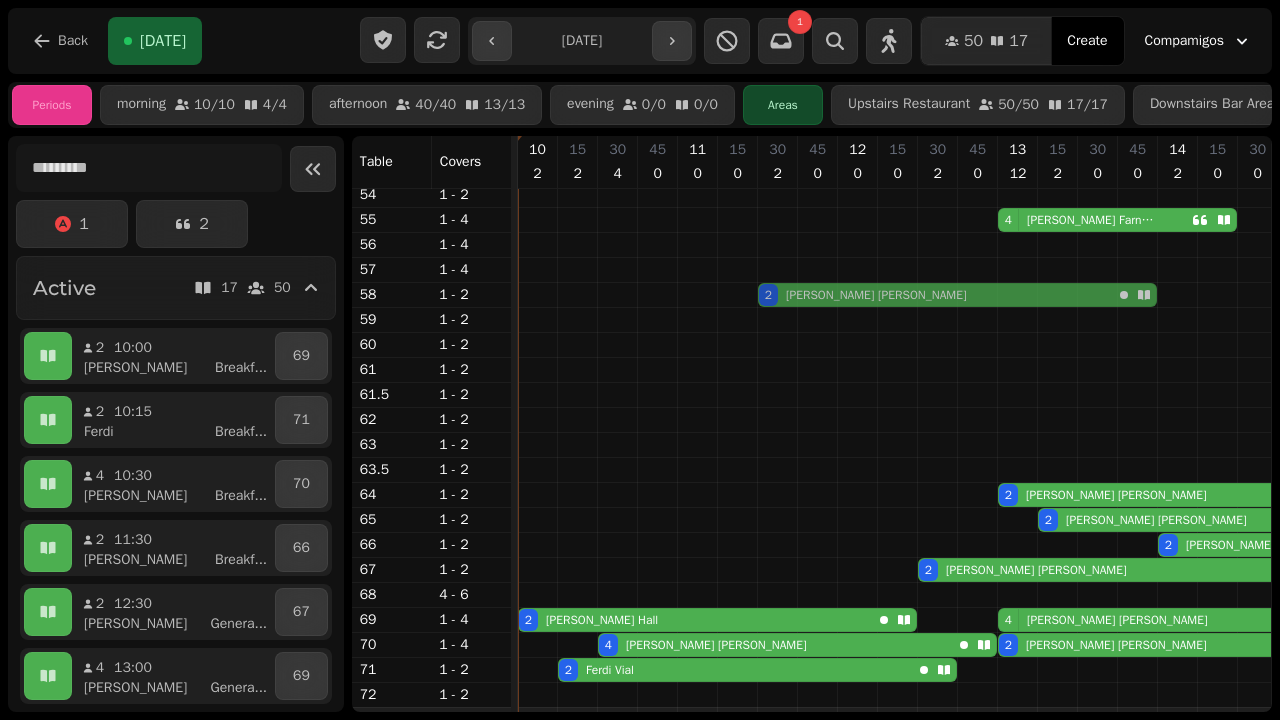 drag, startPoint x: 777, startPoint y: 400, endPoint x: 795, endPoint y: 293, distance: 108.503456 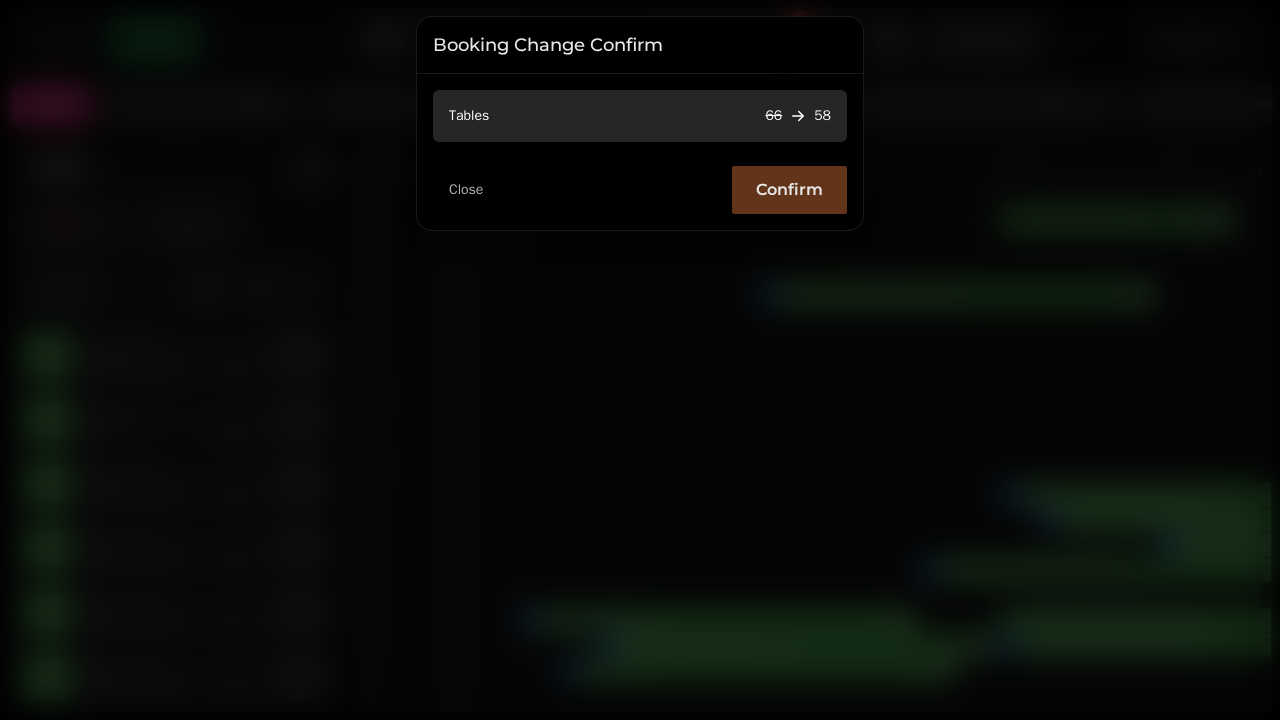 click on "Confirm" at bounding box center (789, 190) 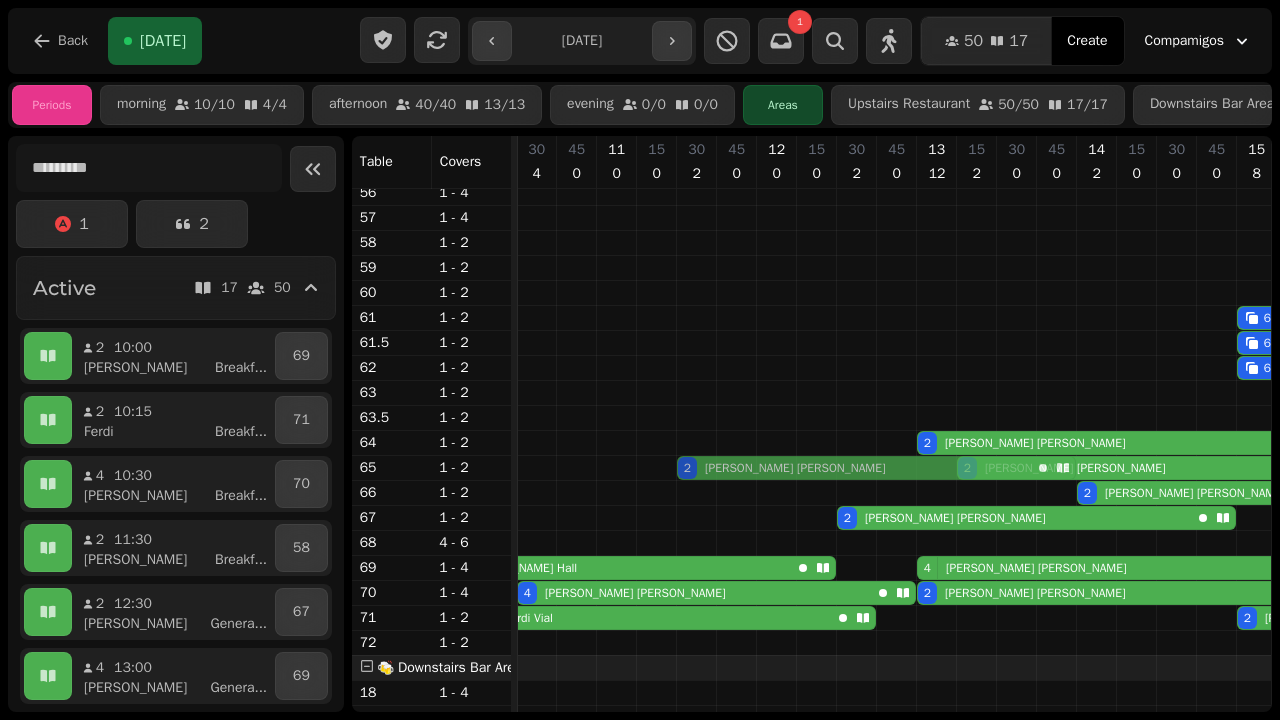 drag, startPoint x: 695, startPoint y: 243, endPoint x: 700, endPoint y: 471, distance: 228.05482 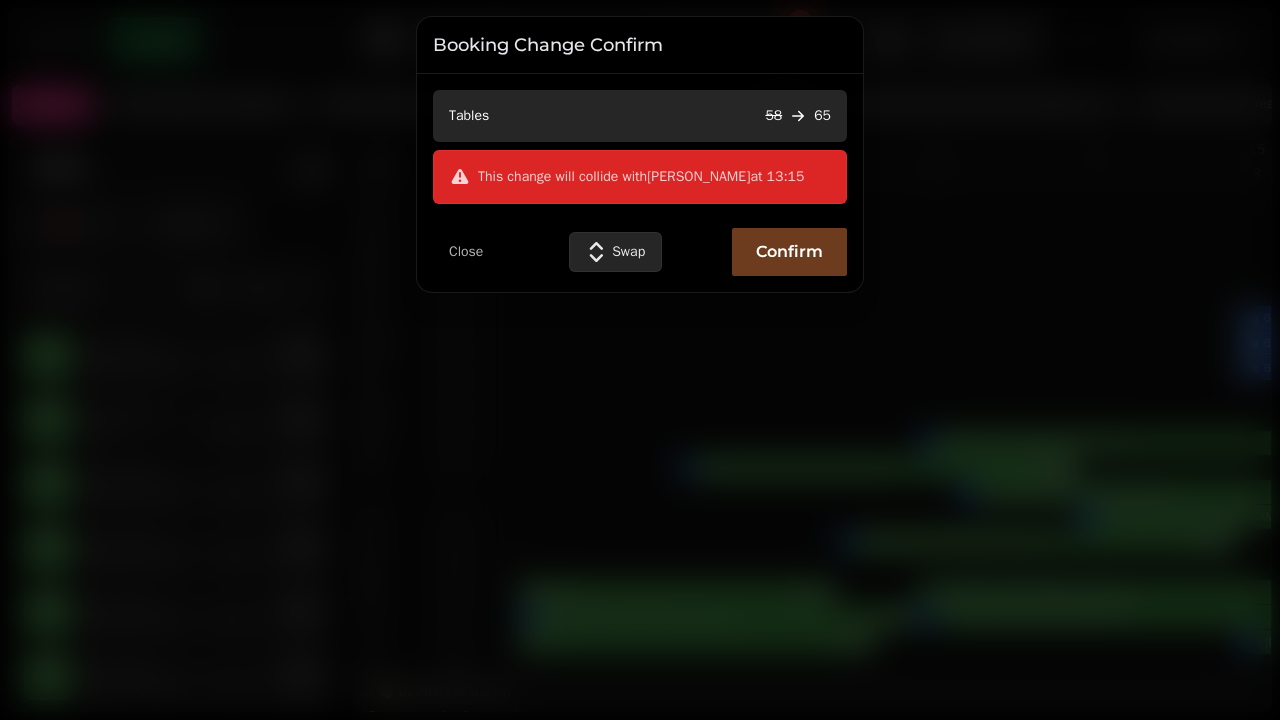 click on "Swap" at bounding box center (628, 252) 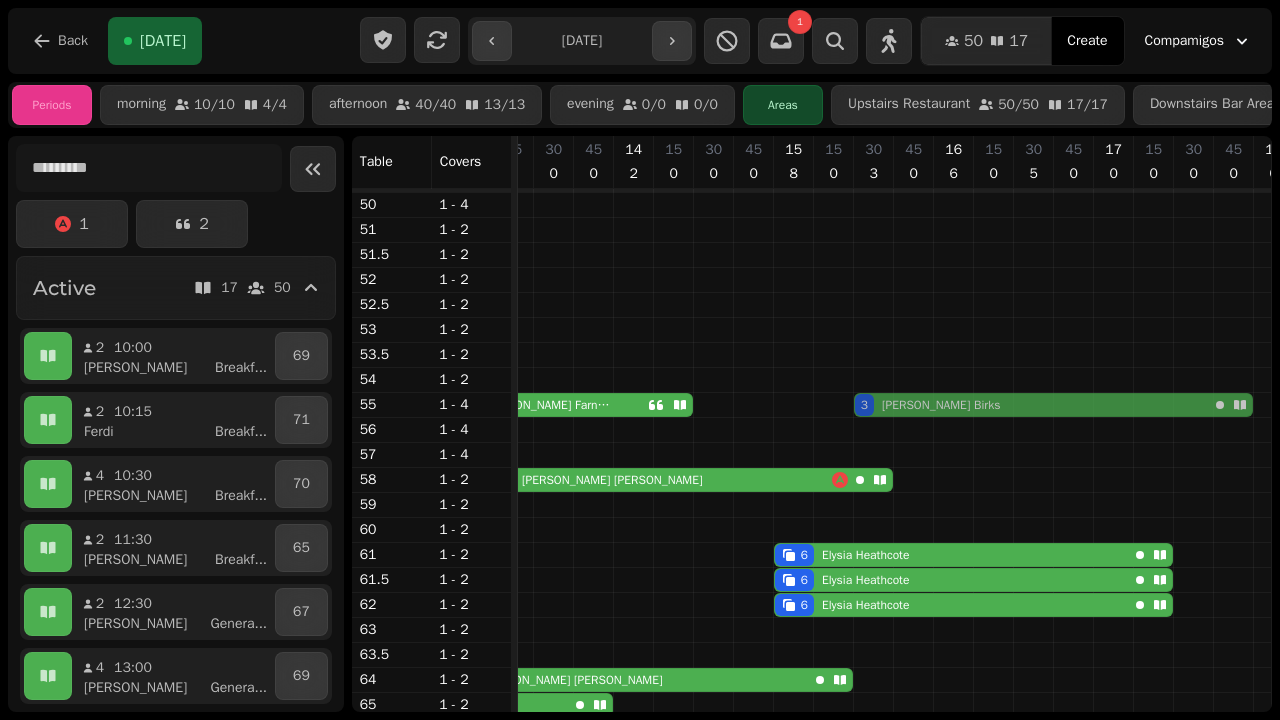 drag, startPoint x: 865, startPoint y: 206, endPoint x: 869, endPoint y: 399, distance: 193.04144 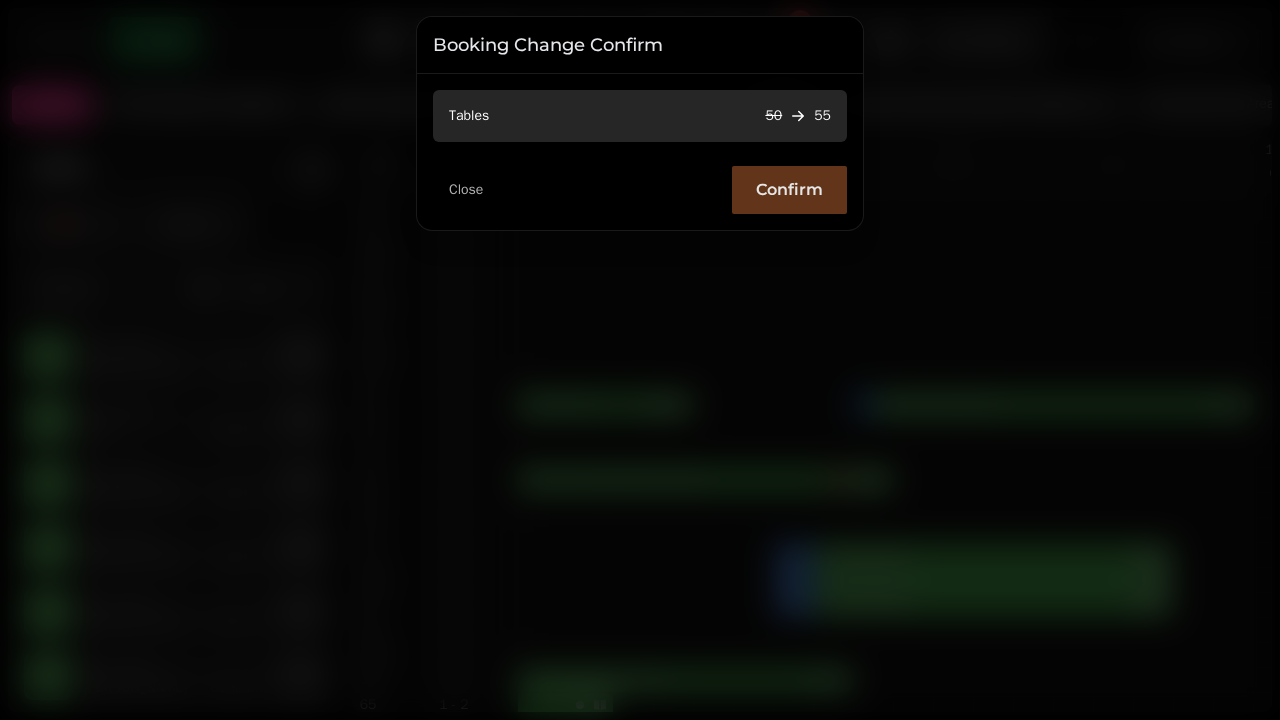 click on "Confirm" at bounding box center [789, 190] 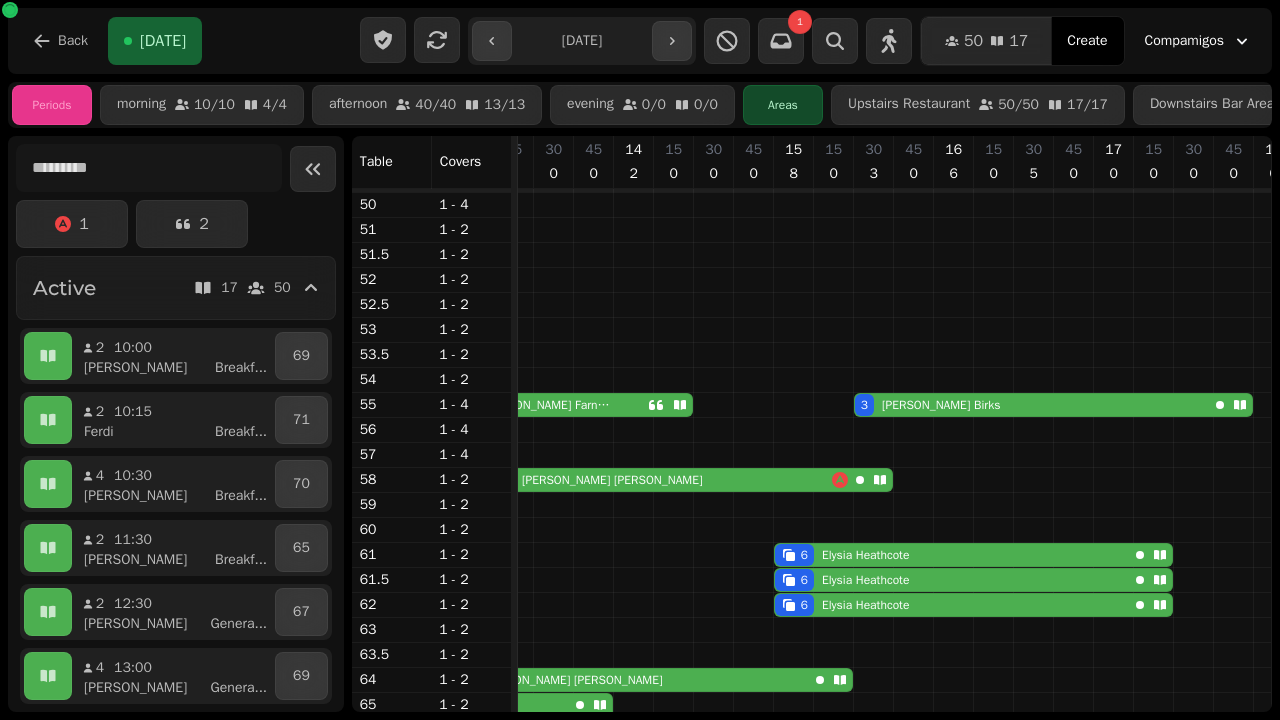 click on "4 [PERSON_NAME]" at bounding box center (551, 405) 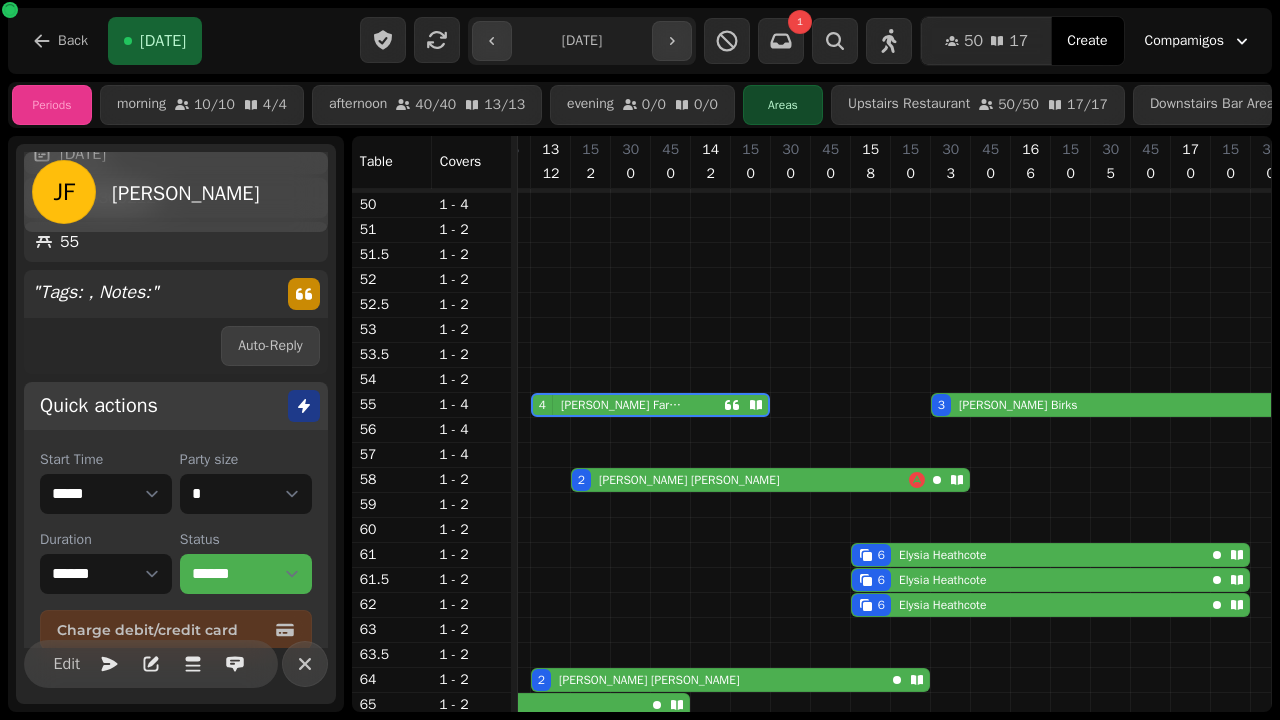 click 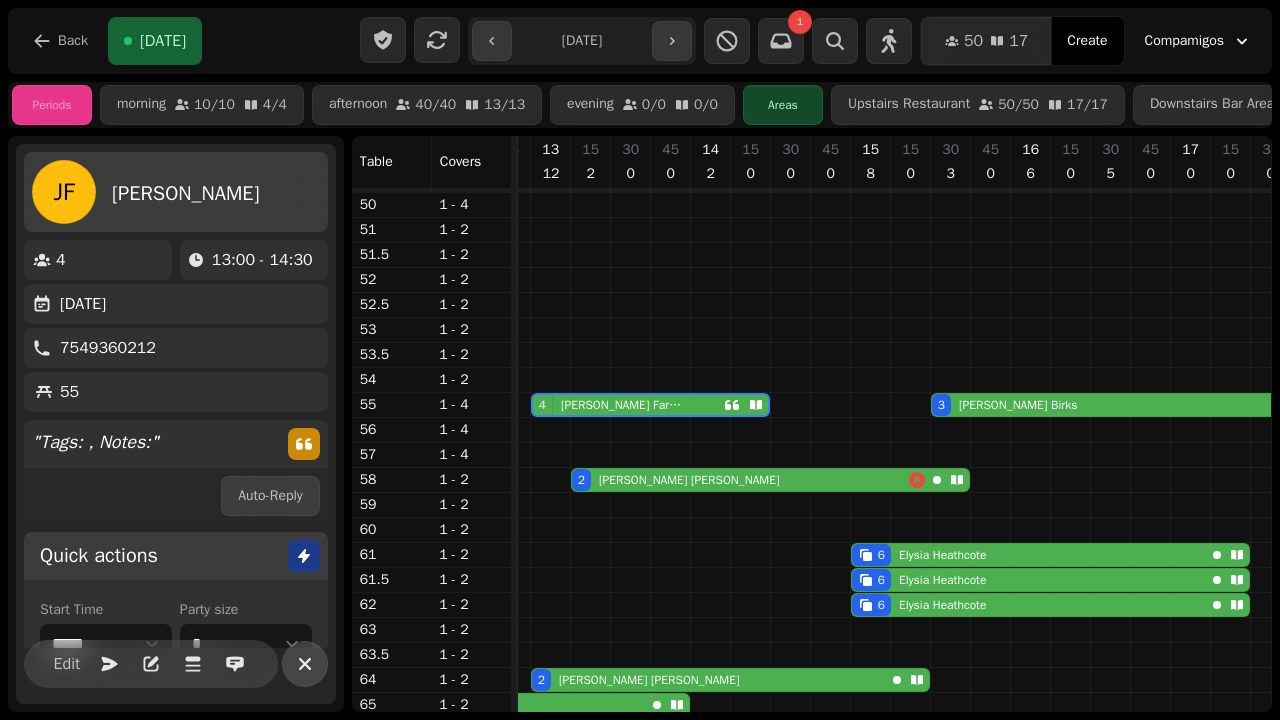 click 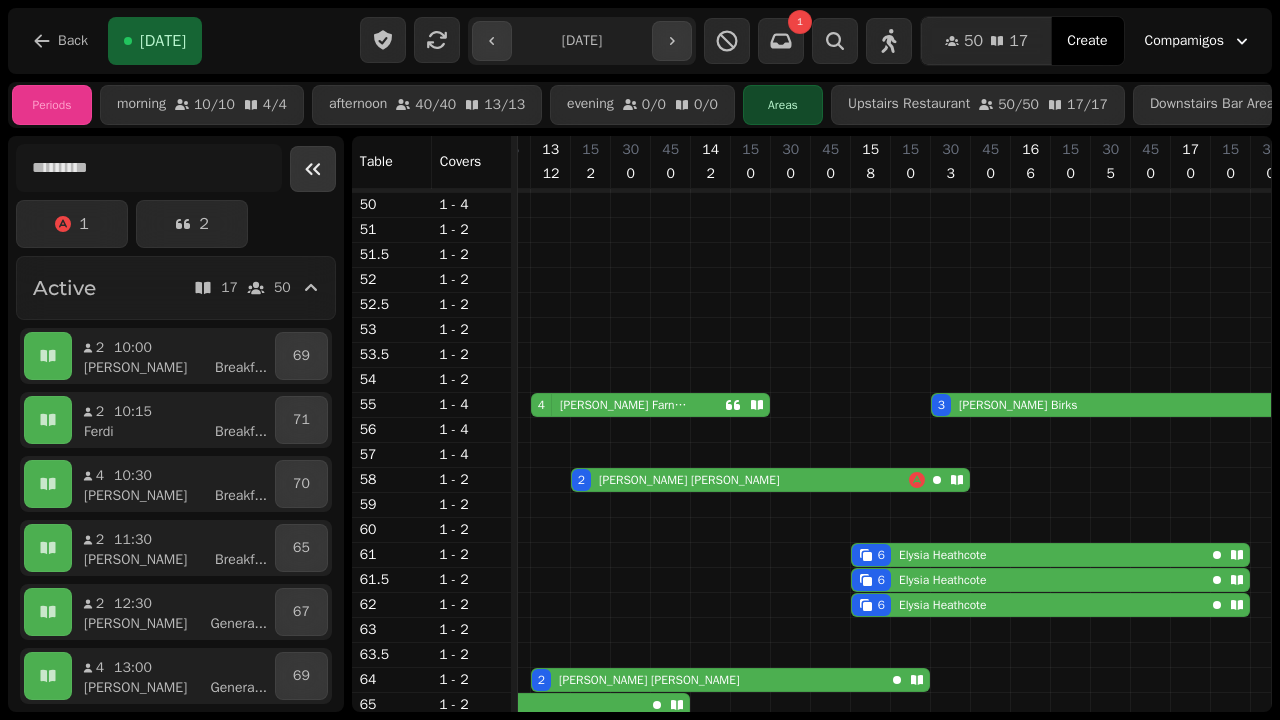 click 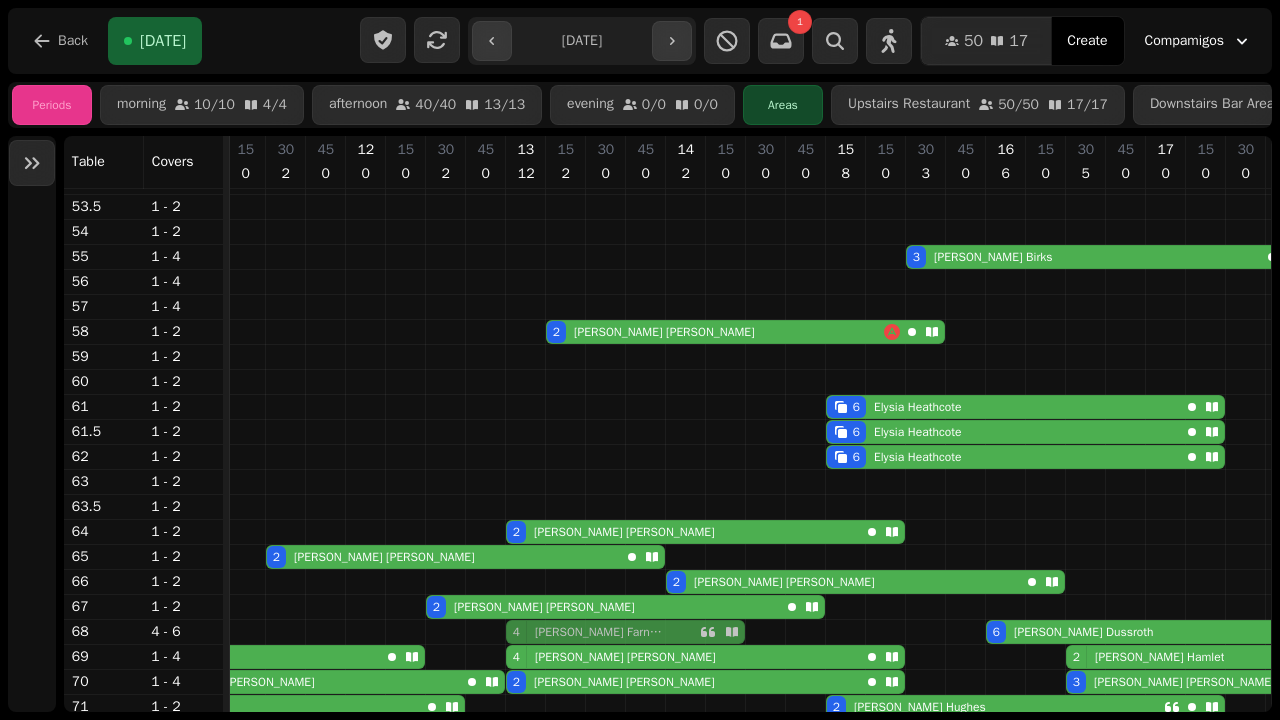 drag, startPoint x: 515, startPoint y: 256, endPoint x: 519, endPoint y: 624, distance: 368.02173 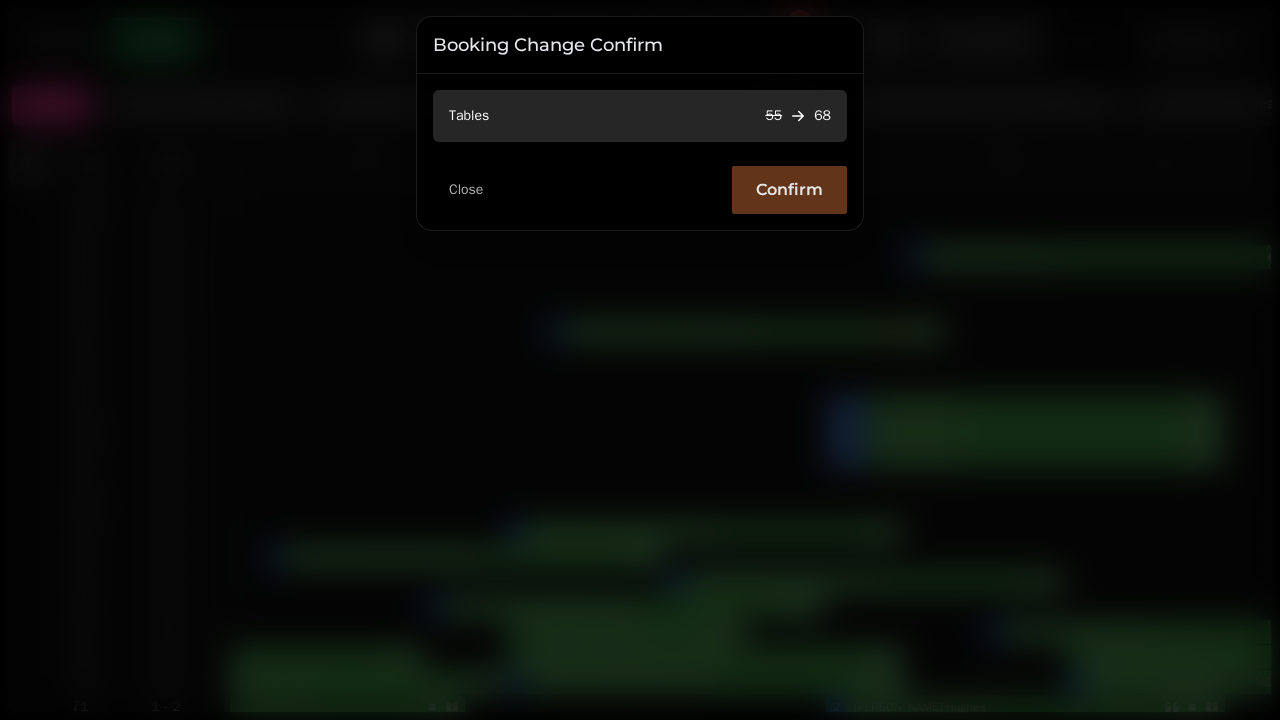 click on "Confirm" at bounding box center (789, 190) 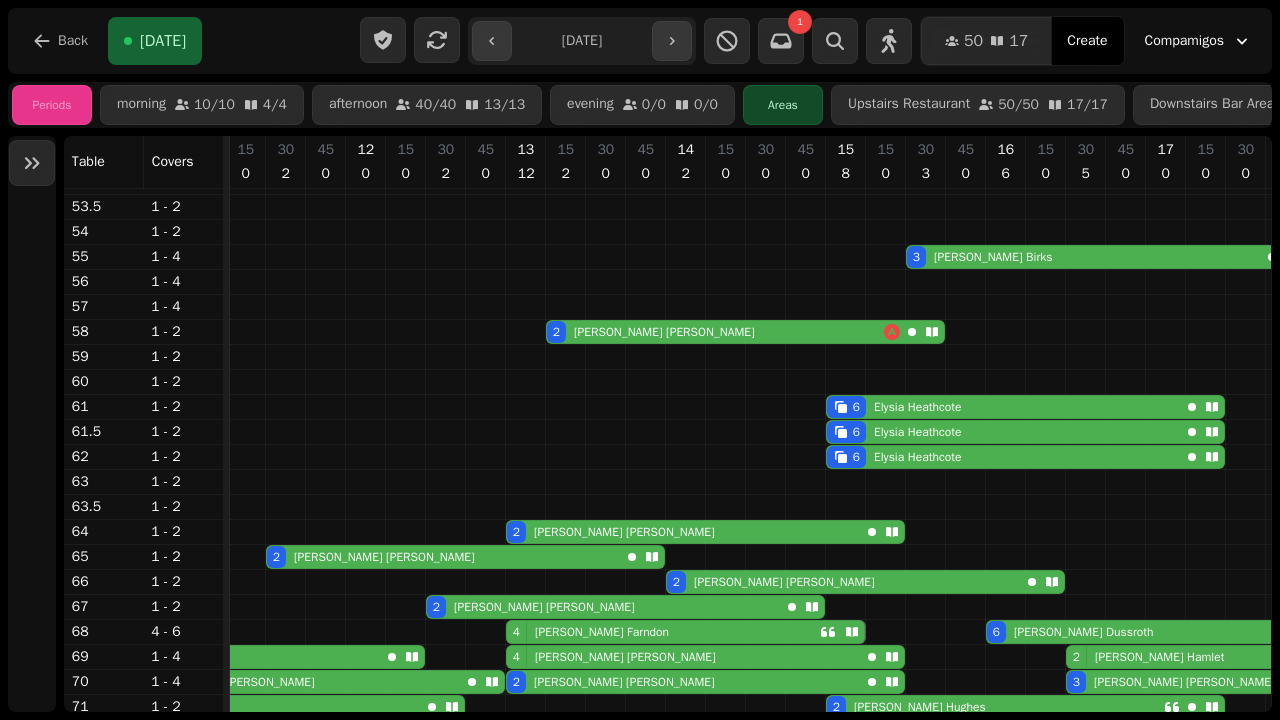 drag, startPoint x: 742, startPoint y: 633, endPoint x: 856, endPoint y: 627, distance: 114.15778 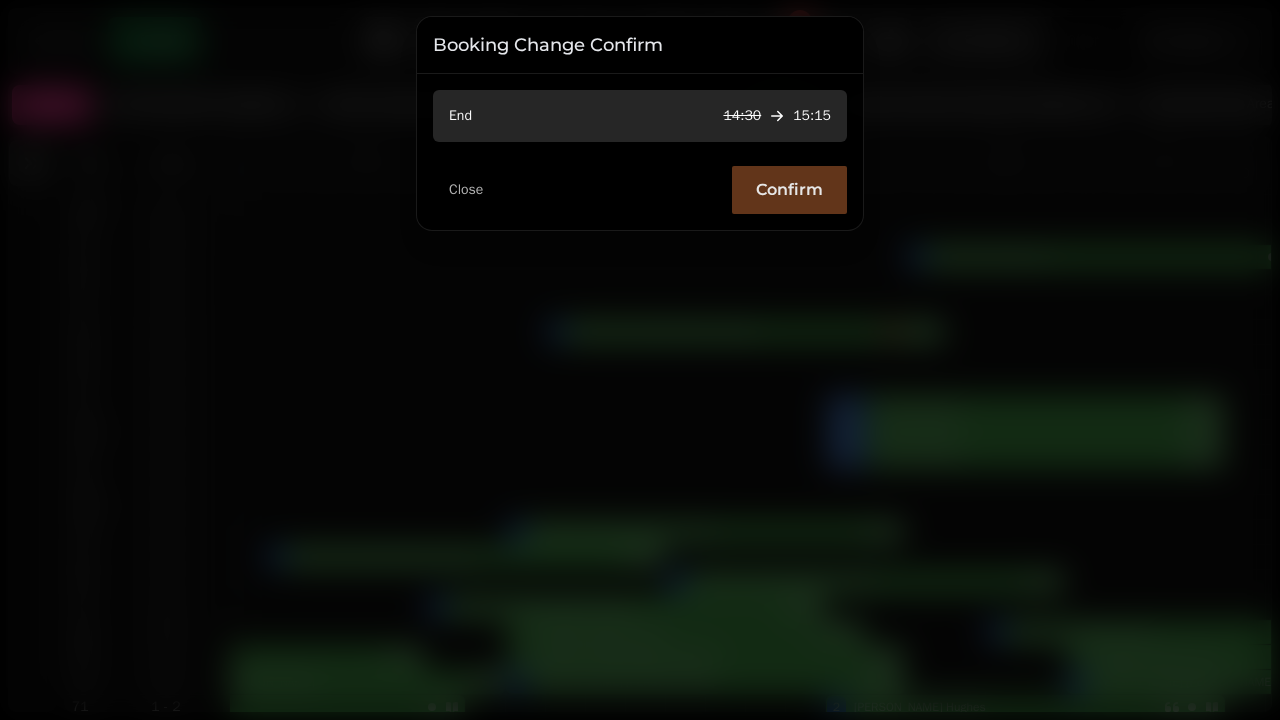 click on "Confirm" at bounding box center [789, 190] 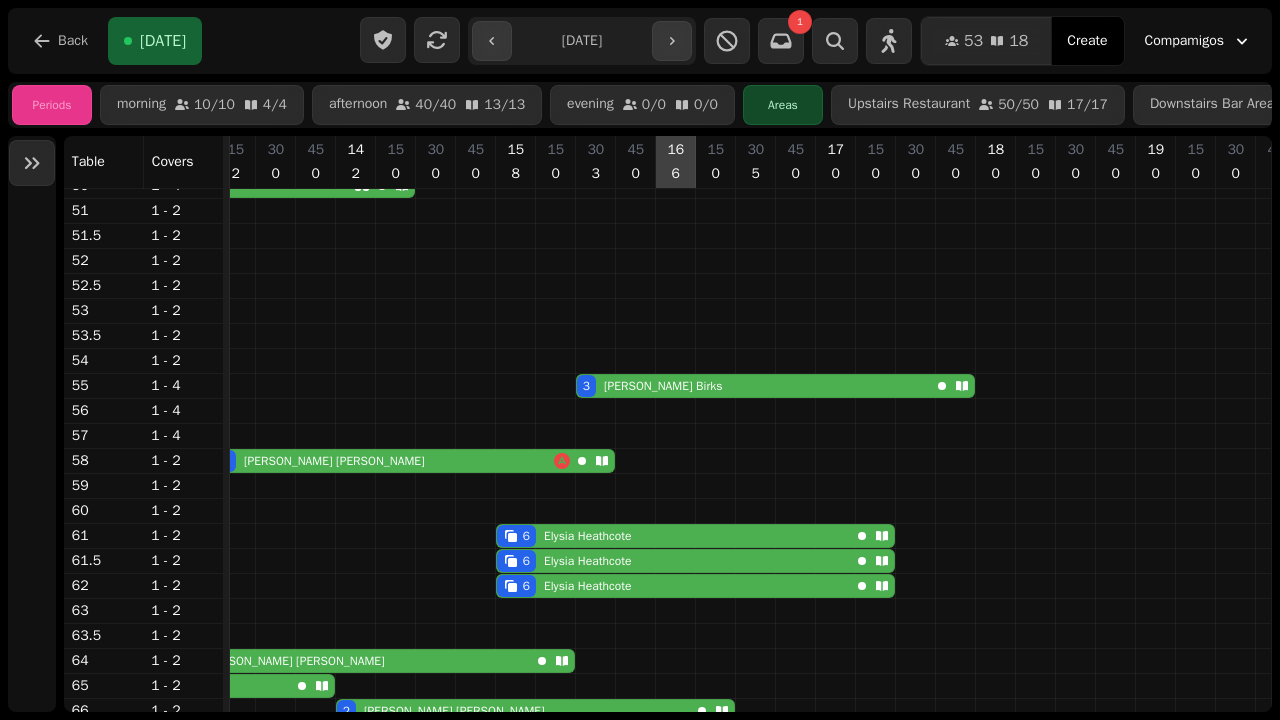 scroll, scrollTop: 41, scrollLeft: 292, axis: both 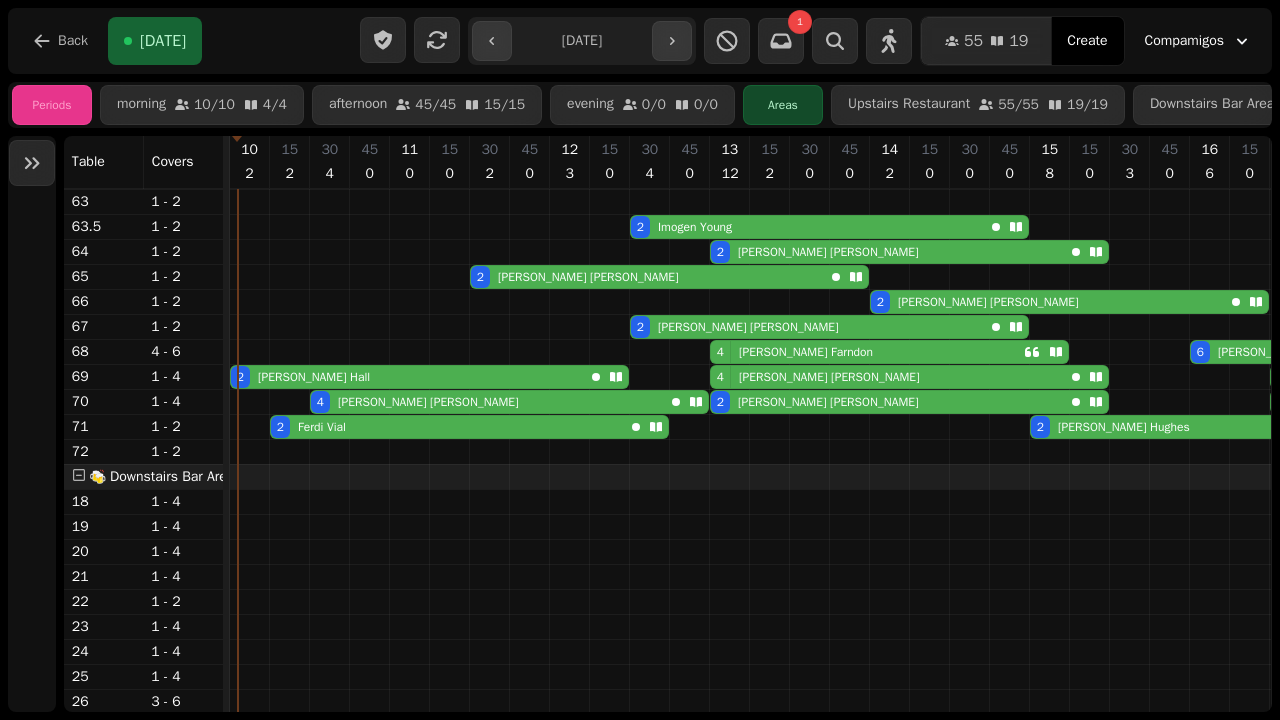 click on "2 [PERSON_NAME]" at bounding box center [407, 377] 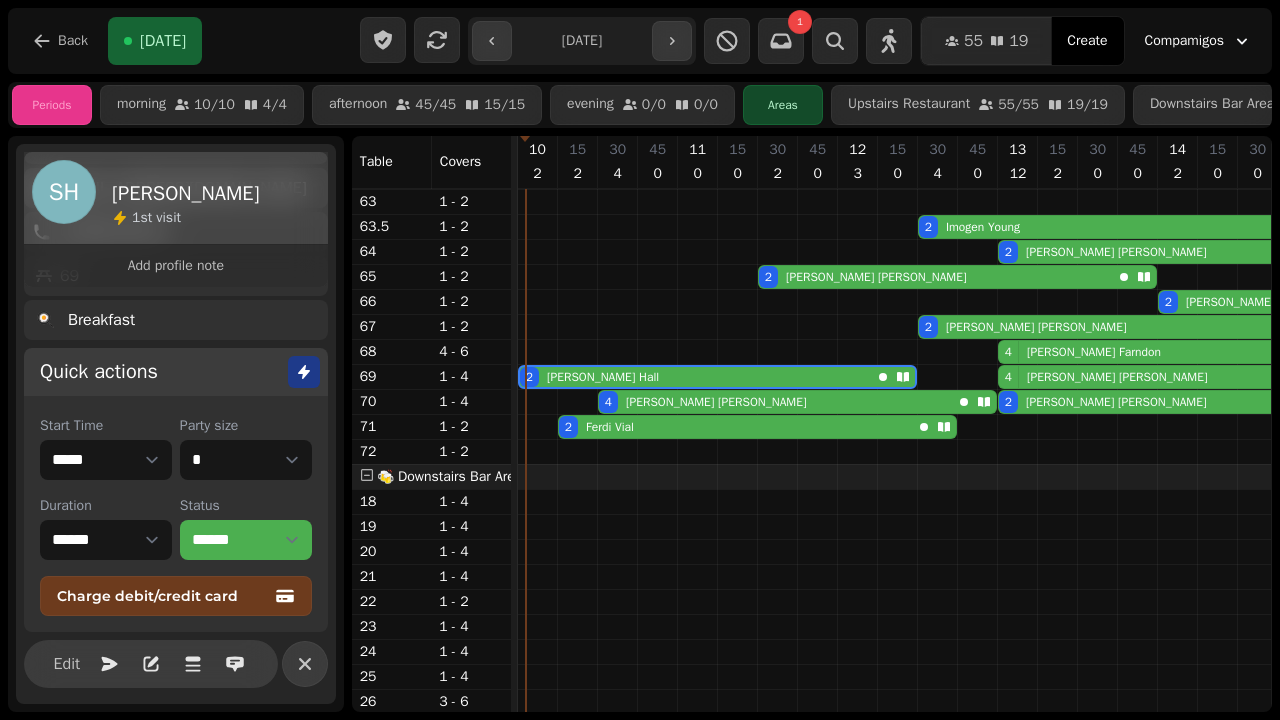 scroll, scrollTop: 215, scrollLeft: 0, axis: vertical 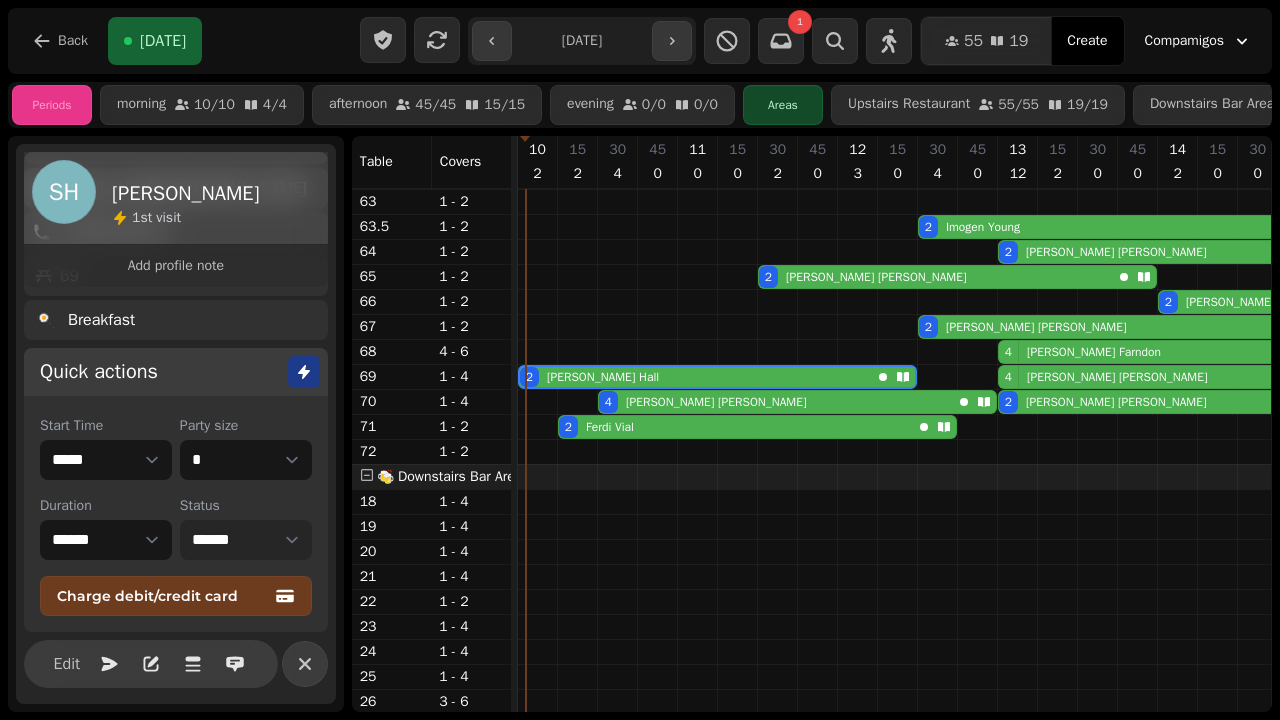 select on "******" 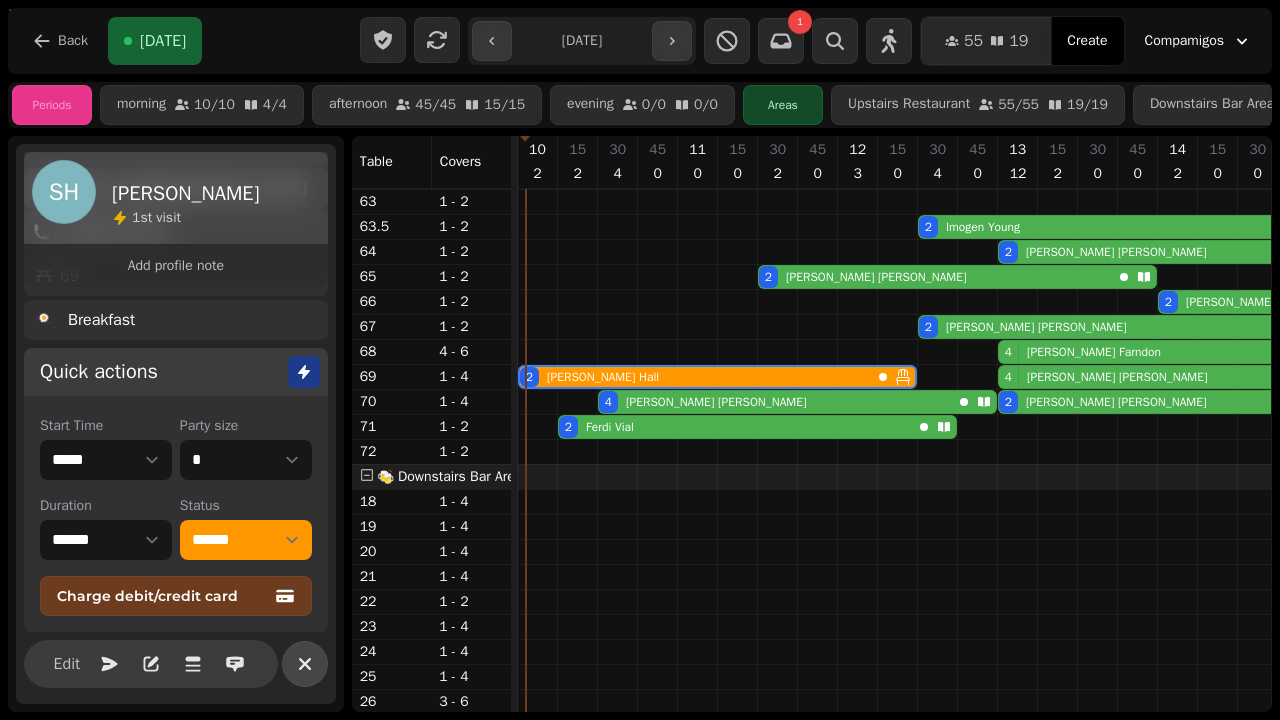 click 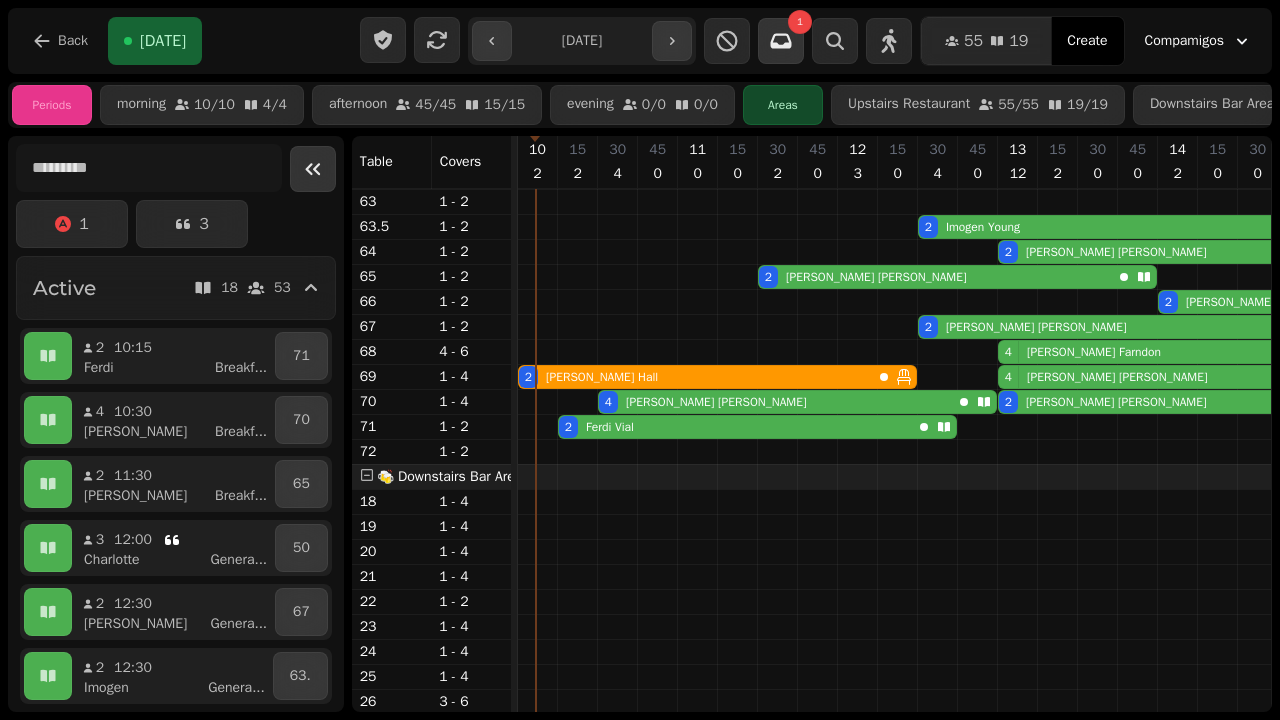click 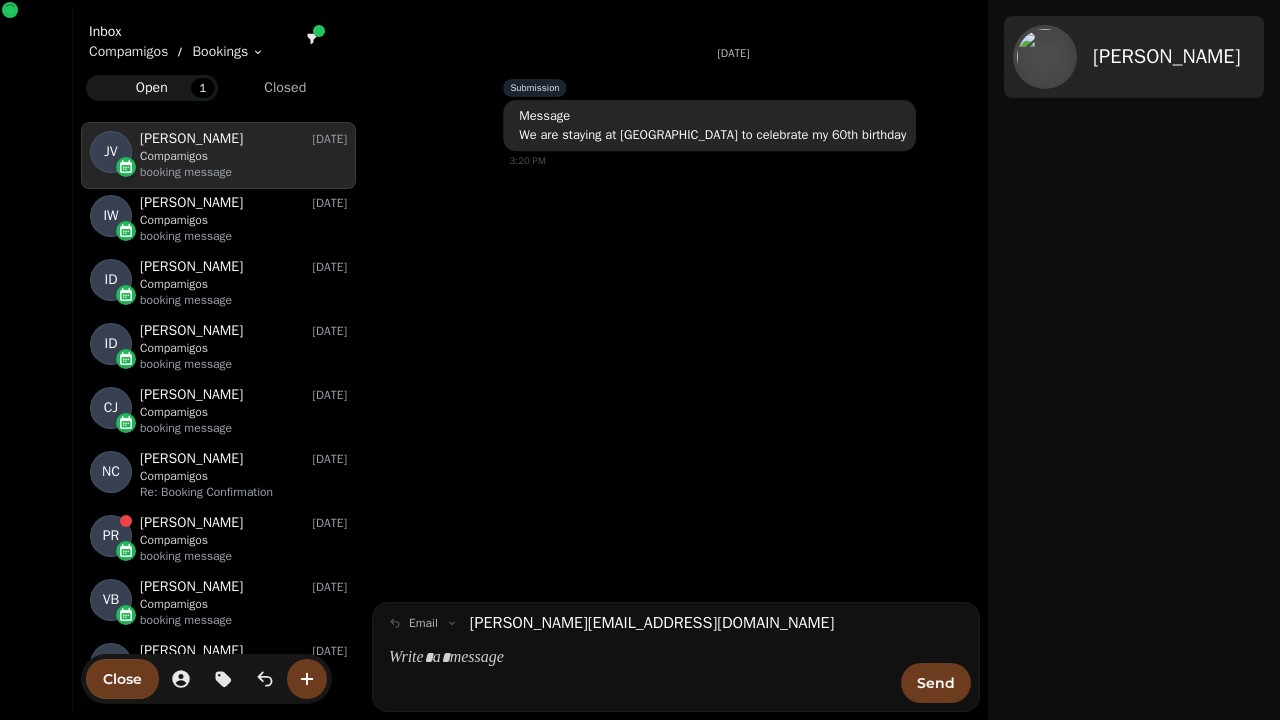 scroll, scrollTop: 1, scrollLeft: 1, axis: both 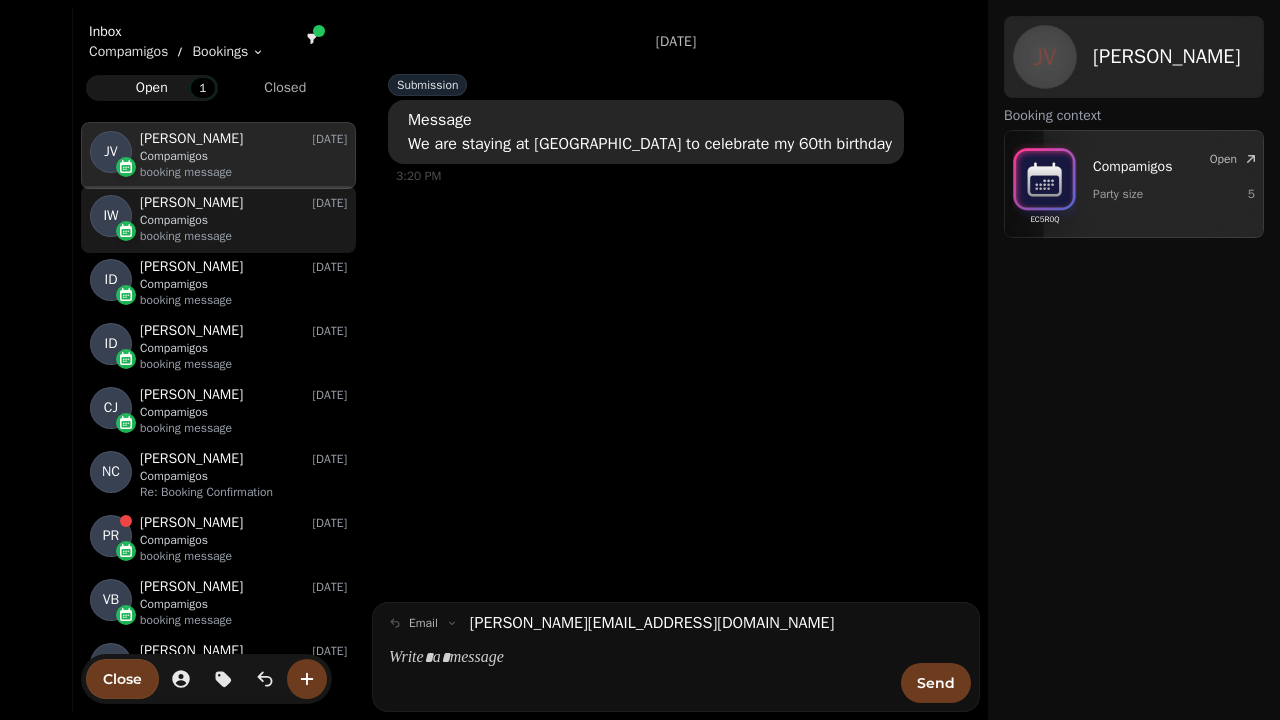 click on "[PERSON_NAME]" at bounding box center [191, 203] 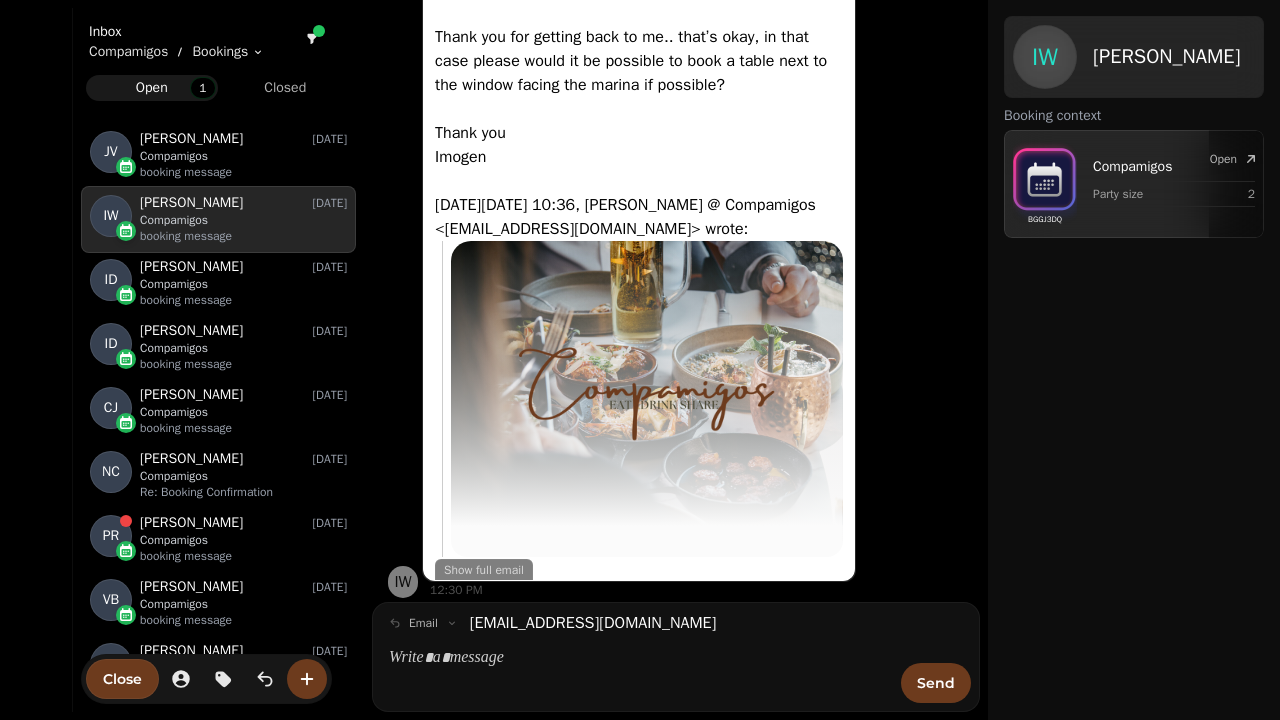 scroll, scrollTop: 440, scrollLeft: 0, axis: vertical 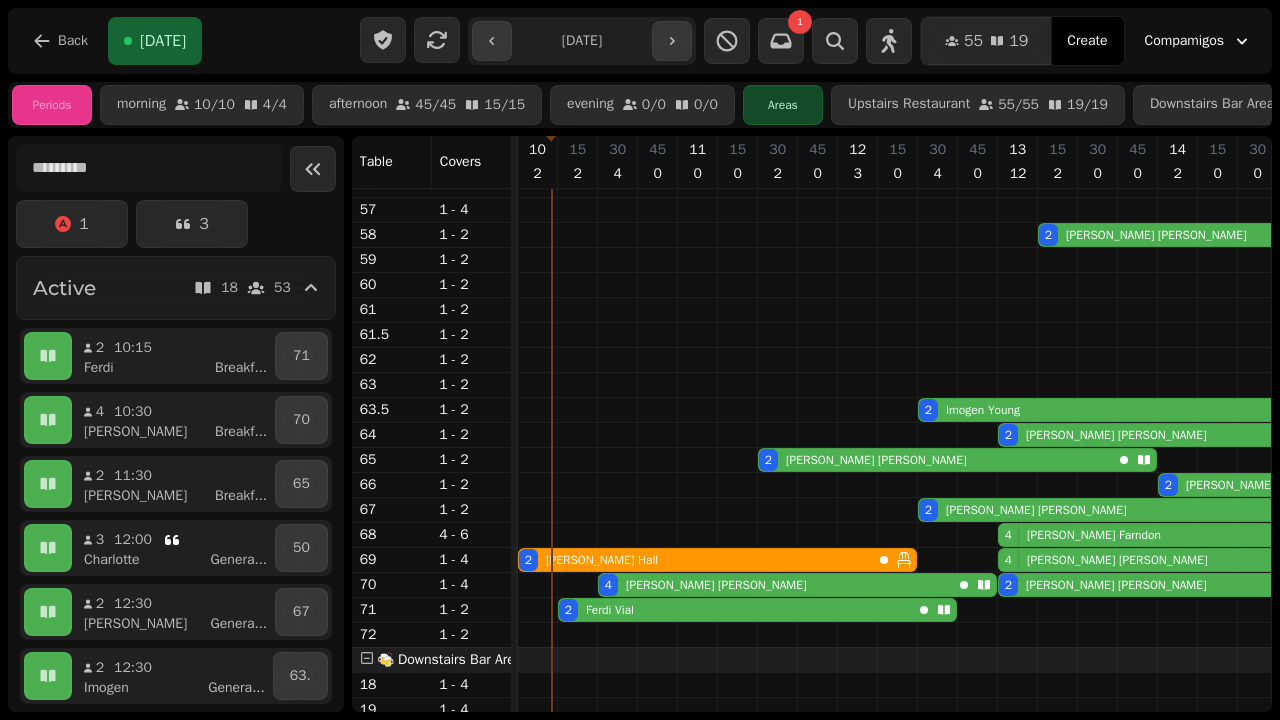 click on "2 Ferdi   Vial" at bounding box center (735, 610) 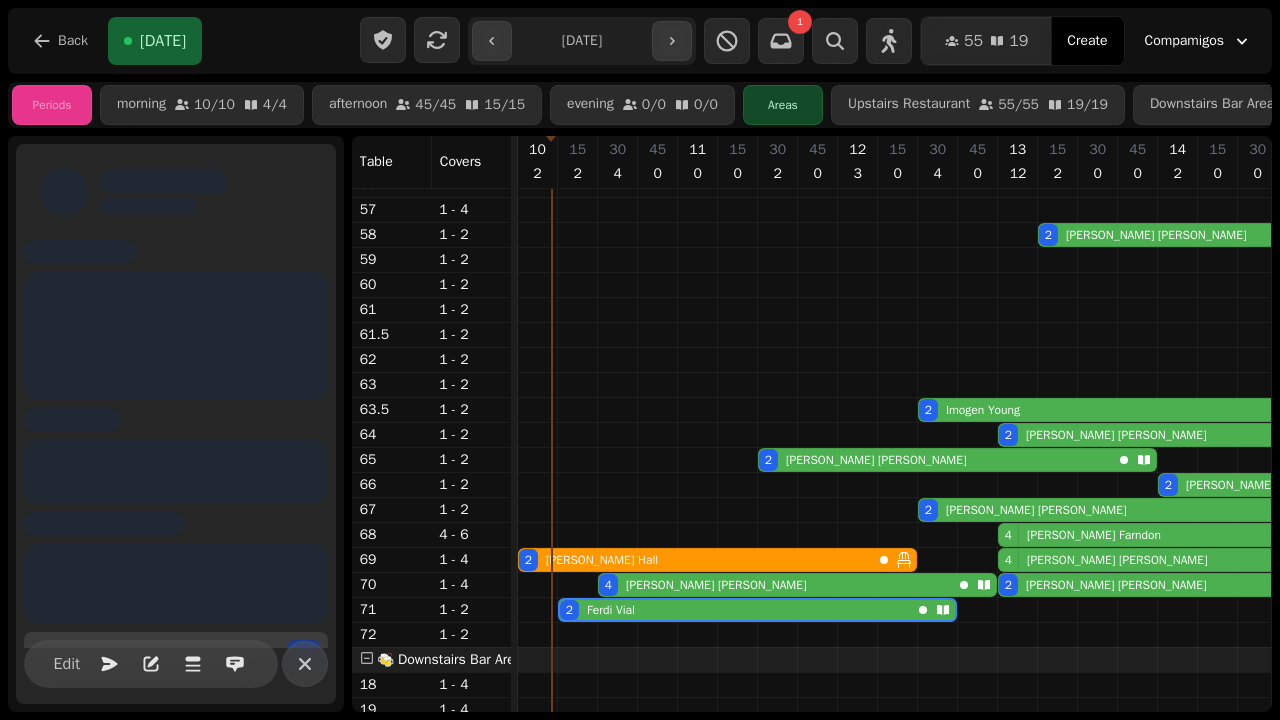 scroll, scrollTop: 0, scrollLeft: 27, axis: horizontal 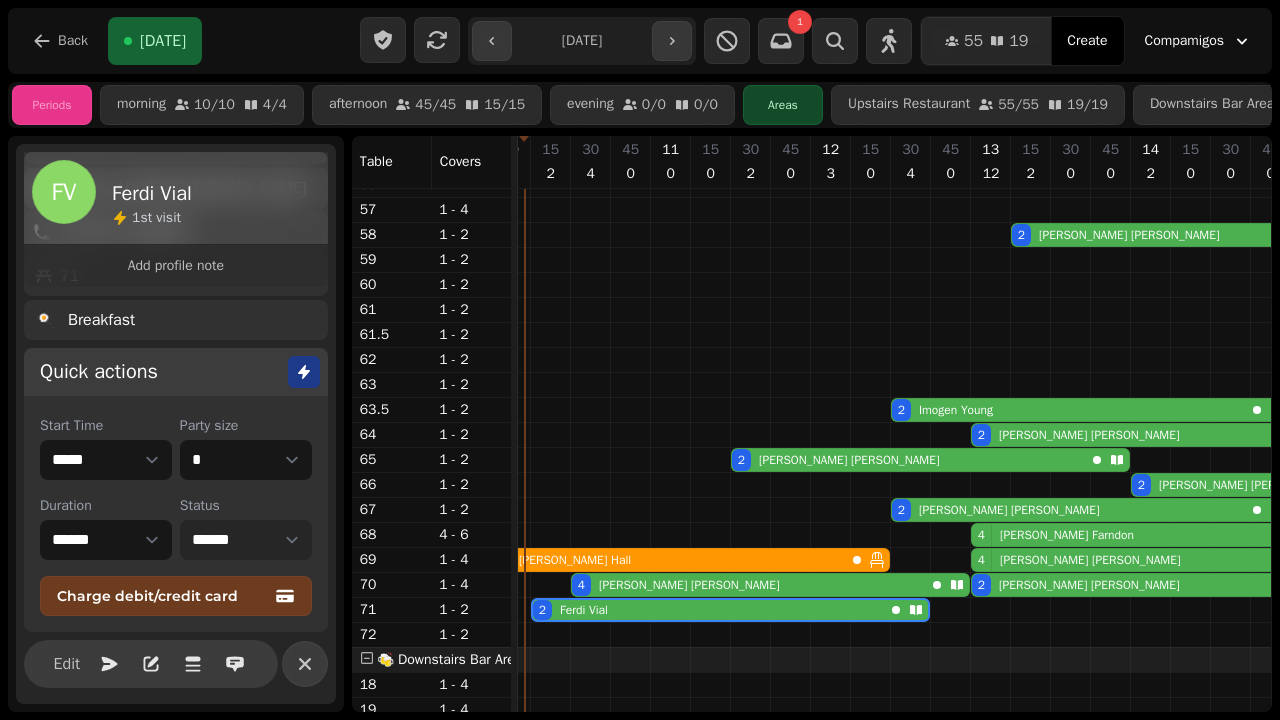 select on "******" 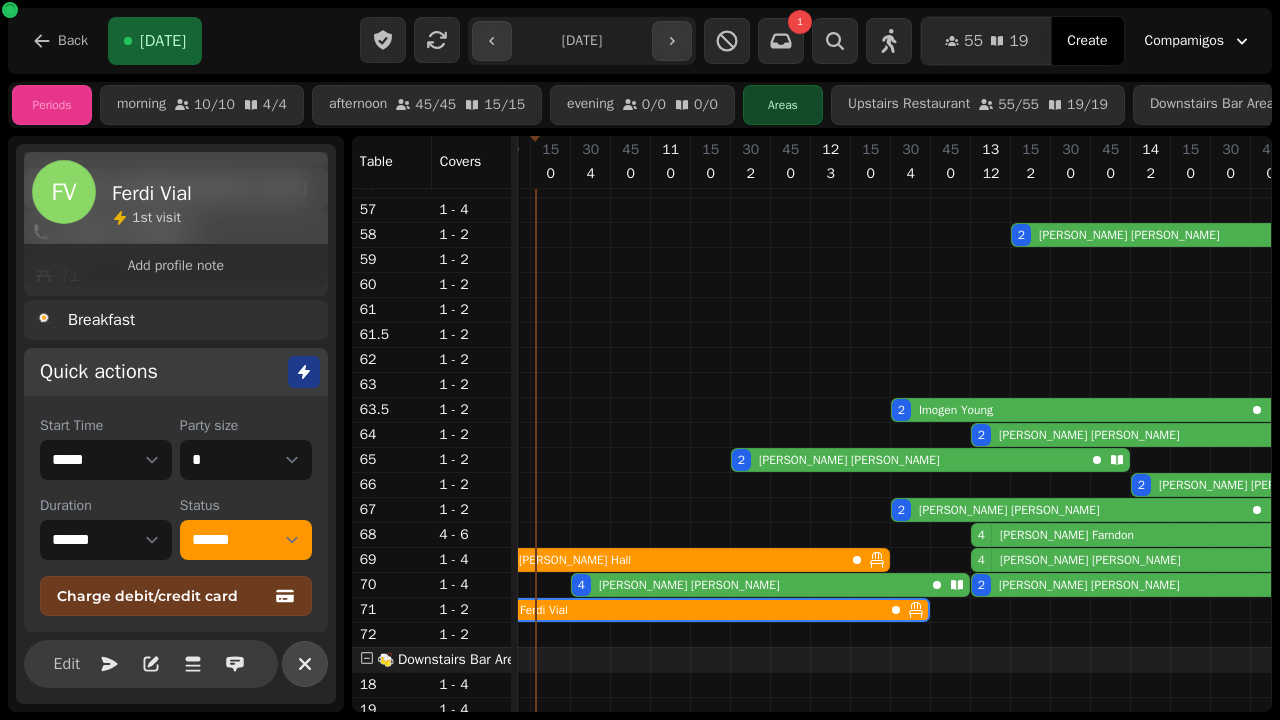 click at bounding box center (305, 664) 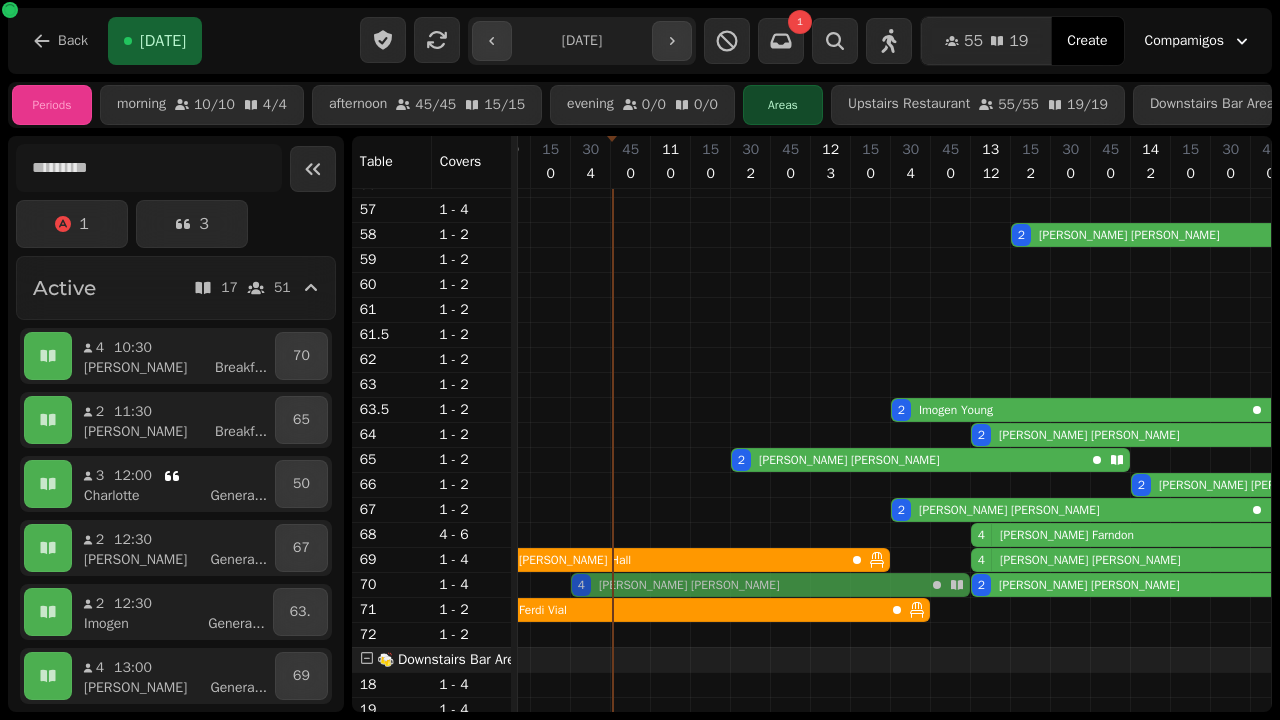 drag, startPoint x: 595, startPoint y: 584, endPoint x: 585, endPoint y: 579, distance: 11.18034 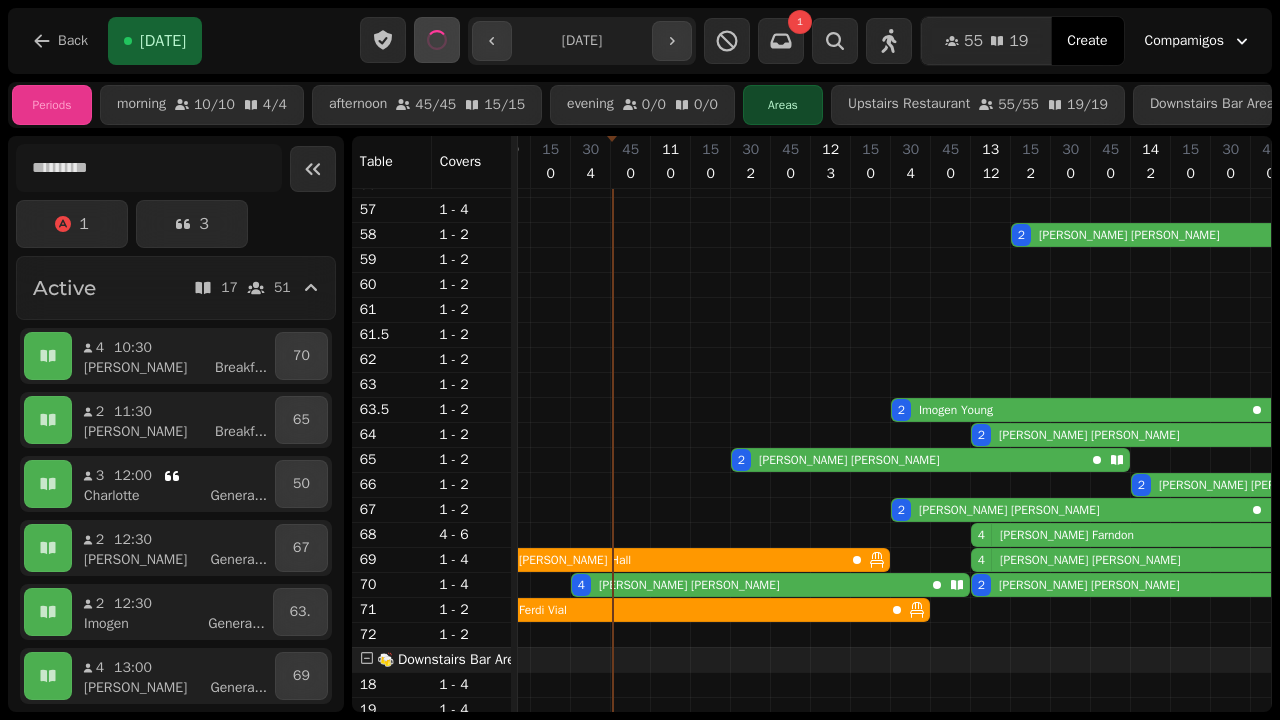 click on "**********" at bounding box center (640, 360) 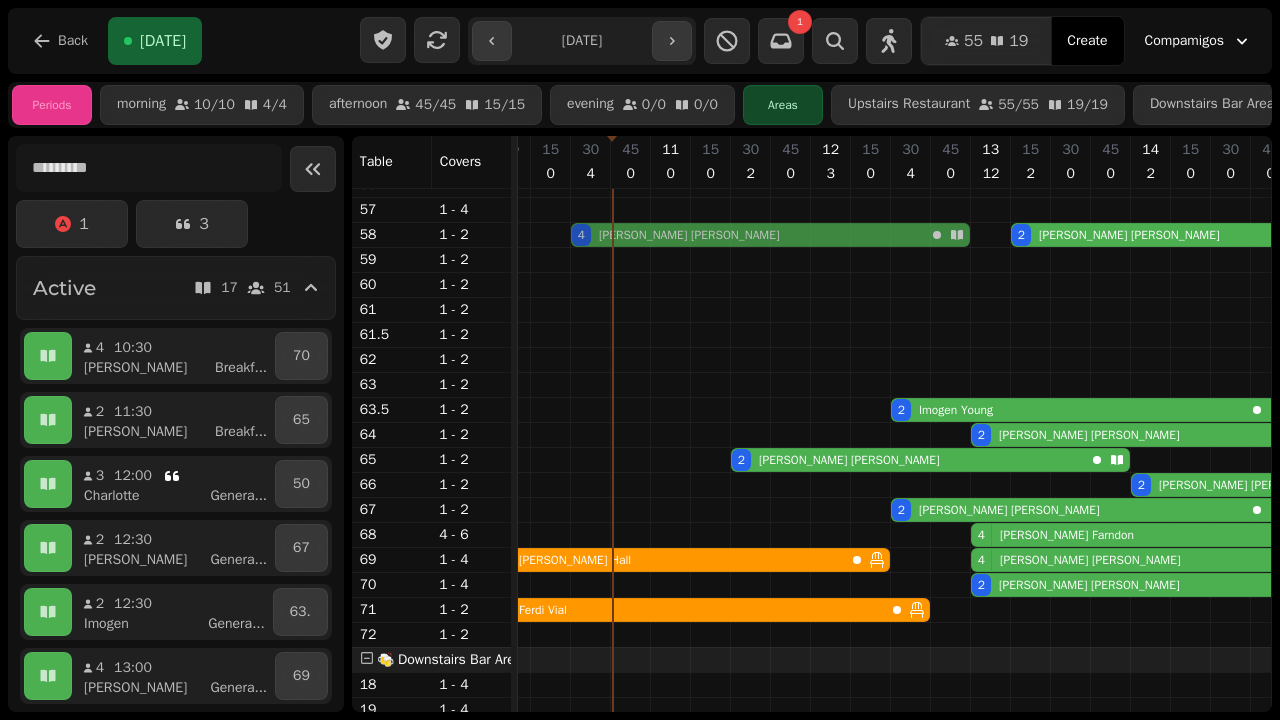 scroll, scrollTop: 264, scrollLeft: 27, axis: both 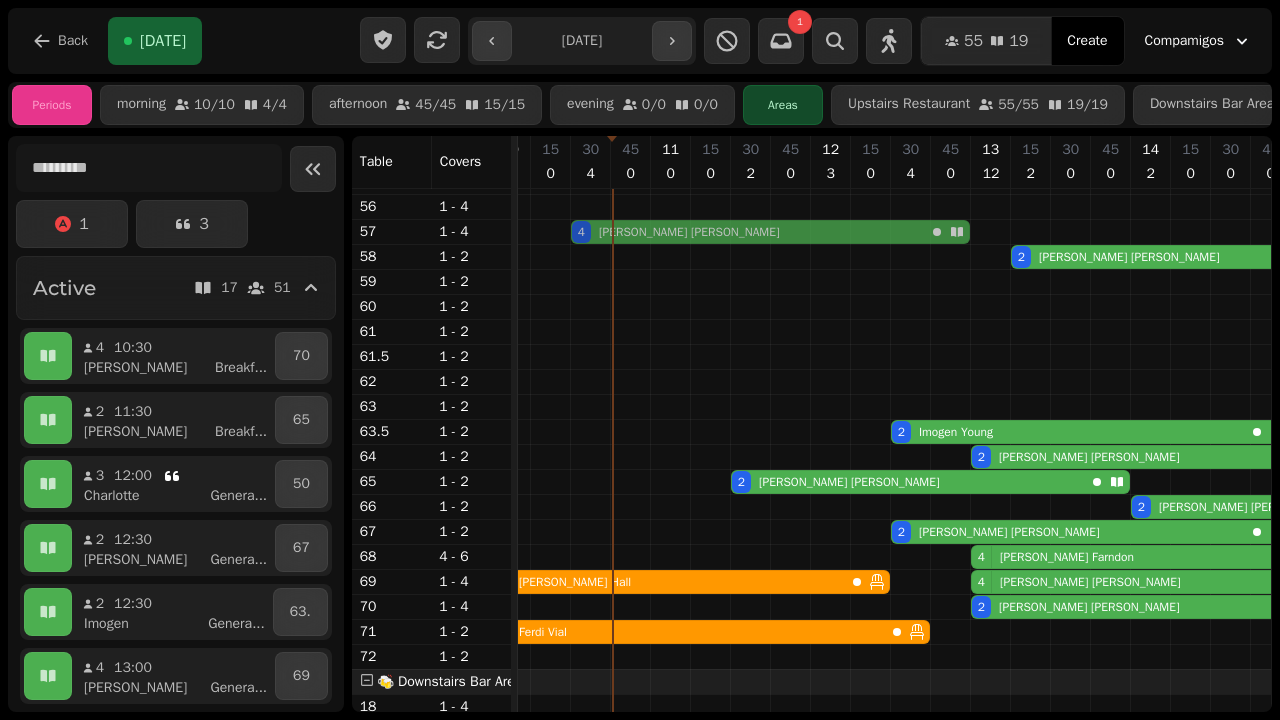 drag, startPoint x: 589, startPoint y: 588, endPoint x: 593, endPoint y: 234, distance: 354.02258 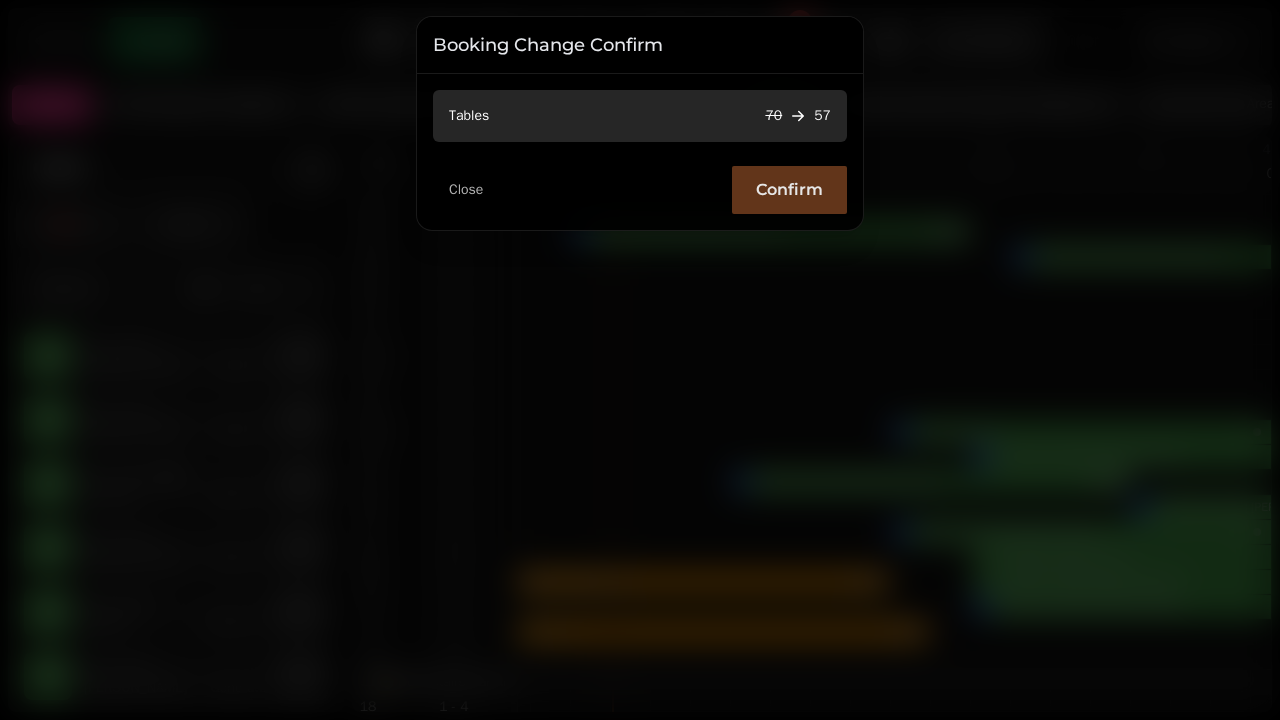 click on "Confirm" at bounding box center [789, 190] 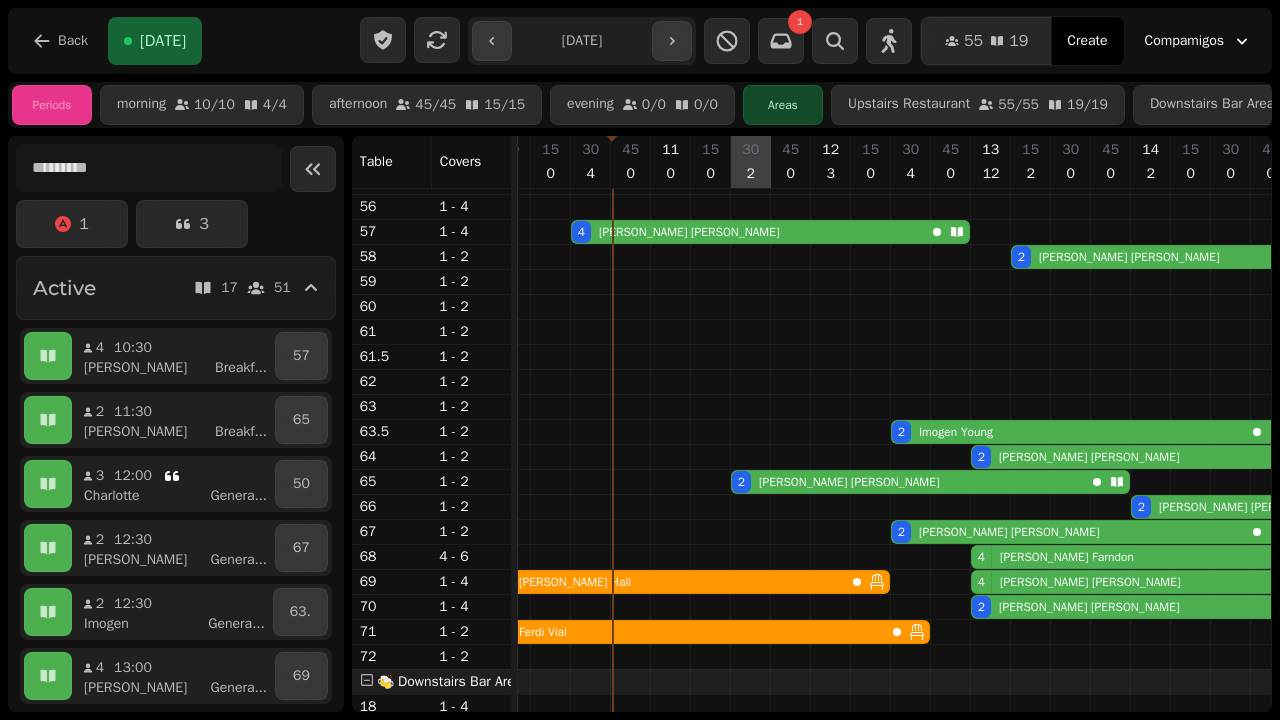 scroll, scrollTop: 361, scrollLeft: 27, axis: both 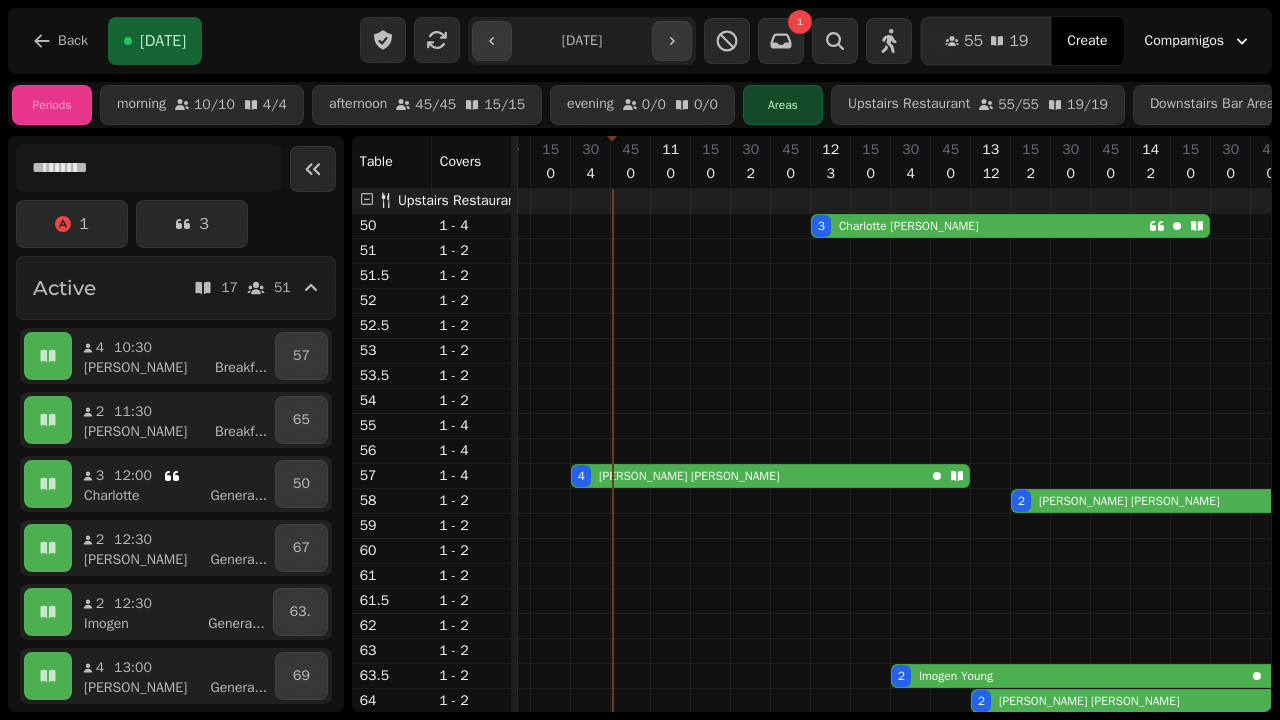 click on "4 [PERSON_NAME]" at bounding box center (748, 476) 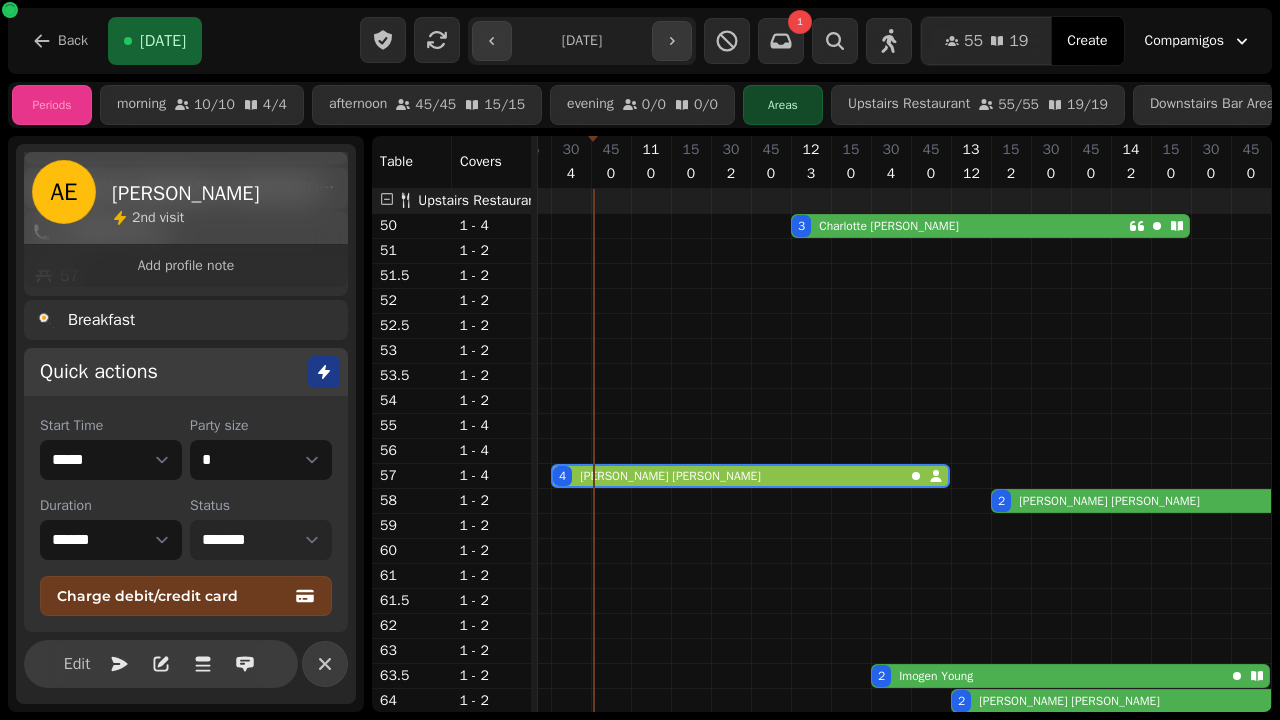 select on "******" 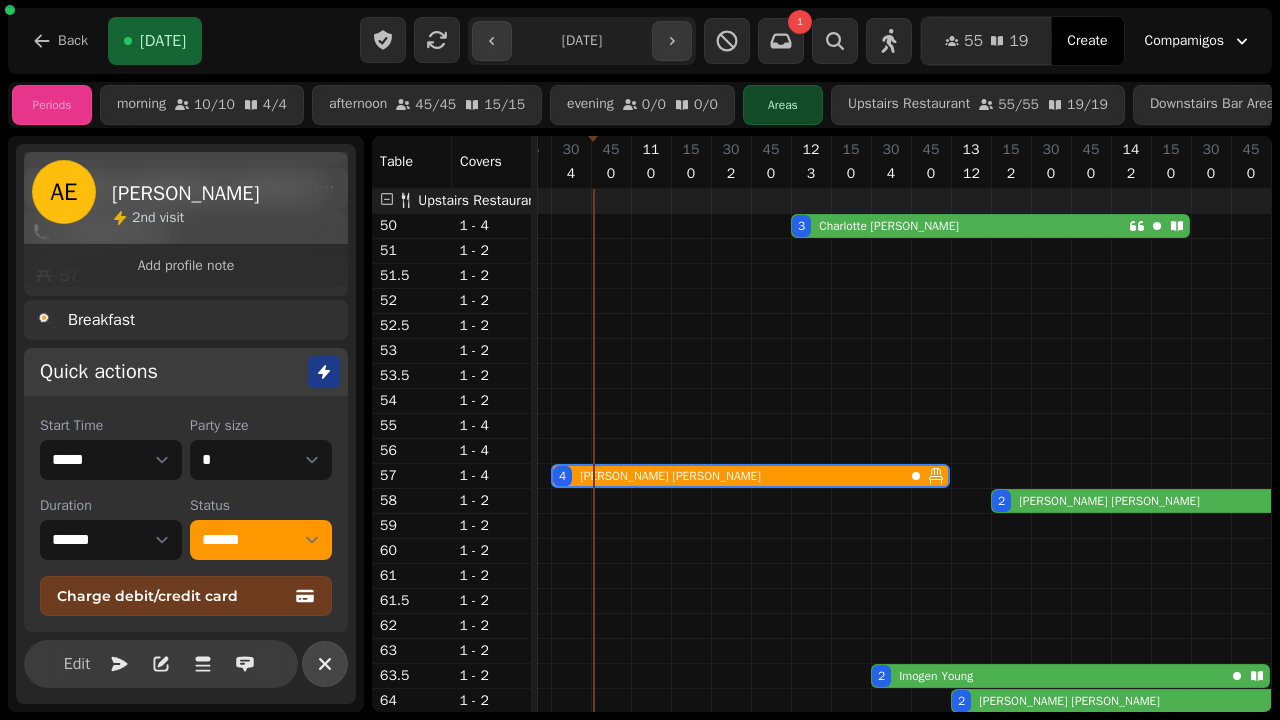 click 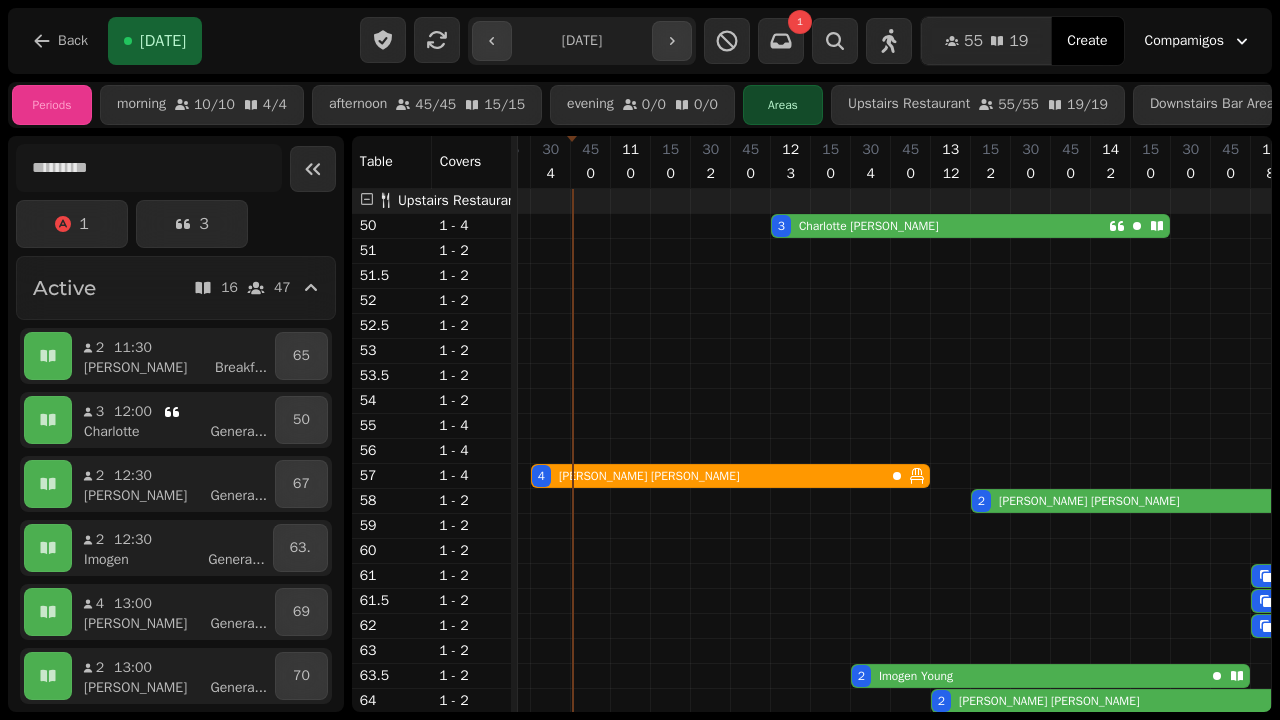 click on "3 [PERSON_NAME]" at bounding box center (940, 226) 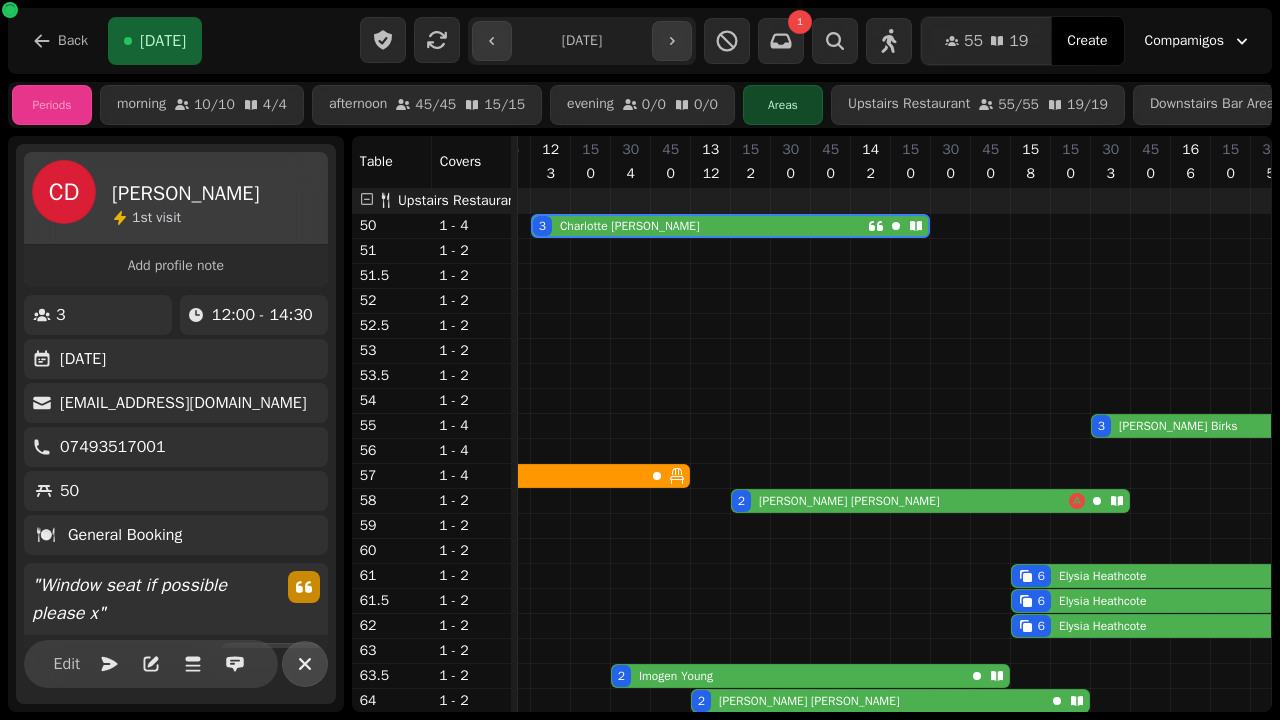 click 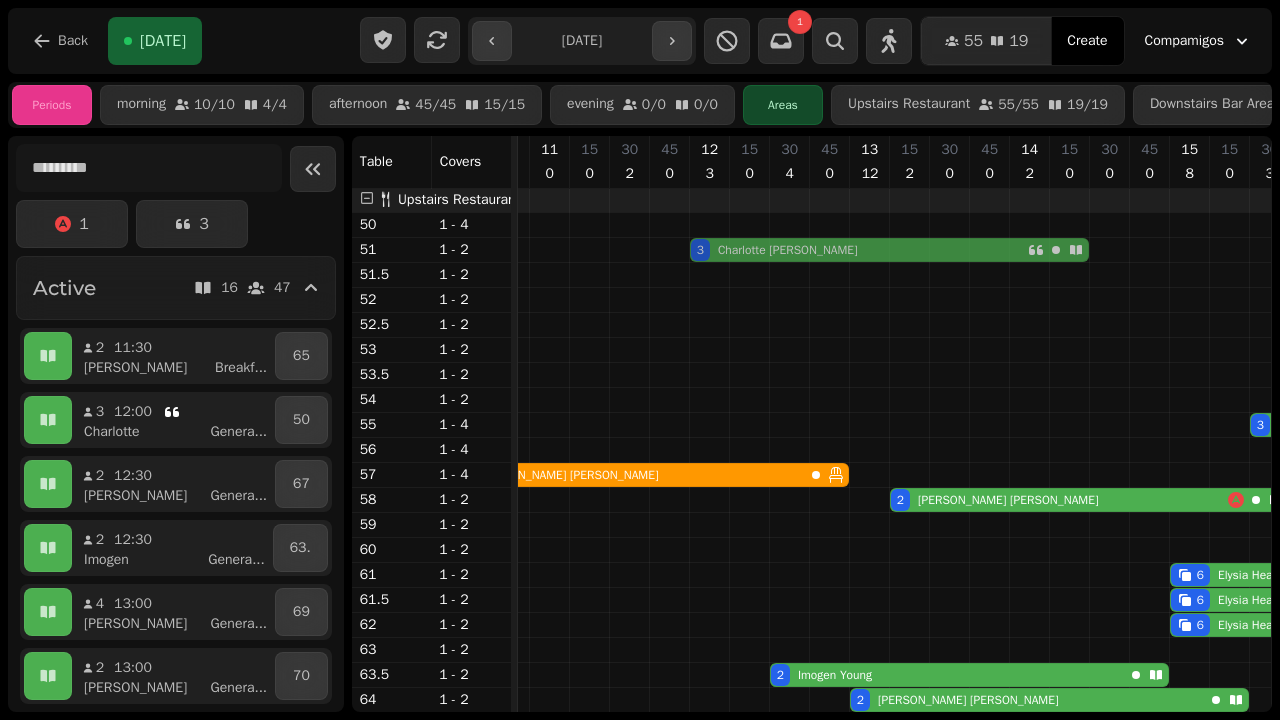 drag, startPoint x: 713, startPoint y: 225, endPoint x: 712, endPoint y: 245, distance: 20.024984 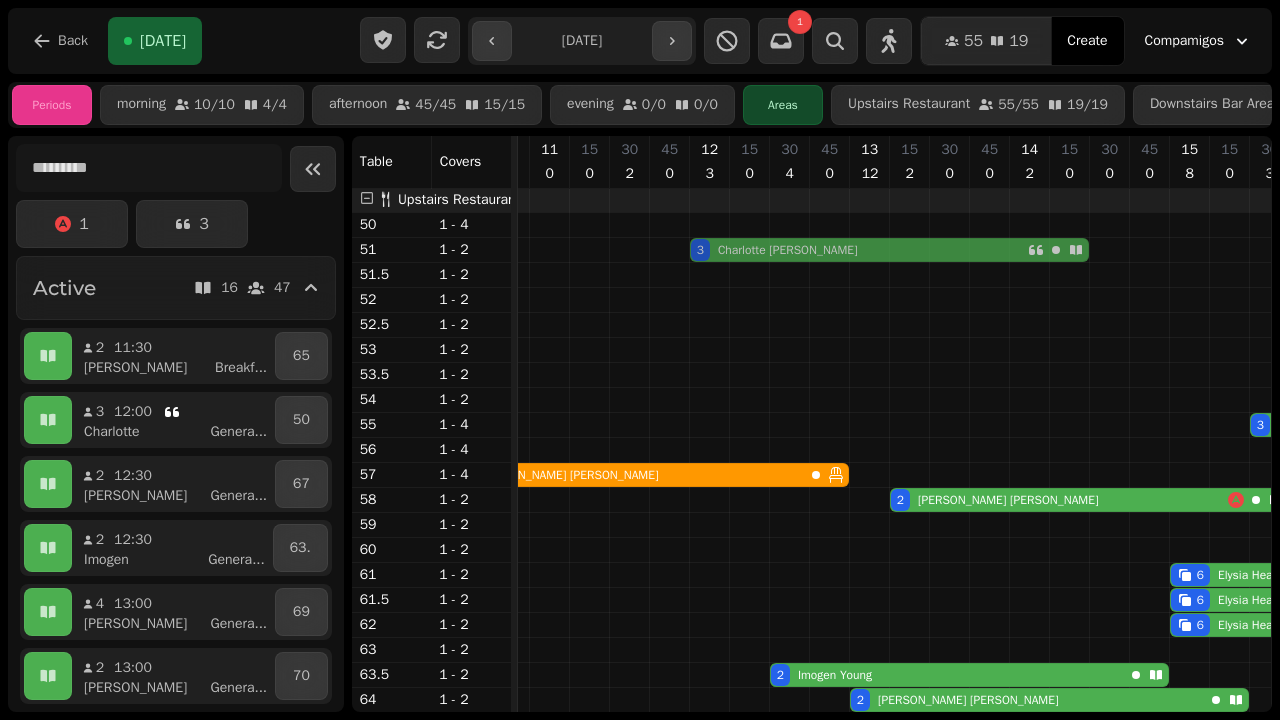 click on "3 [PERSON_NAME] 3 [PERSON_NAME] 3 [PERSON_NAME] 4 [PERSON_NAME] 2 [PERSON_NAME] 6 [PERSON_NAME] 6 [PERSON_NAME] 6 [PERSON_NAME] 2 [PERSON_NAME] 2 [PERSON_NAME] 2 [PERSON_NAME] 2 [PERSON_NAME] 2 [PERSON_NAME] 4 [PERSON_NAME] 6 [PERSON_NAME] 2 [PERSON_NAME] 4 [PERSON_NAME] 2 [PERSON_NAME] 2 [PERSON_NAME] 3 [PERSON_NAME] 2 [PERSON_NAME] 2 [PERSON_NAME]" at bounding box center (1330, 737) 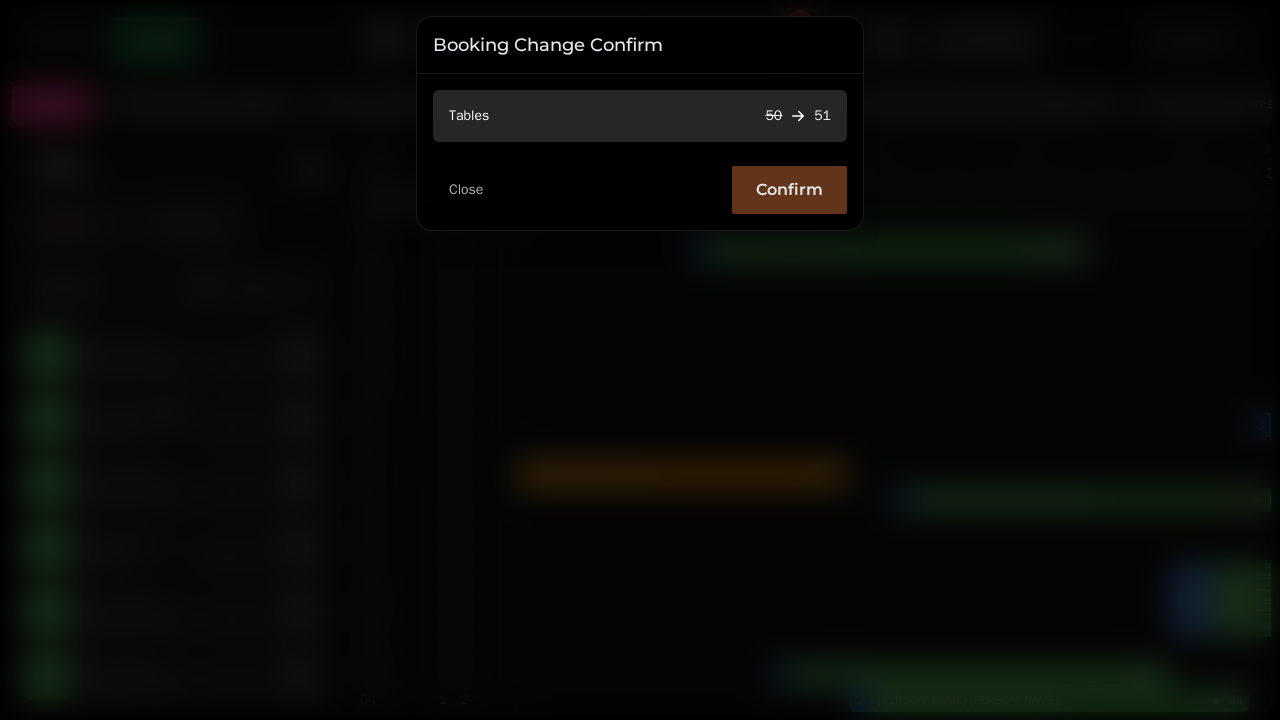 click on "Confirm" at bounding box center [789, 190] 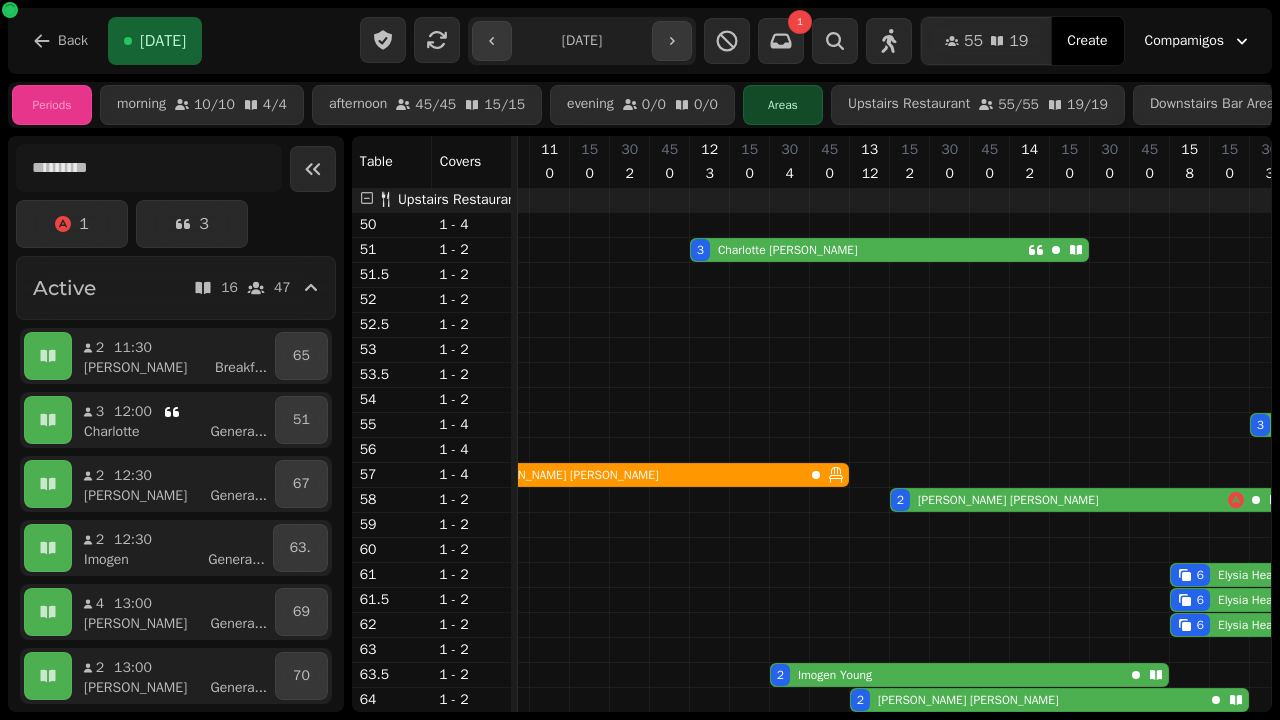 click on "[PERSON_NAME]" at bounding box center (788, 250) 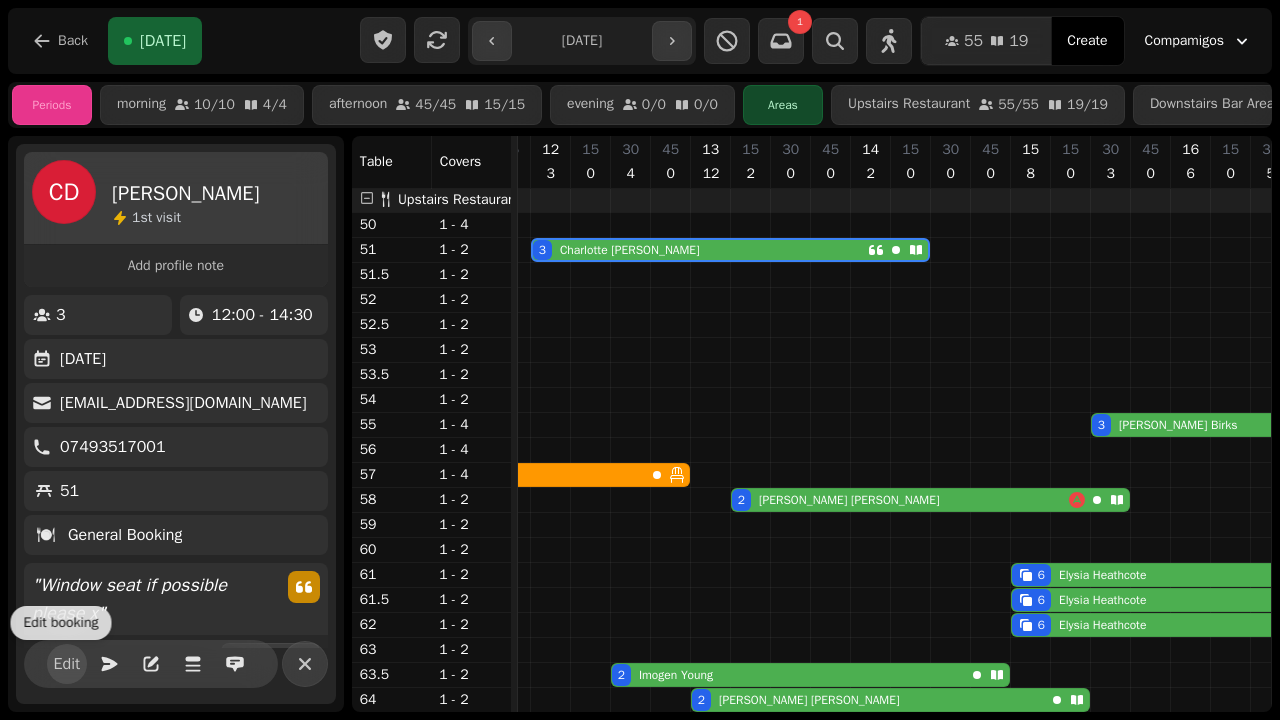 click on "Edit" at bounding box center [67, 664] 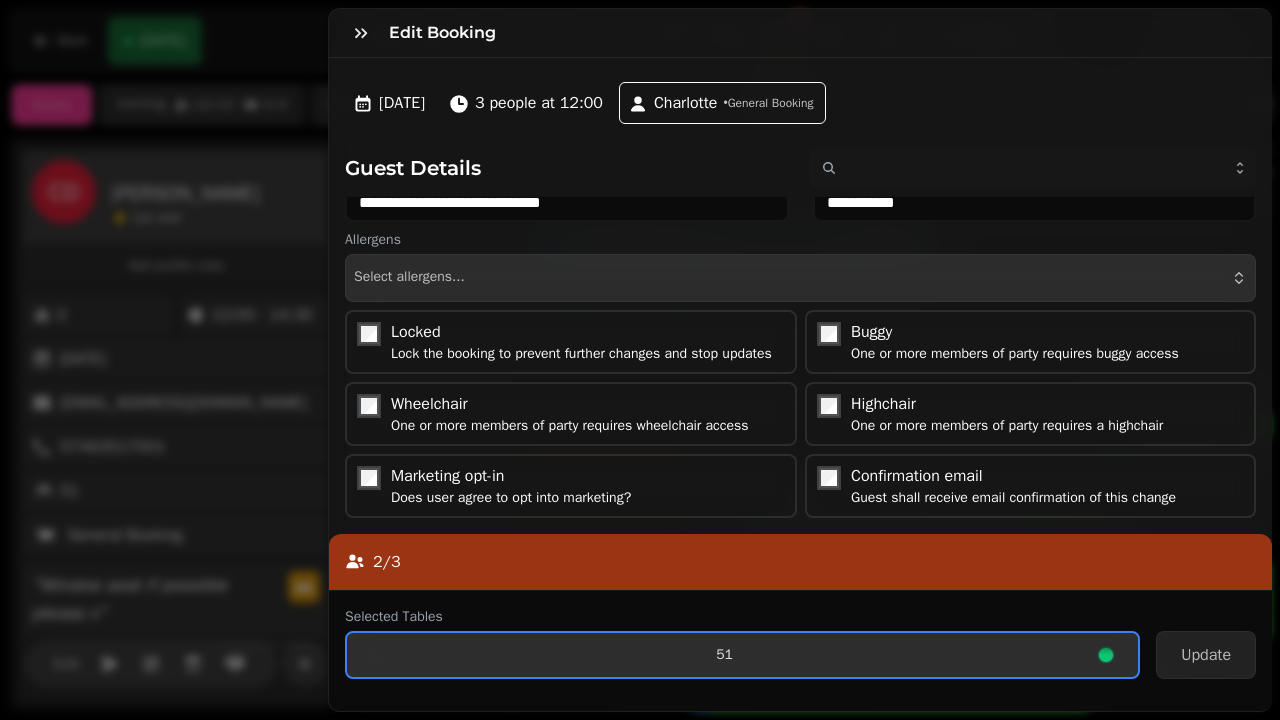 click on "51" at bounding box center [742, 655] 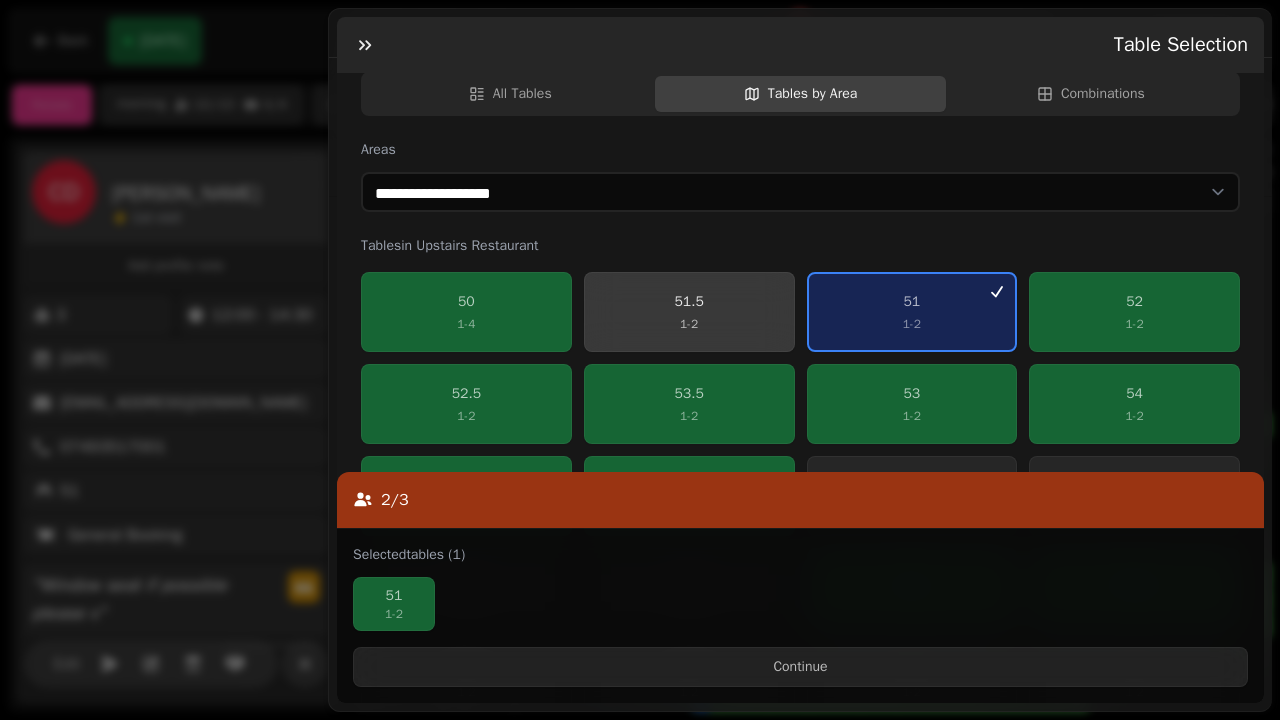 click on "51.5 1  -  2" at bounding box center [689, 312] 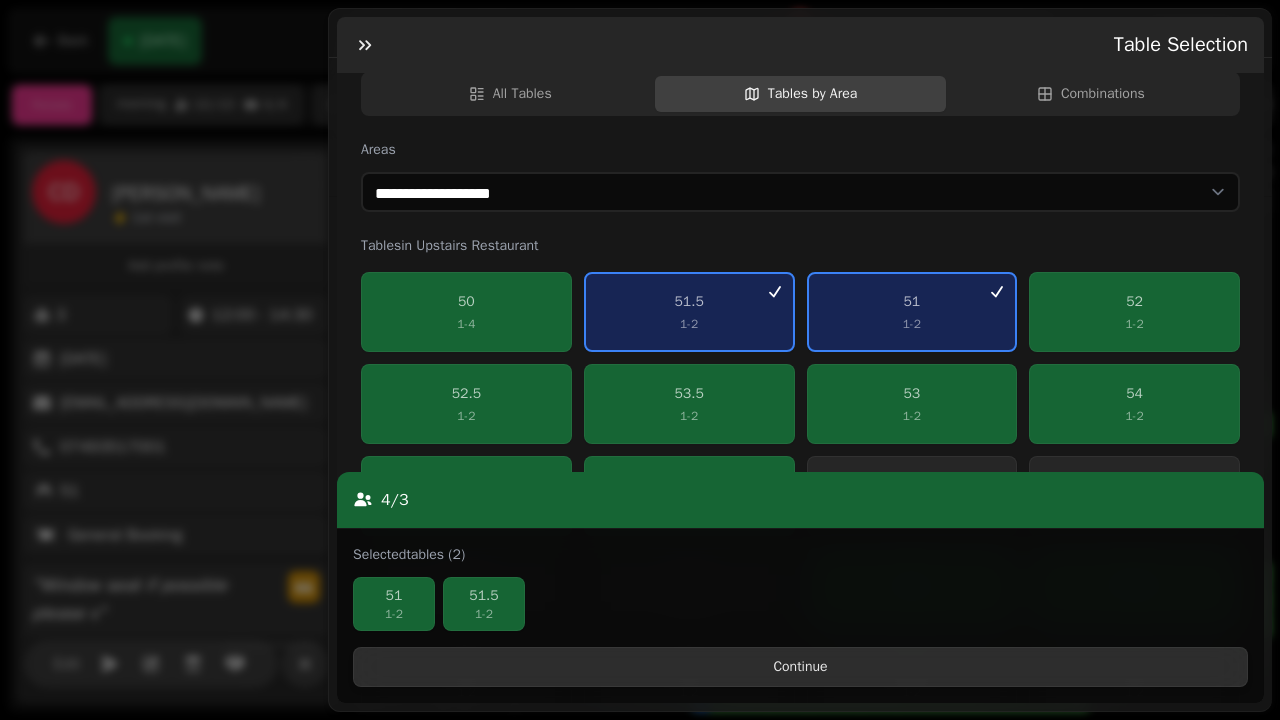 click on "Continue" at bounding box center [800, 667] 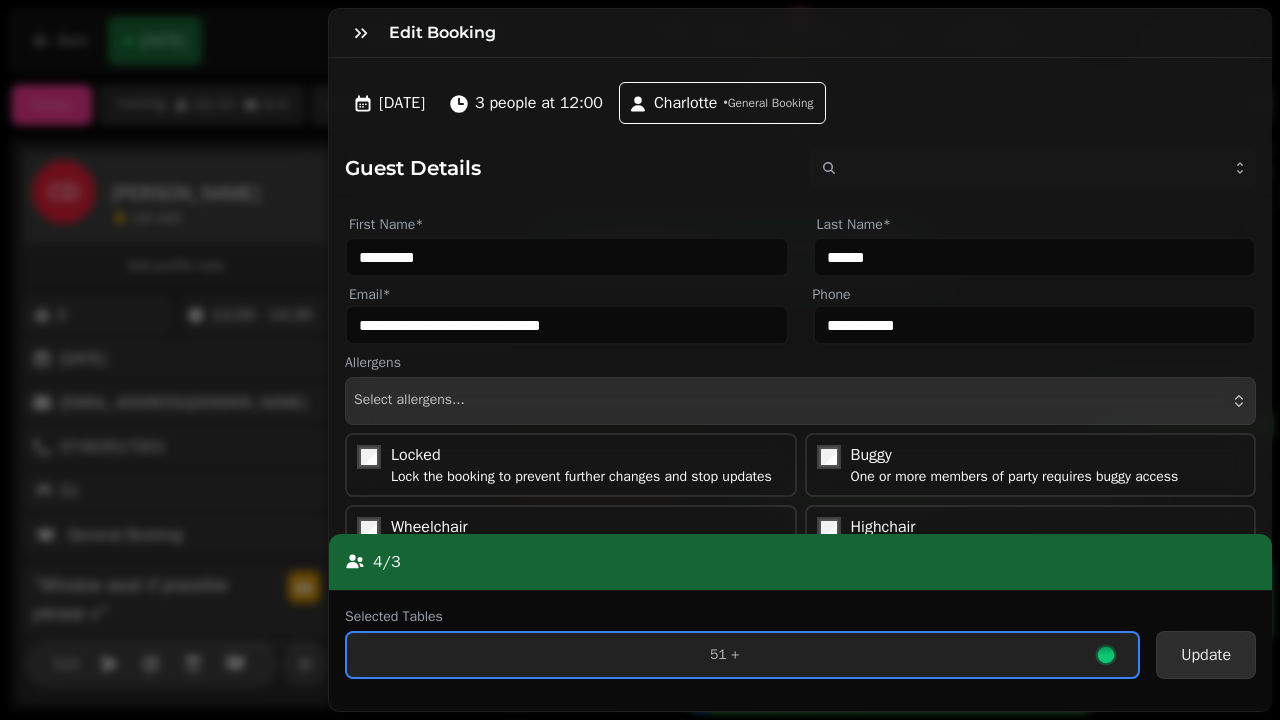 click on "Update" at bounding box center [1206, 655] 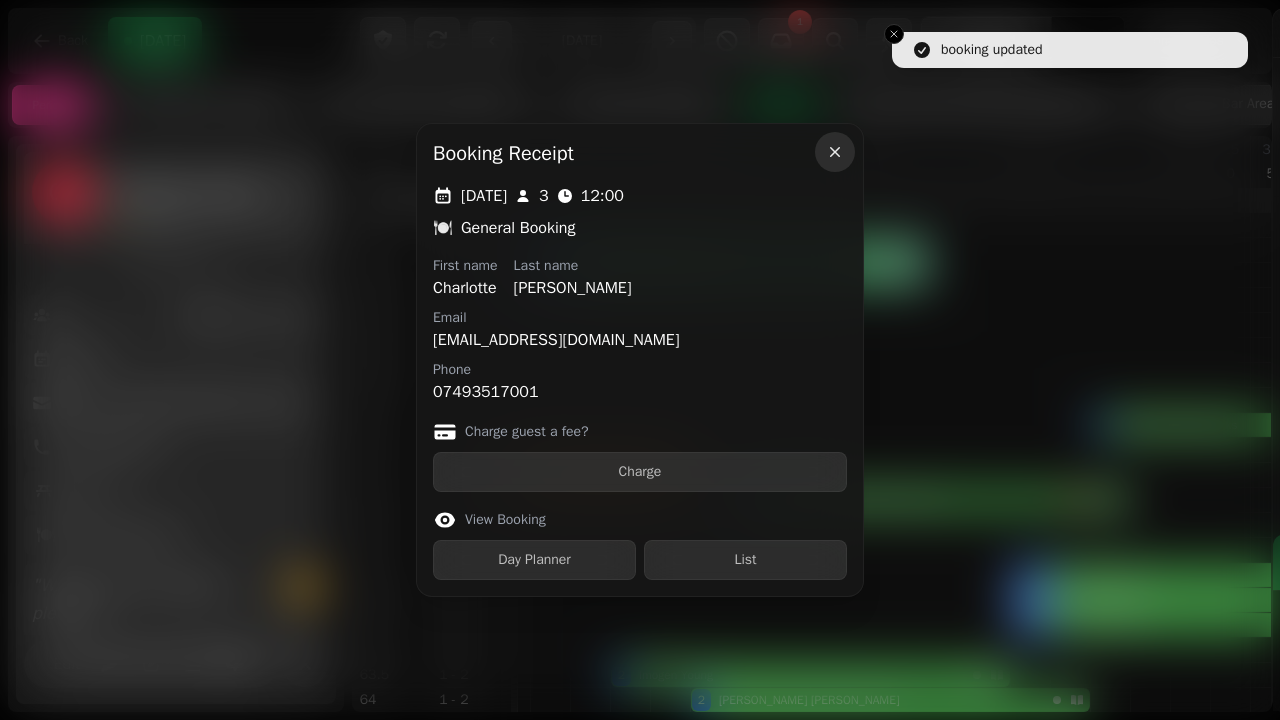 click 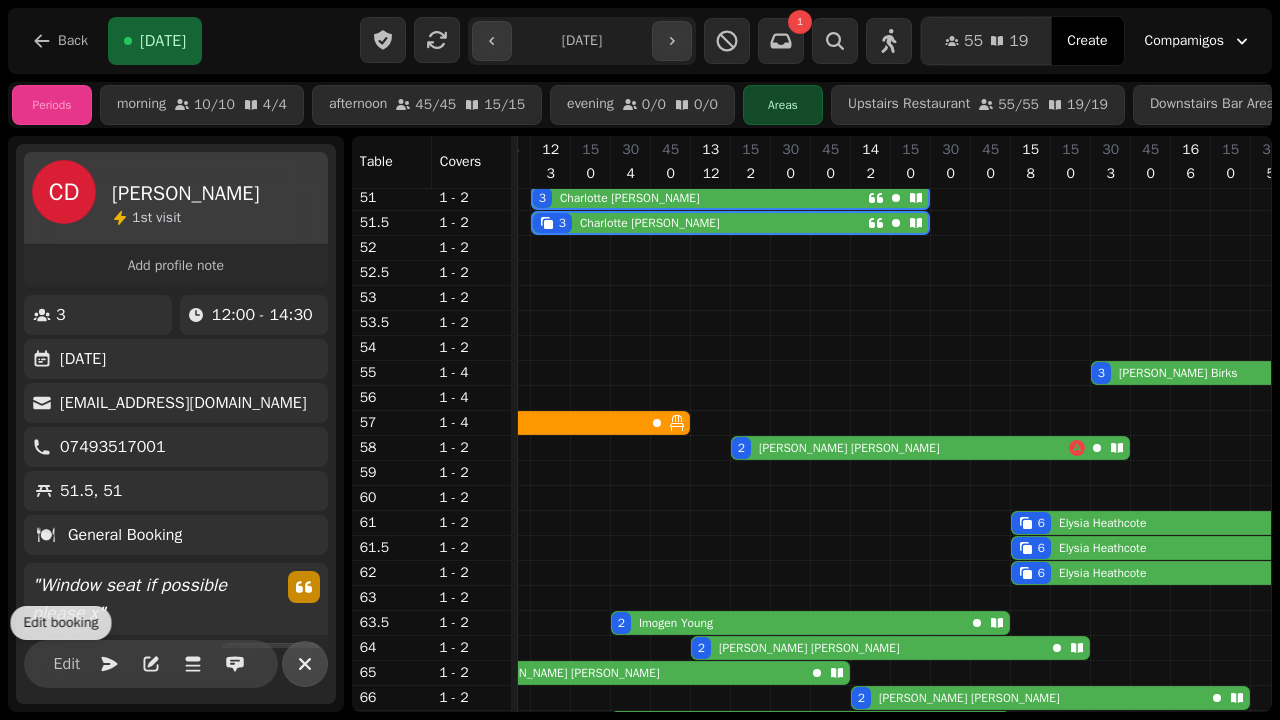 click at bounding box center (305, 664) 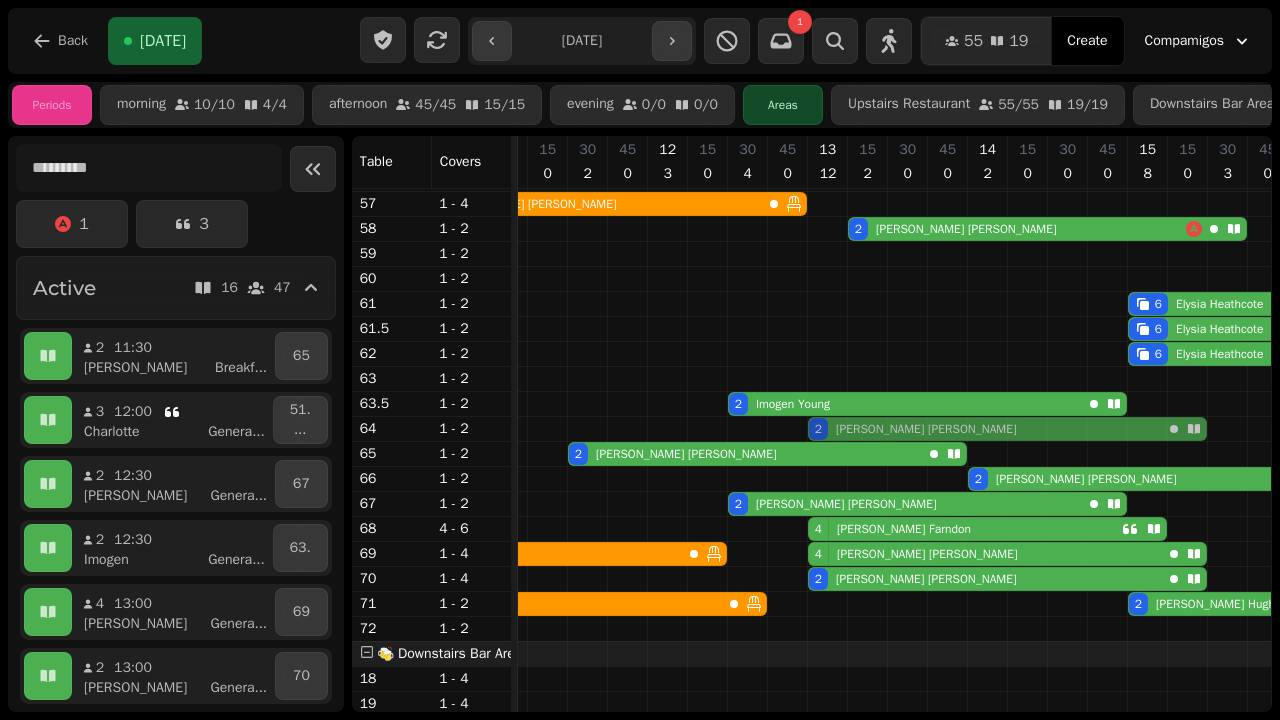drag, startPoint x: 828, startPoint y: 432, endPoint x: 822, endPoint y: 442, distance: 11.661903 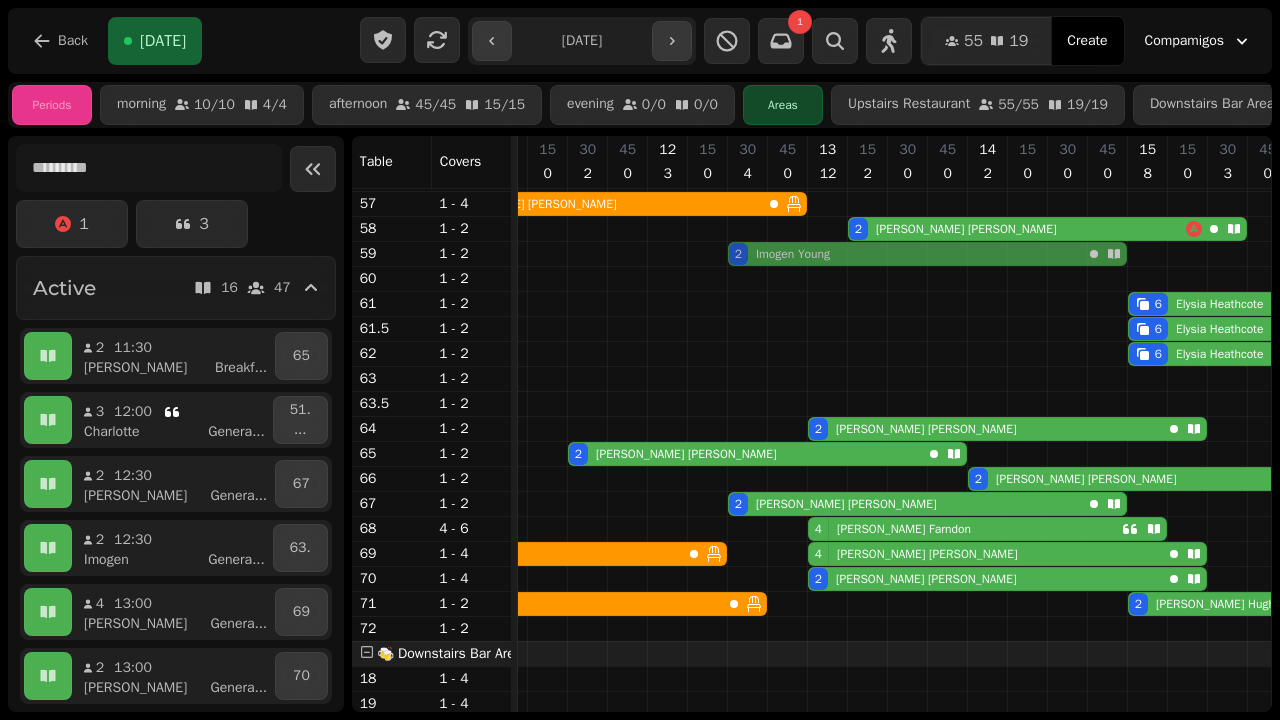 drag, startPoint x: 745, startPoint y: 400, endPoint x: 741, endPoint y: 248, distance: 152.05263 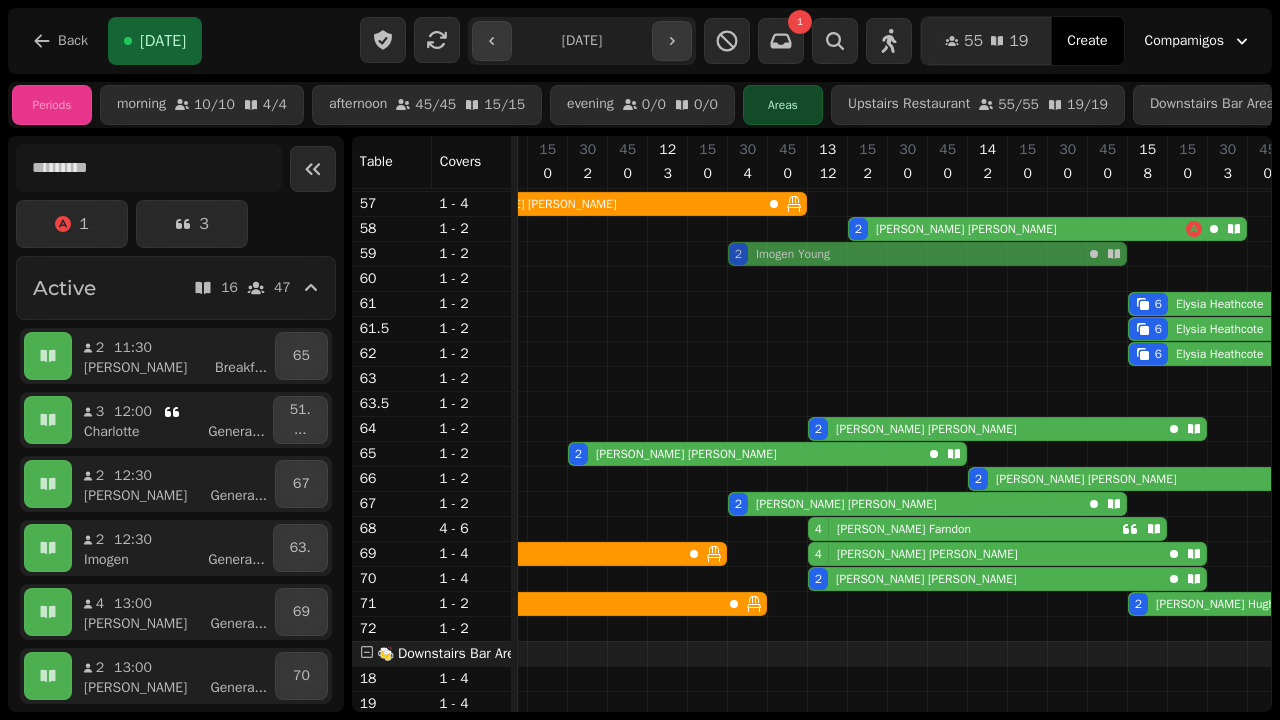 click on "3 [PERSON_NAME] 3 [PERSON_NAME] 3 [PERSON_NAME] 4 [PERSON_NAME] 2 [PERSON_NAME] 2 [PERSON_NAME] 6 [PERSON_NAME] 6 [PERSON_NAME] 6 [PERSON_NAME] 2 [PERSON_NAME] 2 [PERSON_NAME] 2 [PERSON_NAME] 2 [PERSON_NAME] 2 [PERSON_NAME] 4 [PERSON_NAME] 6 [PERSON_NAME] 2 [PERSON_NAME] 4 [PERSON_NAME] 2 [PERSON_NAME] 2 [PERSON_NAME] 3 [PERSON_NAME] 2 [PERSON_NAME] 2 [PERSON_NAME]" at bounding box center (1288, 466) 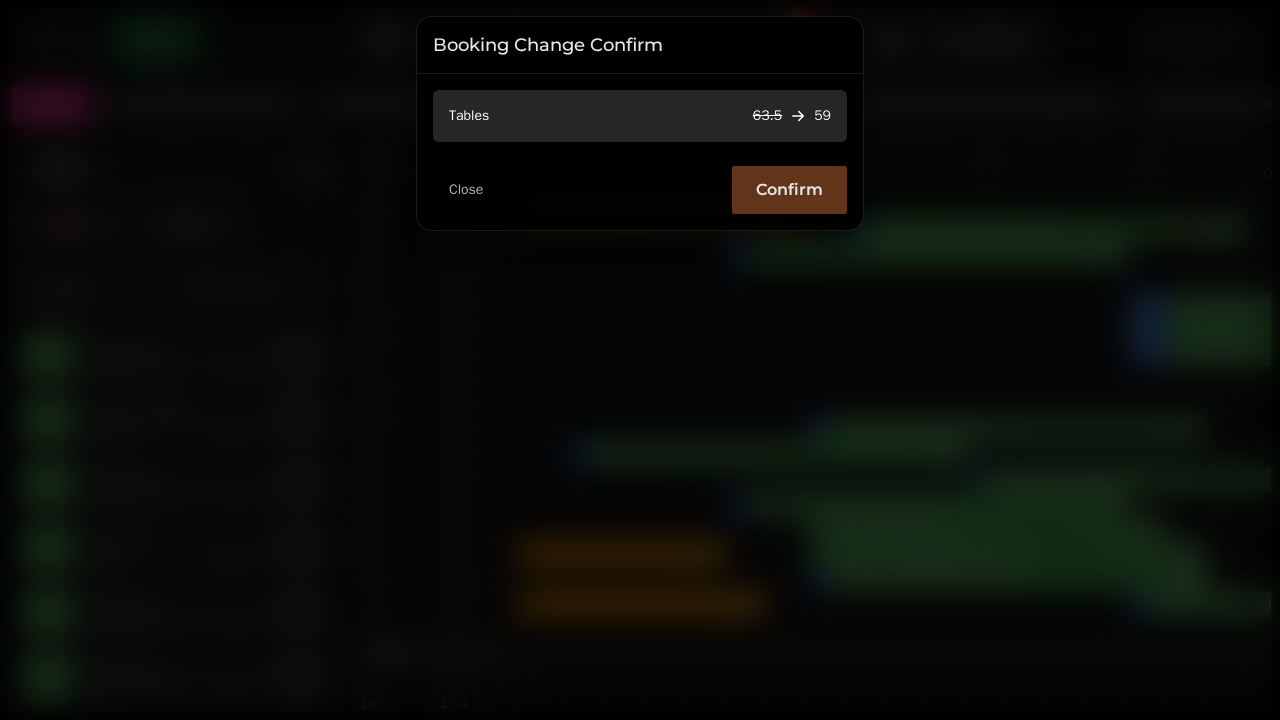 click on "Confirm" at bounding box center (789, 190) 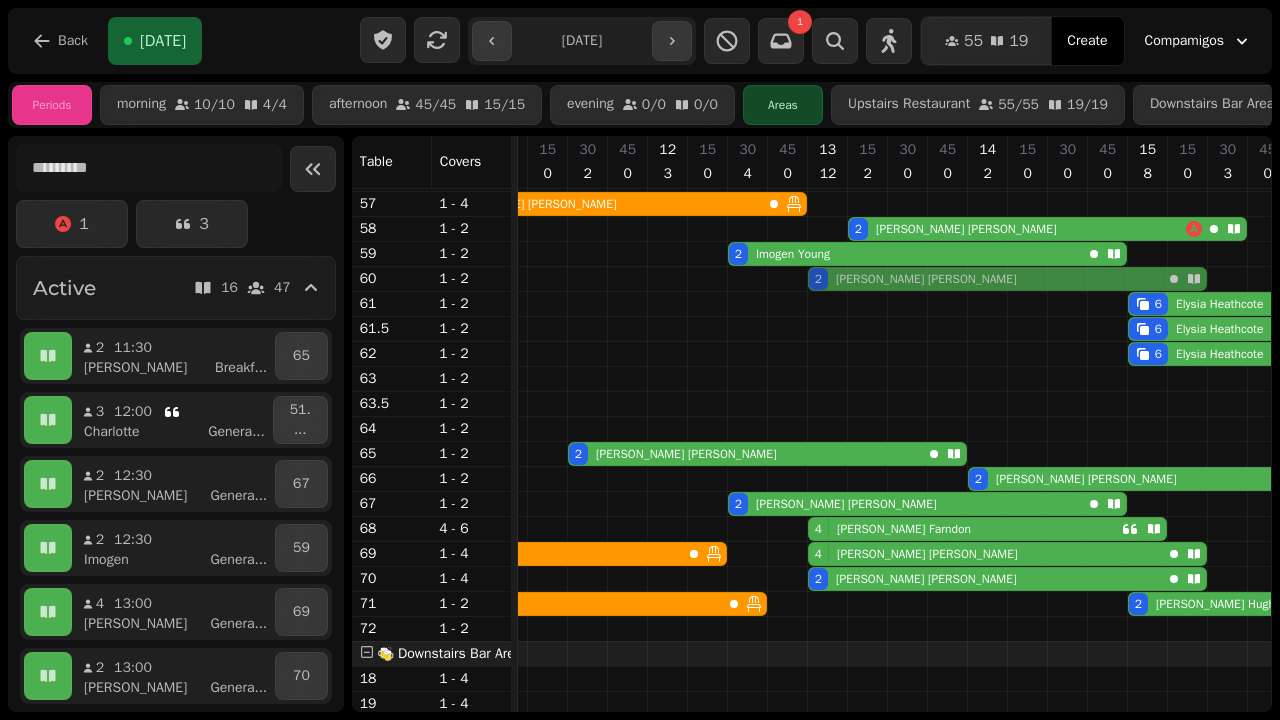drag, startPoint x: 828, startPoint y: 427, endPoint x: 829, endPoint y: 287, distance: 140.00357 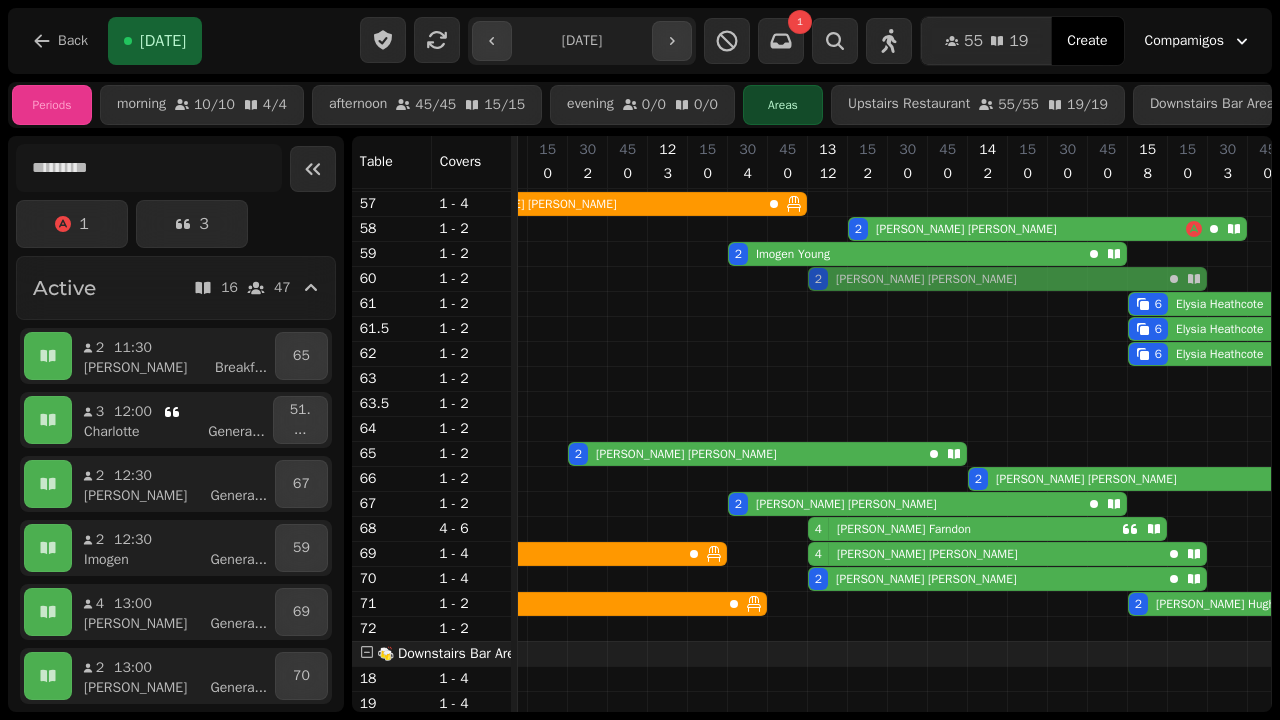 click on "3 [PERSON_NAME] 3 [PERSON_NAME] 3 [PERSON_NAME] 4 [PERSON_NAME] 2 [PERSON_NAME] 2 [PERSON_NAME] 2 [PERSON_NAME] 6 [PERSON_NAME] 6 [PERSON_NAME] 6 [PERSON_NAME] 2 [PERSON_NAME] 2 [PERSON_NAME] 2 [PERSON_NAME] 2 [PERSON_NAME] 4 [PERSON_NAME] 6 [PERSON_NAME] 2 [PERSON_NAME] 4 [PERSON_NAME] 2 [PERSON_NAME] 2 [PERSON_NAME] 3 [PERSON_NAME] 2 [PERSON_NAME] 2 [PERSON_NAME]" at bounding box center [1288, 466] 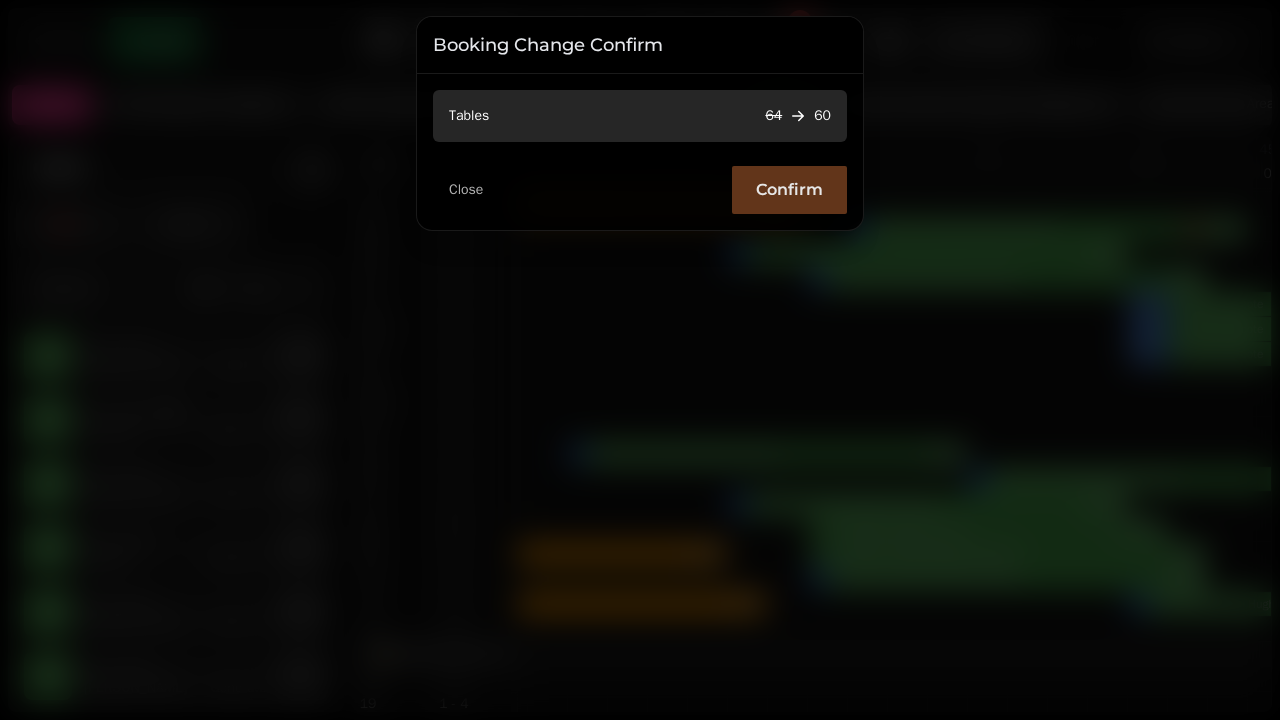 click on "Confirm" at bounding box center (789, 190) 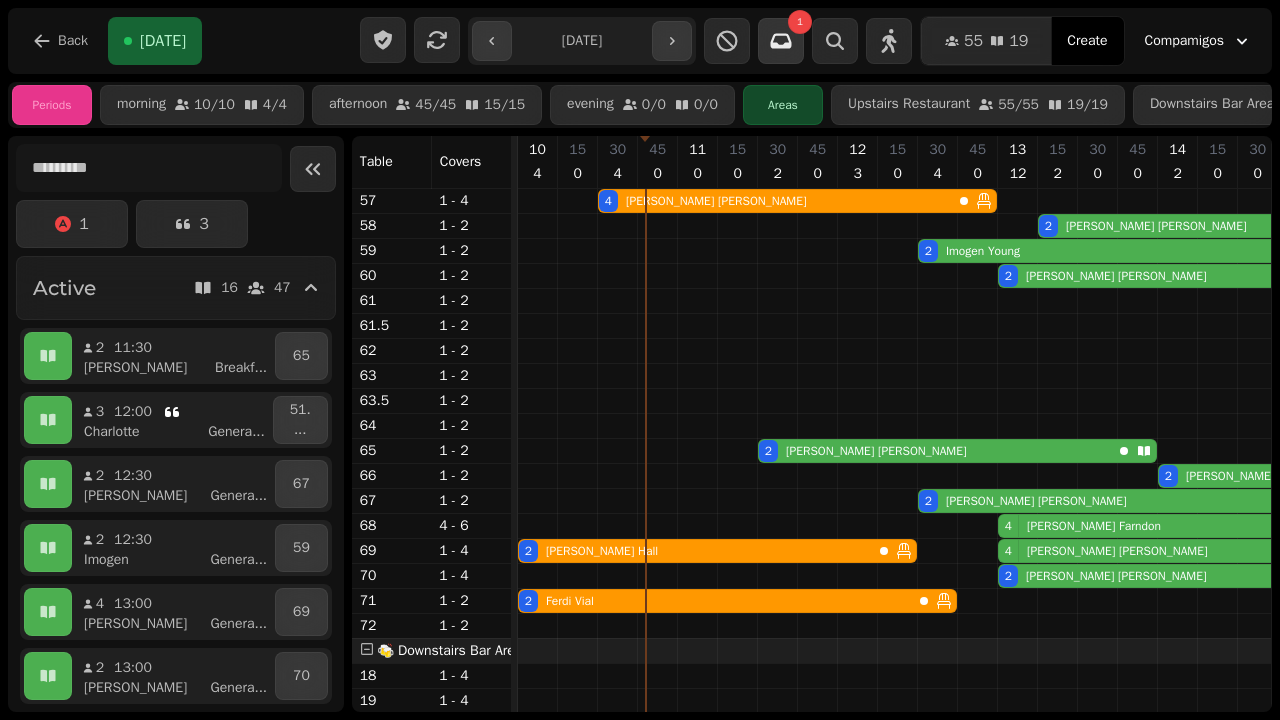 click 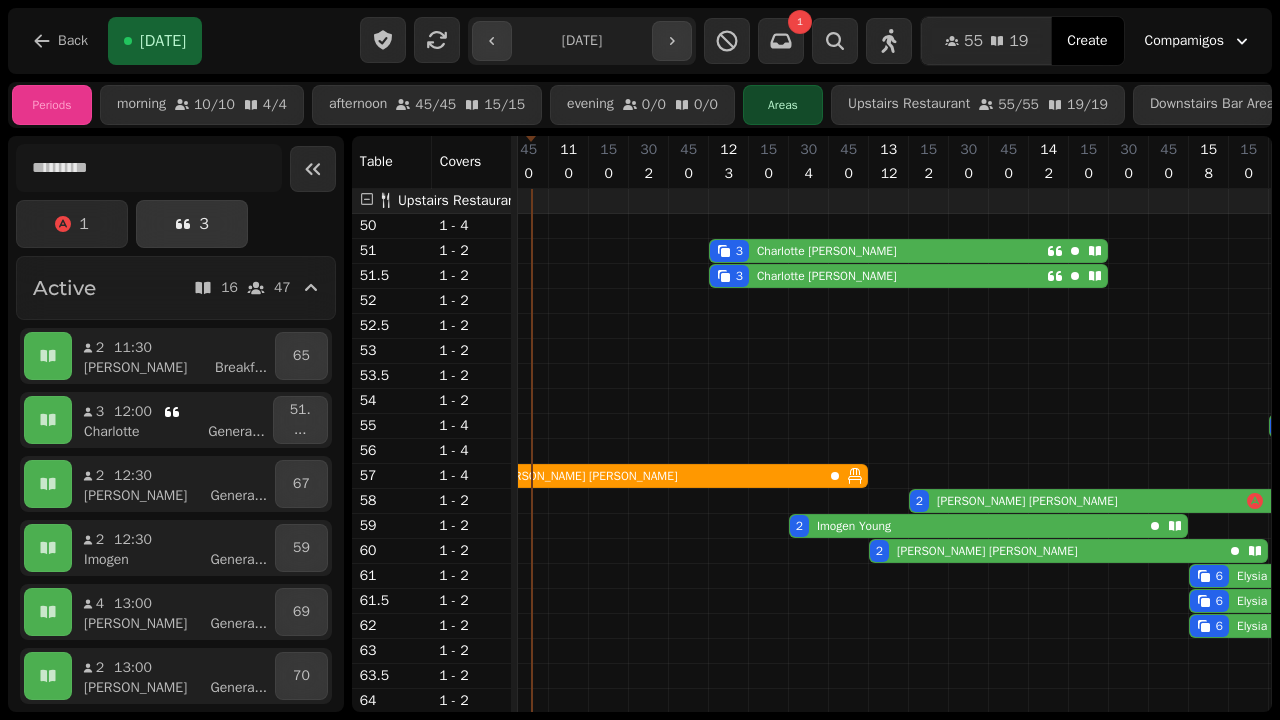 click 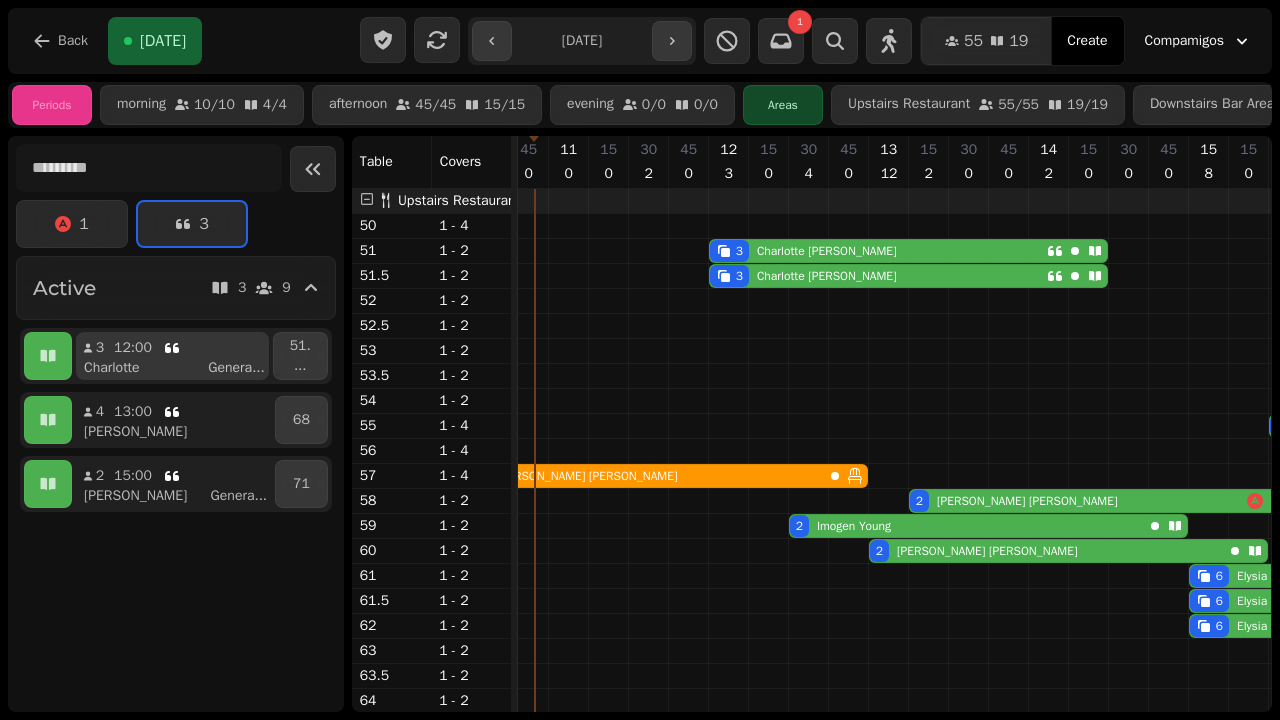 click on "Genera ..." at bounding box center [236, 368] 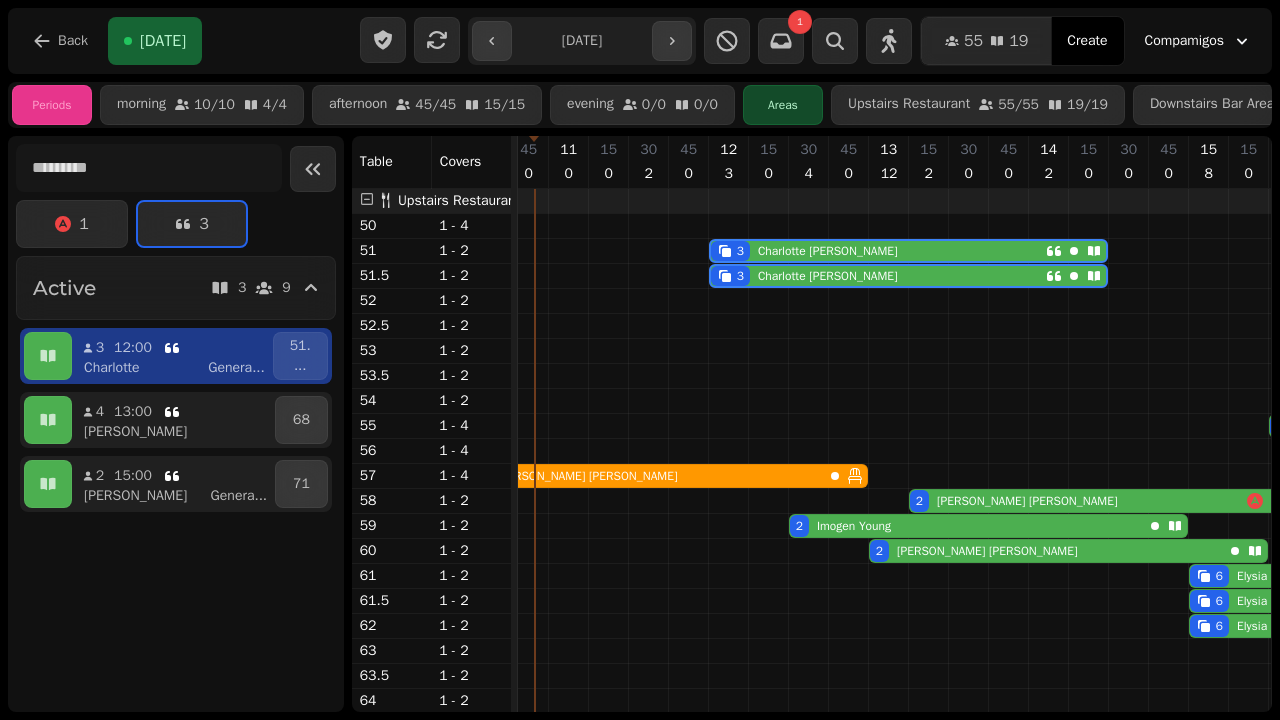scroll, scrollTop: 0, scrollLeft: 307, axis: horizontal 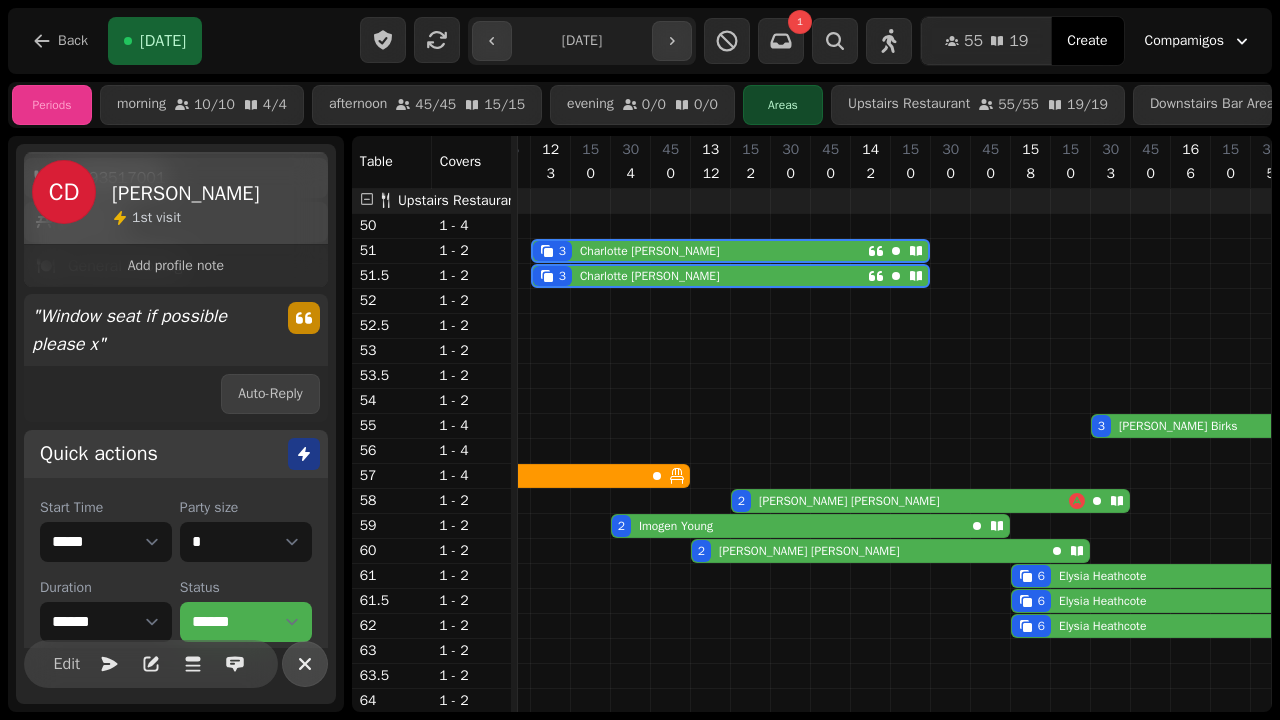 click 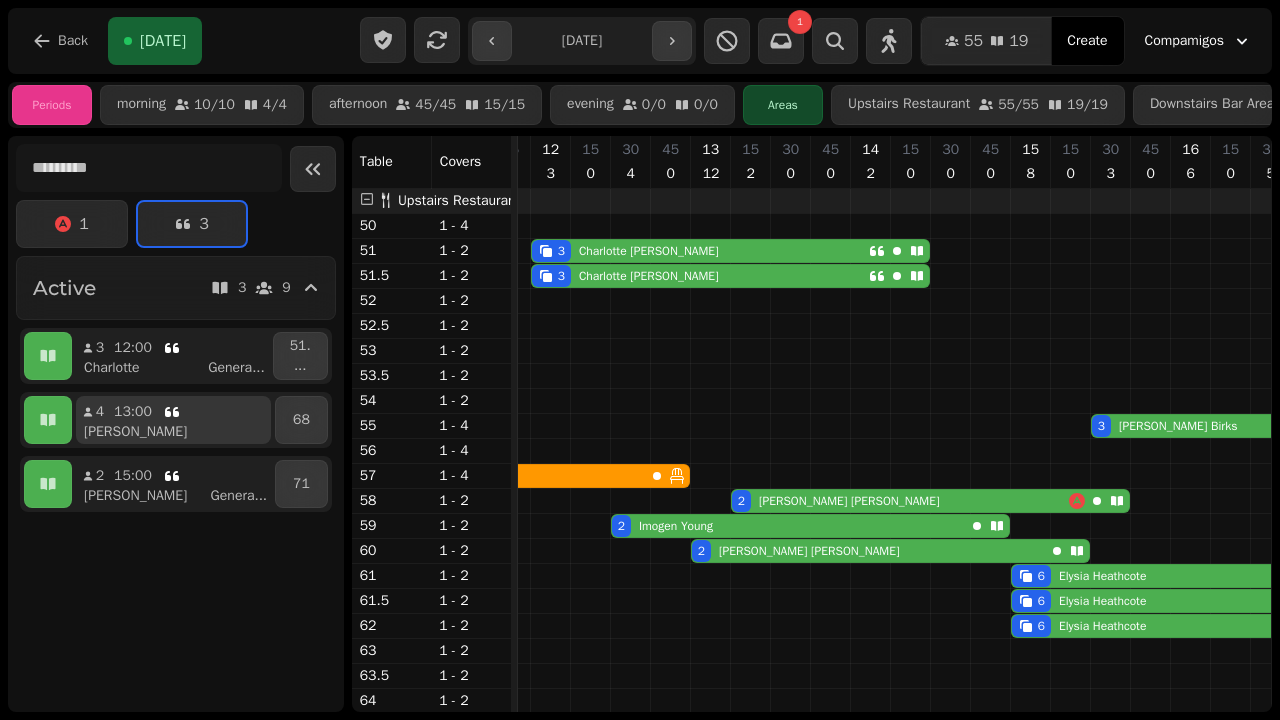 click on "4 13:00 [PERSON_NAME]" at bounding box center (173, 420) 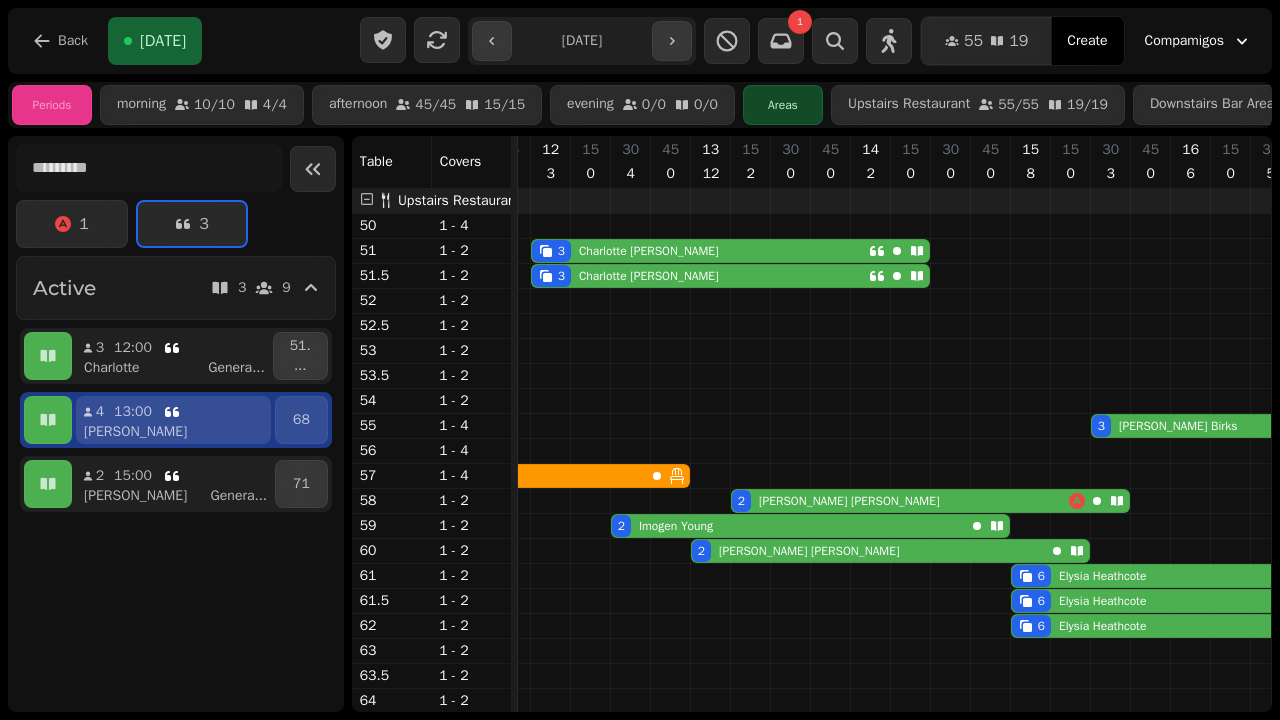 scroll, scrollTop: 0, scrollLeft: 467, axis: horizontal 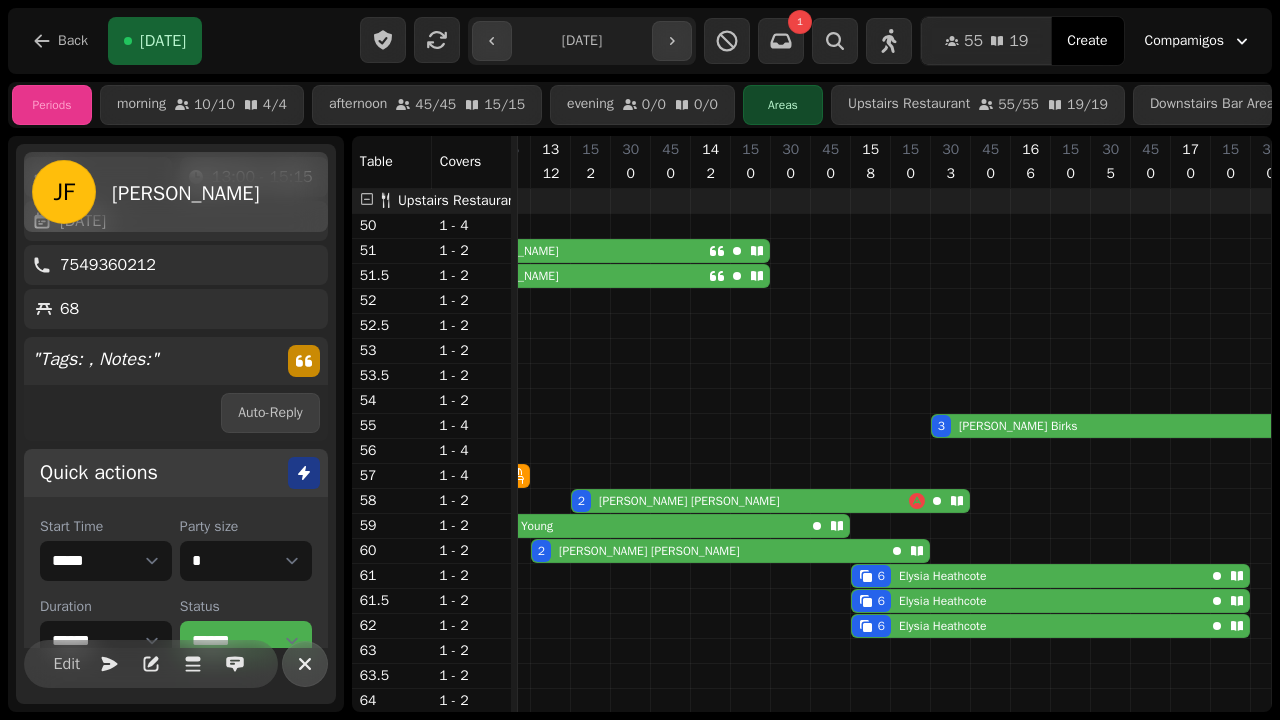 click 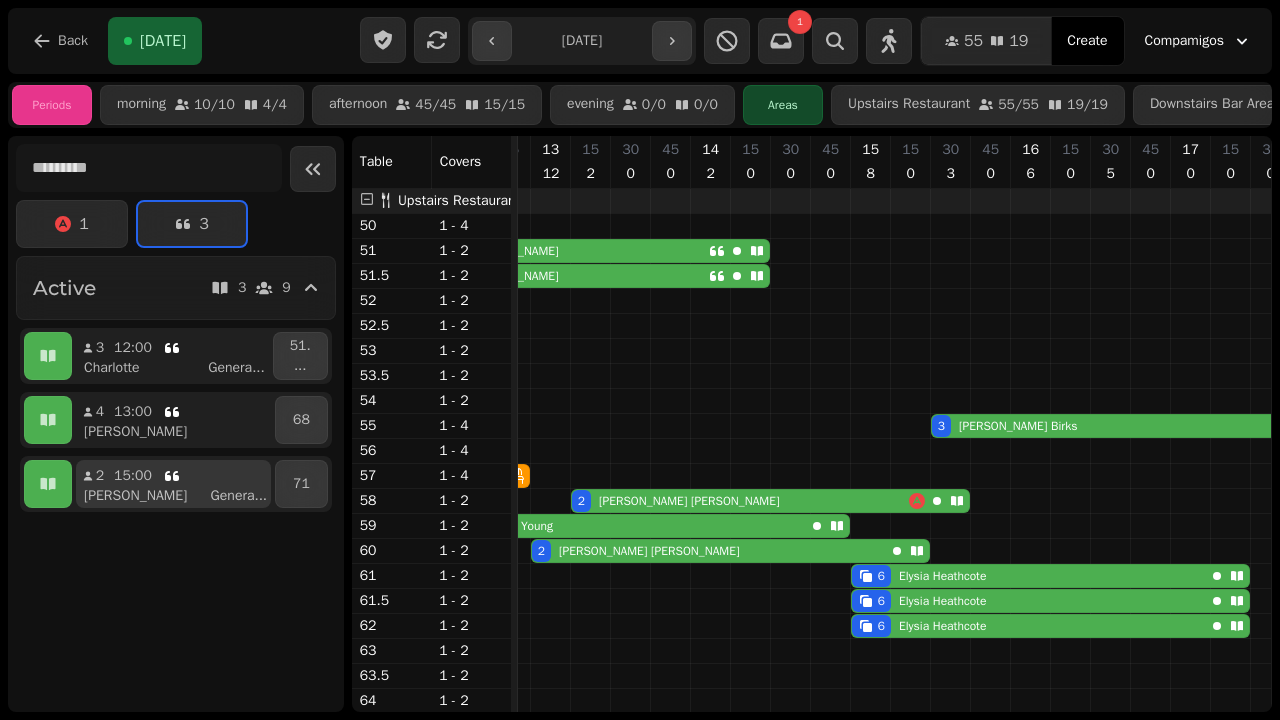 click on "[PERSON_NAME] ..." at bounding box center [181, 496] 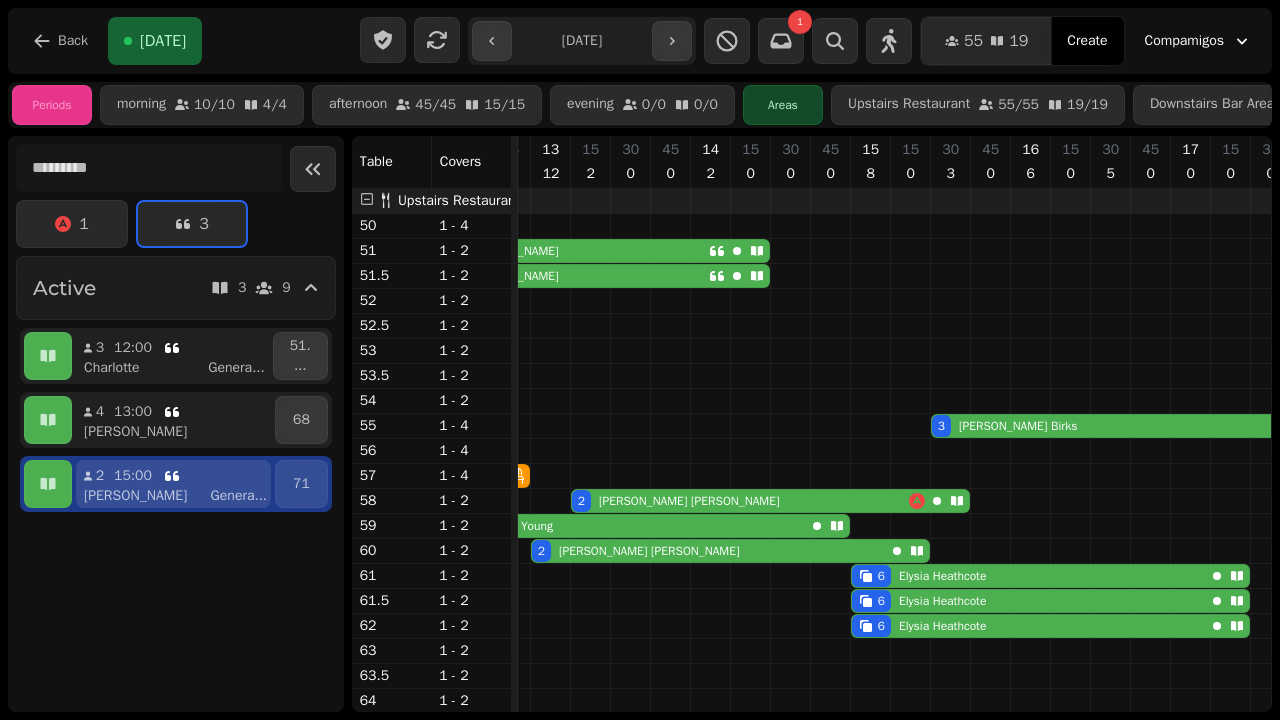 scroll, scrollTop: 0, scrollLeft: 787, axis: horizontal 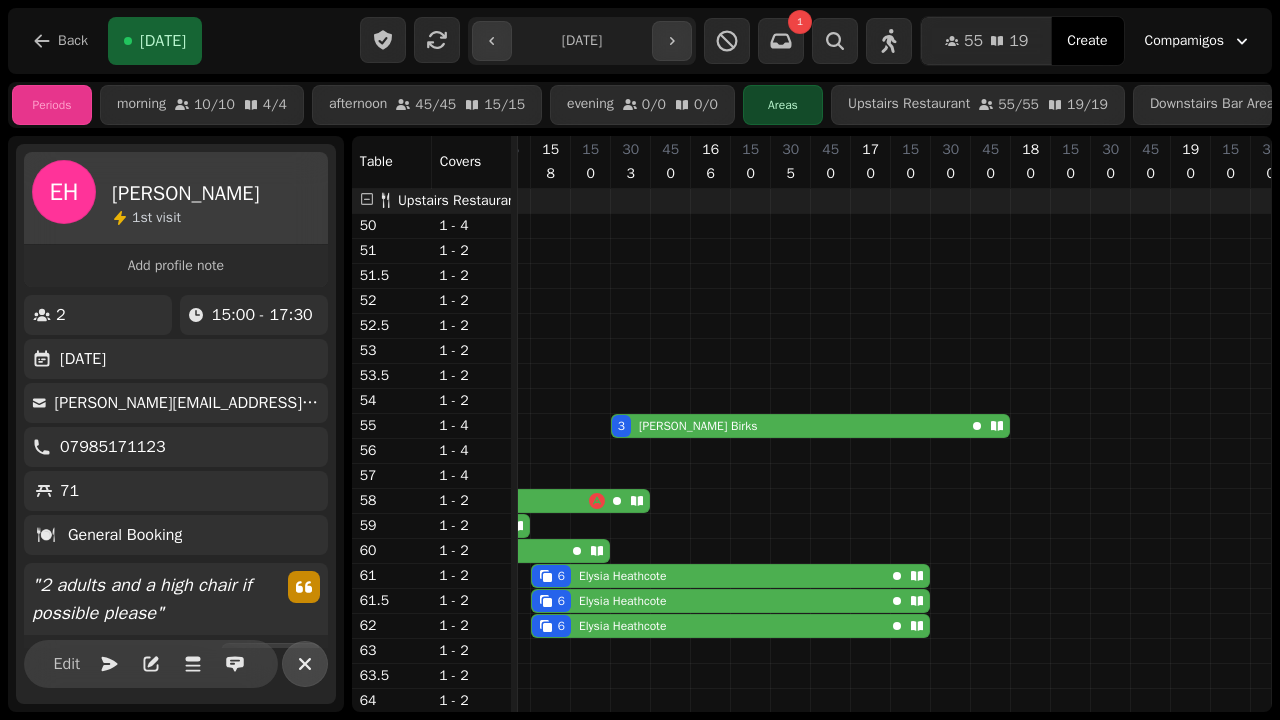 click 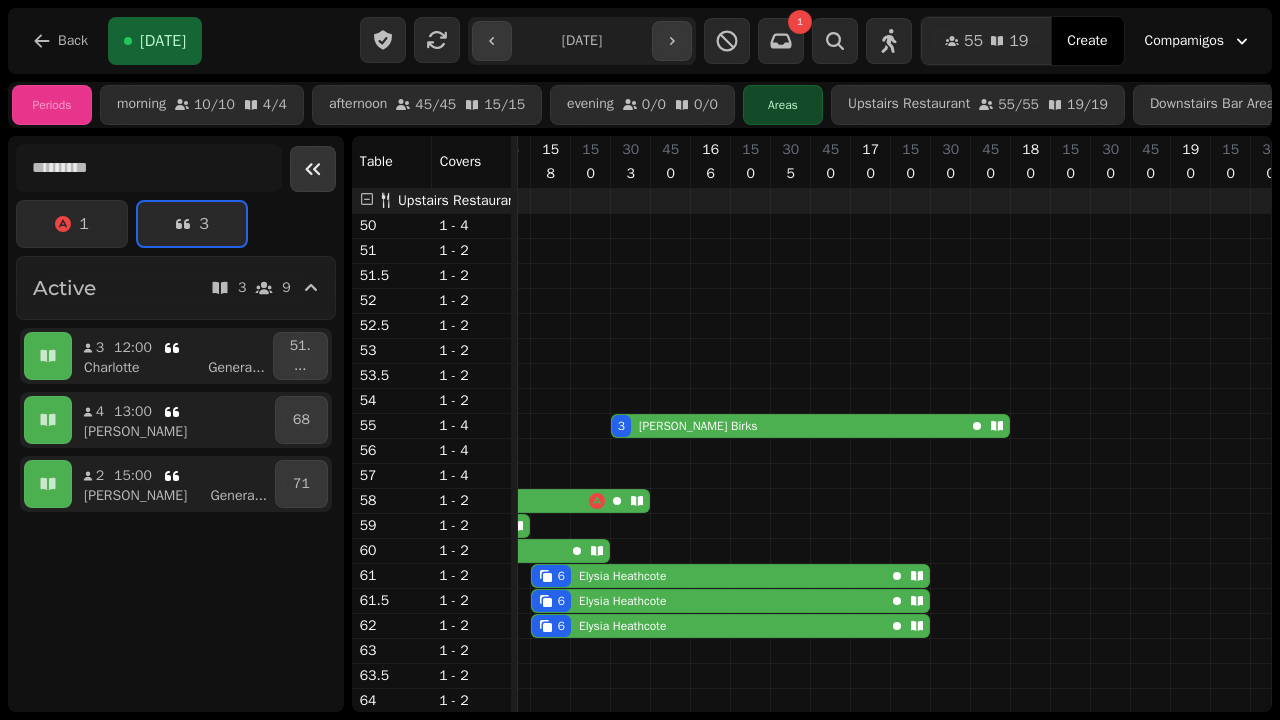 click at bounding box center [313, 169] 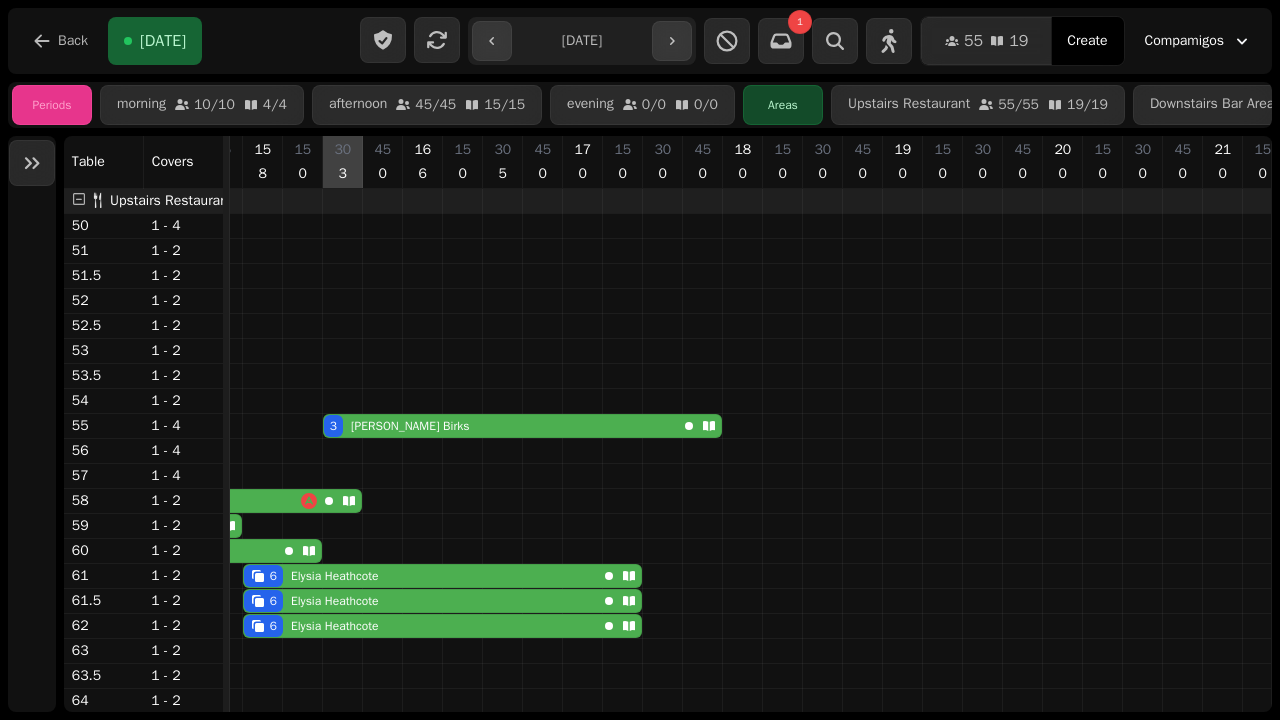 scroll, scrollTop: 0, scrollLeft: 631, axis: horizontal 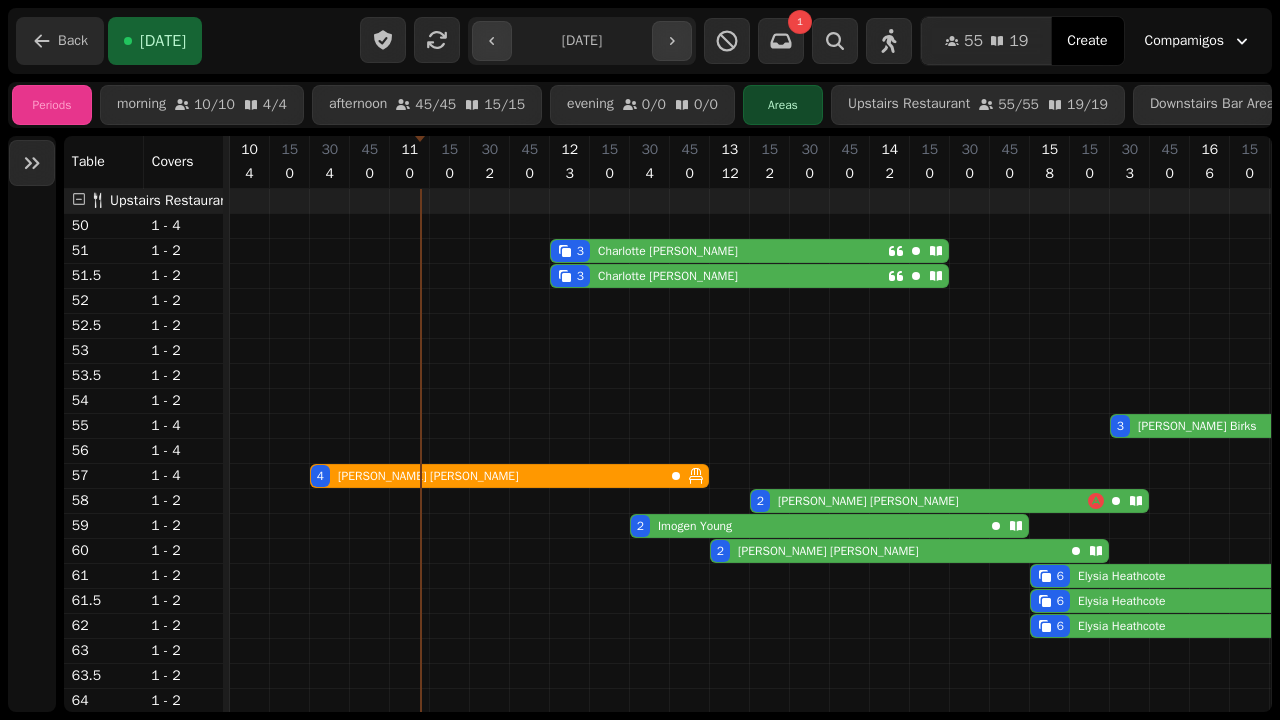 click on "Back" at bounding box center [60, 41] 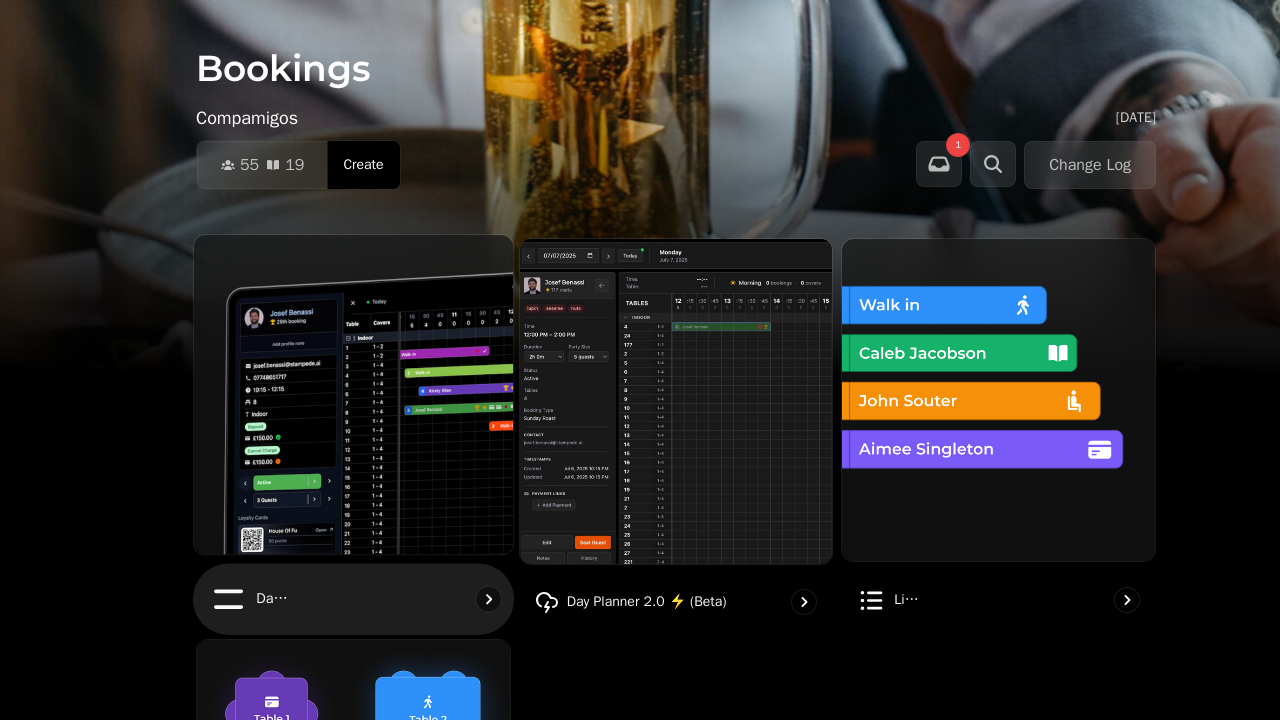 click on "Day planner" at bounding box center (273, 599) 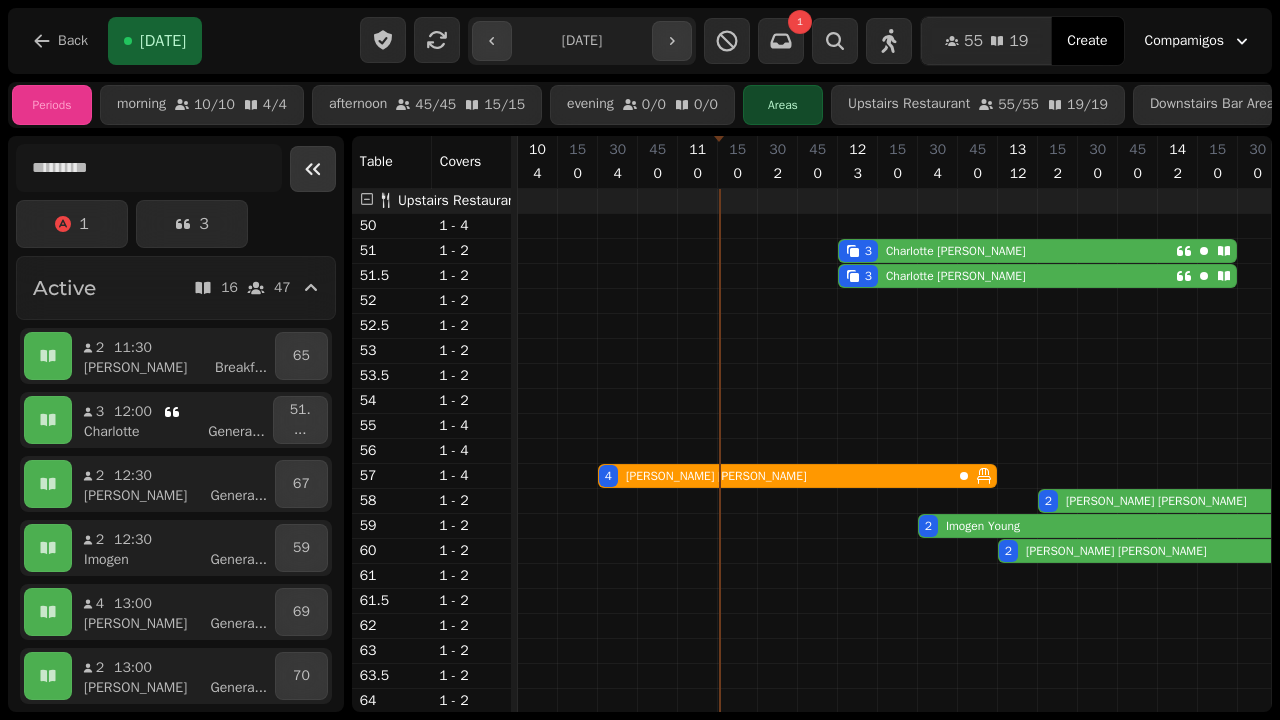 scroll, scrollTop: 0, scrollLeft: 204, axis: horizontal 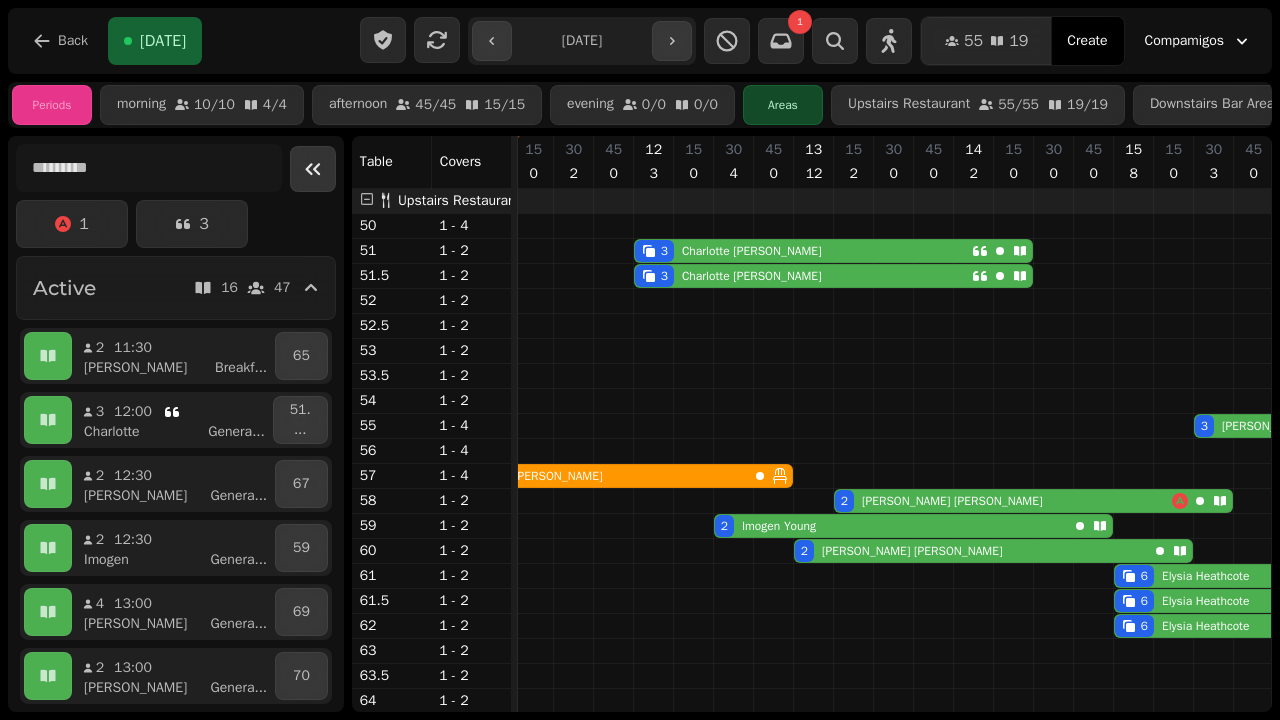 click 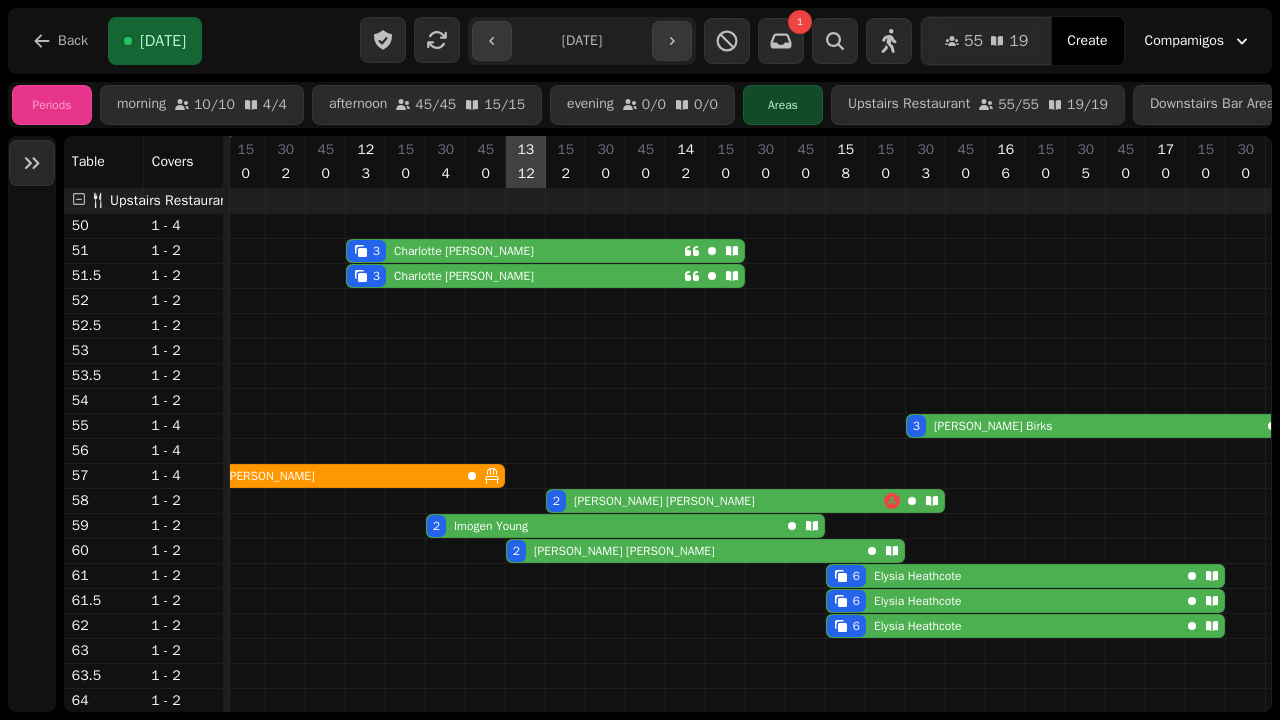 scroll, scrollTop: 51, scrollLeft: 204, axis: both 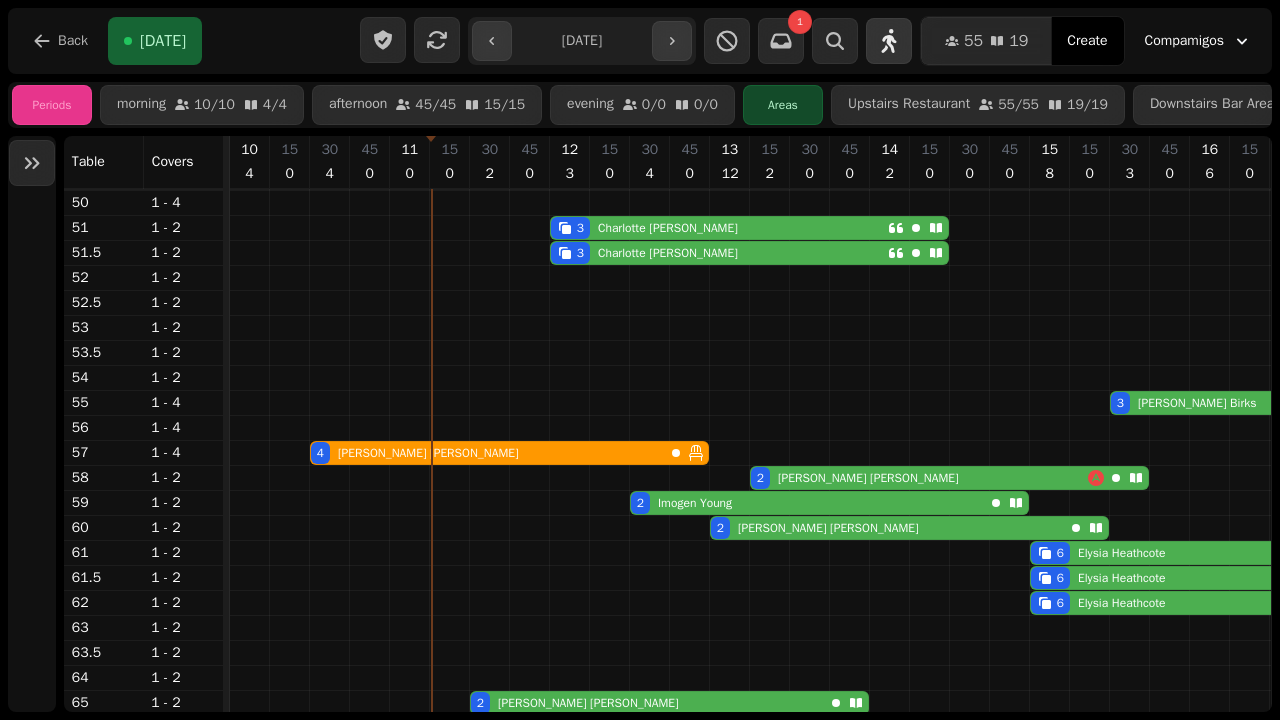 click 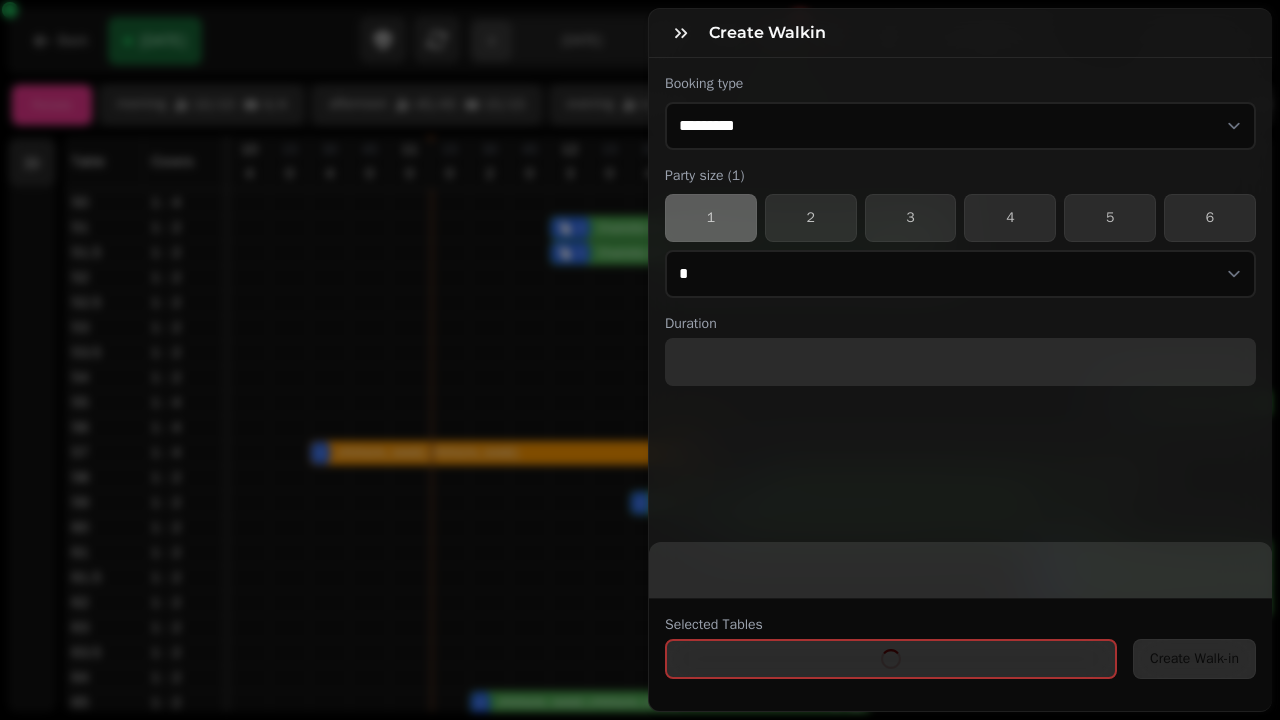 select on "****" 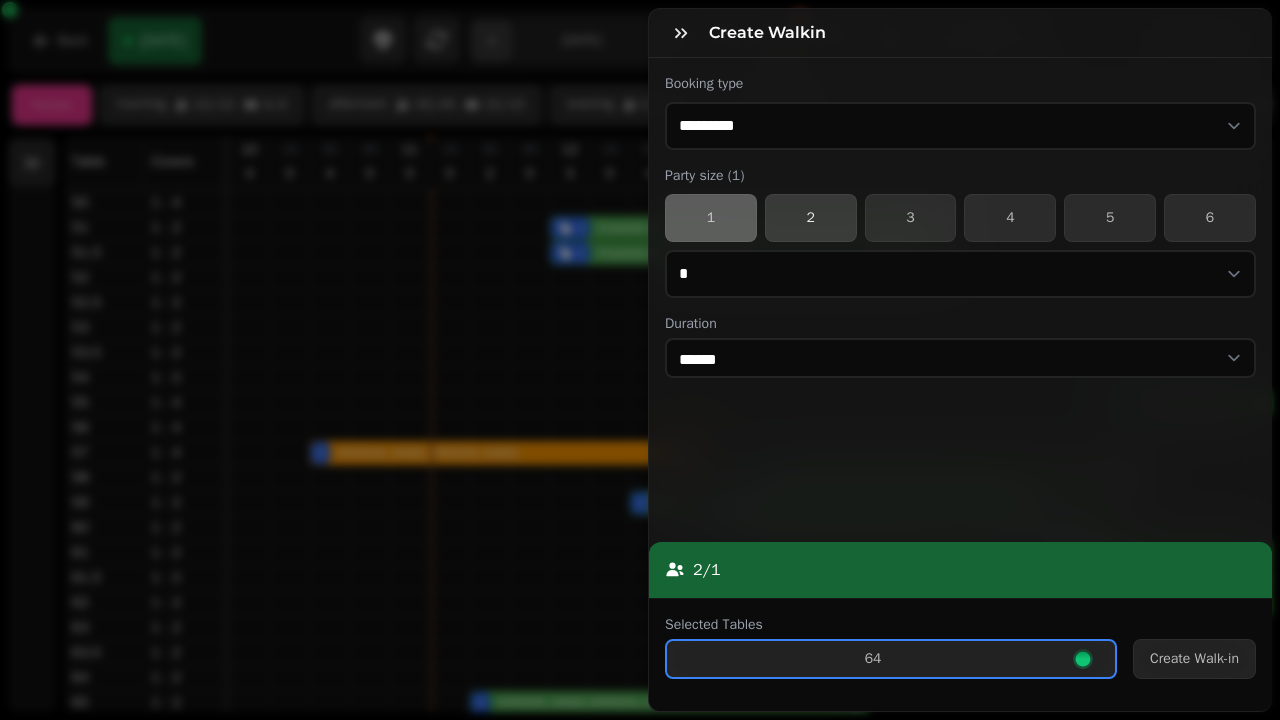 click on "2" at bounding box center [811, 218] 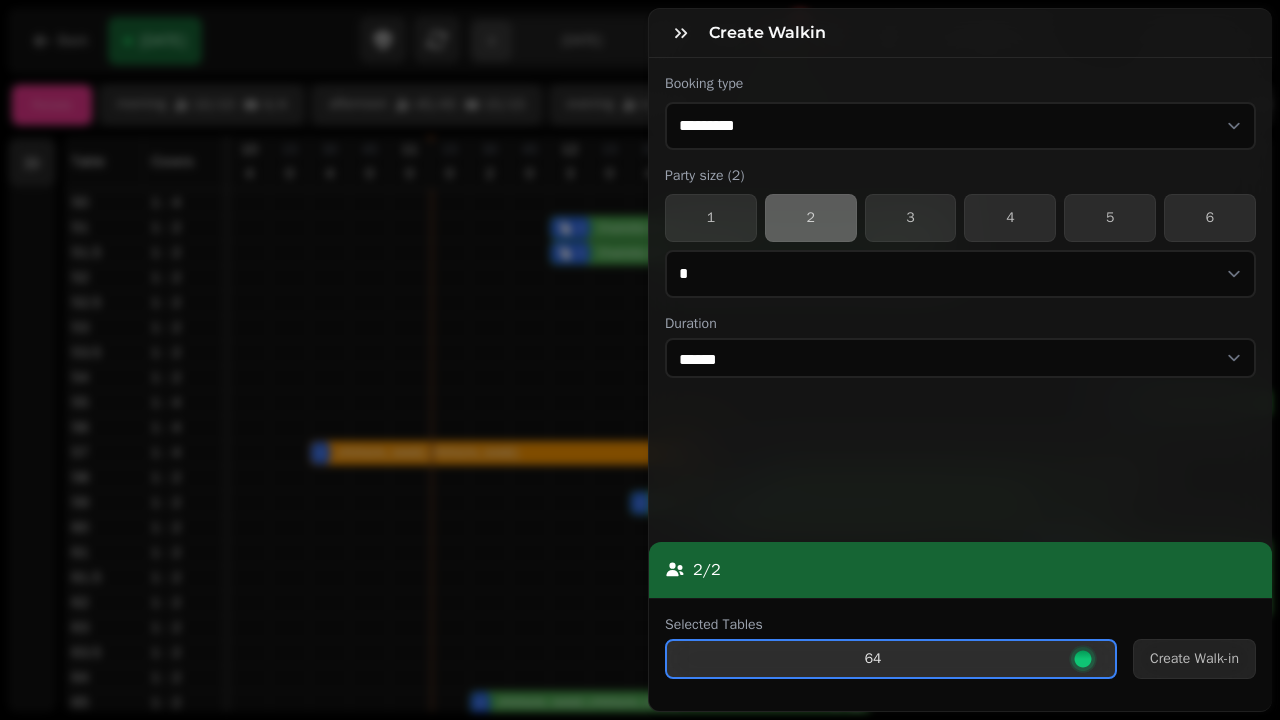 click on "64" at bounding box center (873, 659) 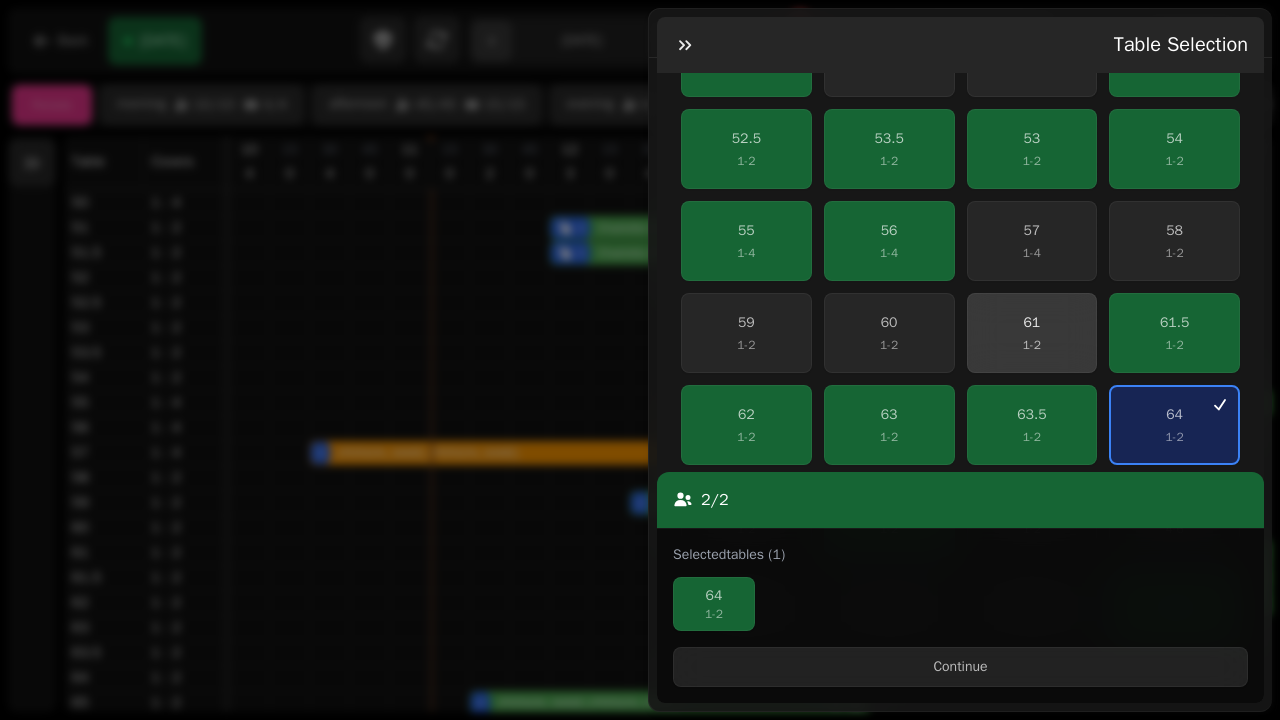 scroll, scrollTop: 483, scrollLeft: 0, axis: vertical 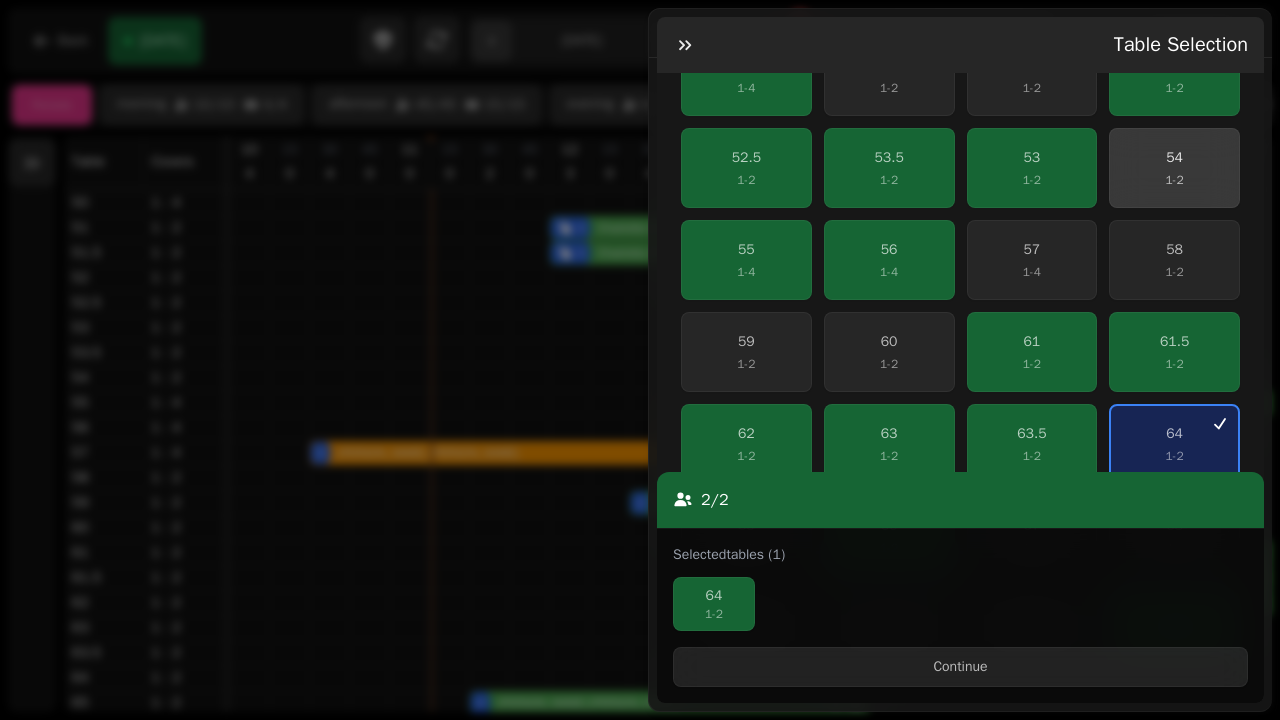 click on "54 1  -  2" at bounding box center [1175, 168] 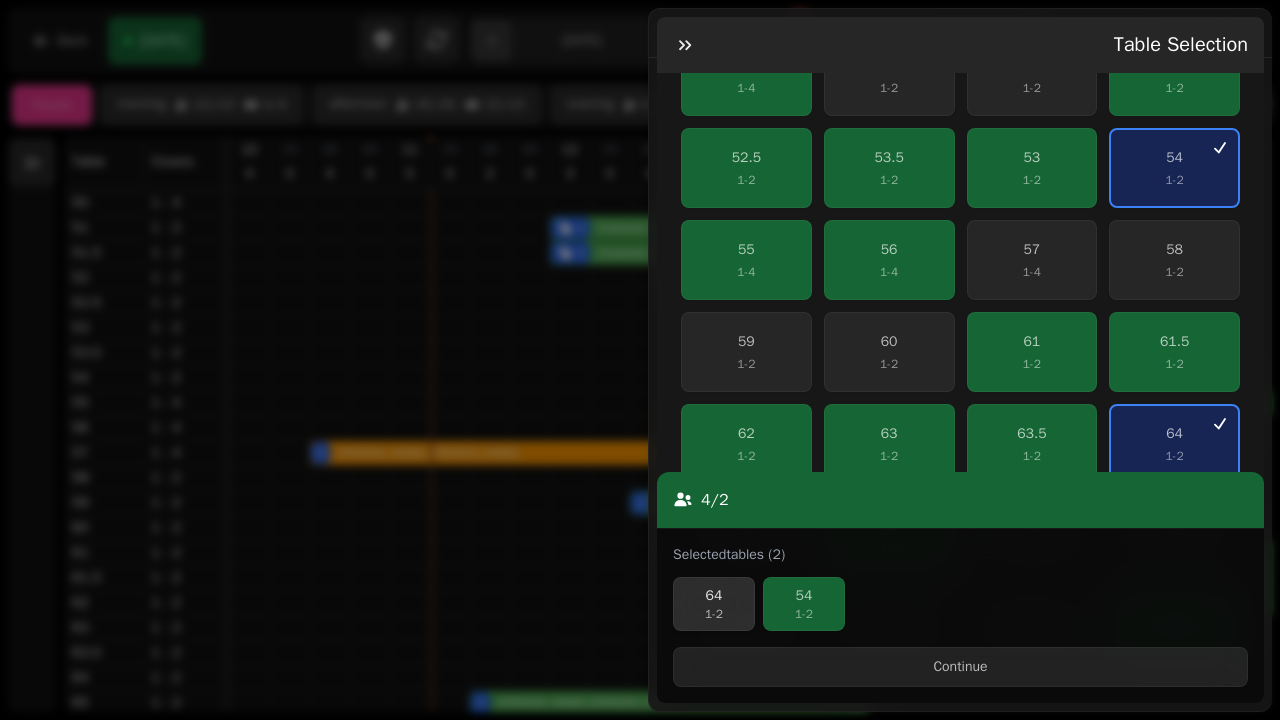 click on "64" at bounding box center (714, 596) 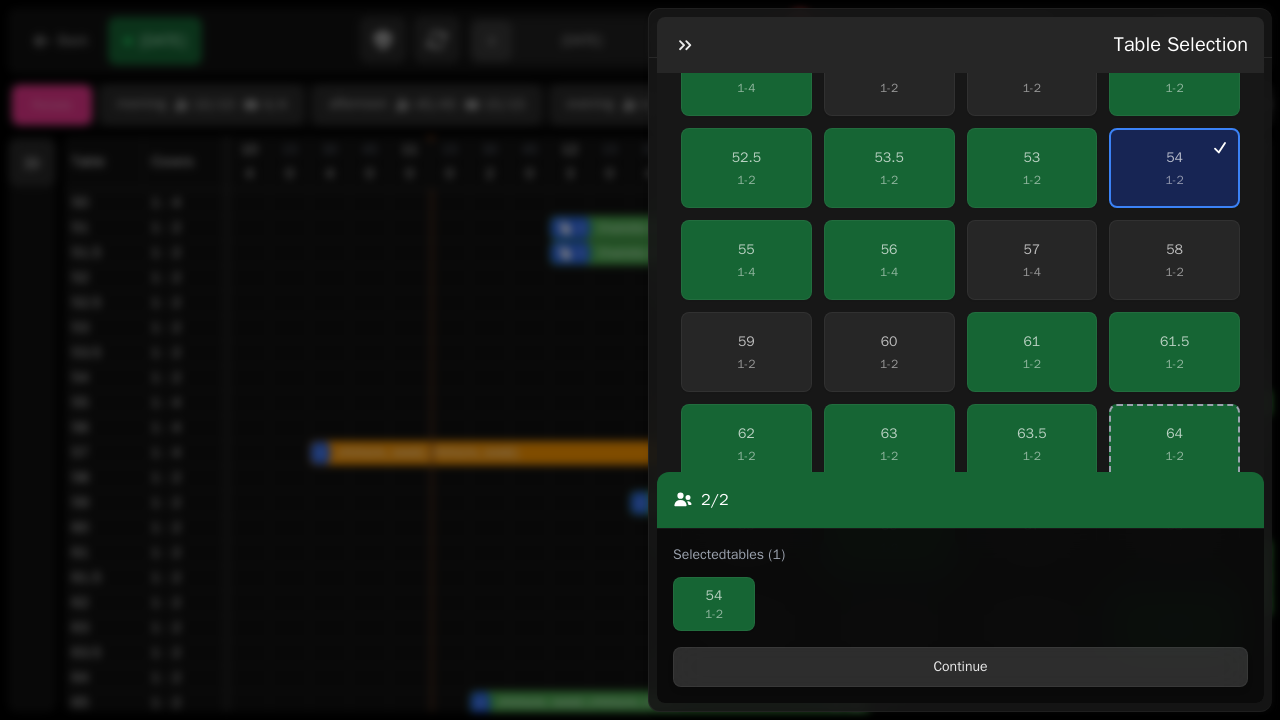 click on "Continue" at bounding box center [960, 667] 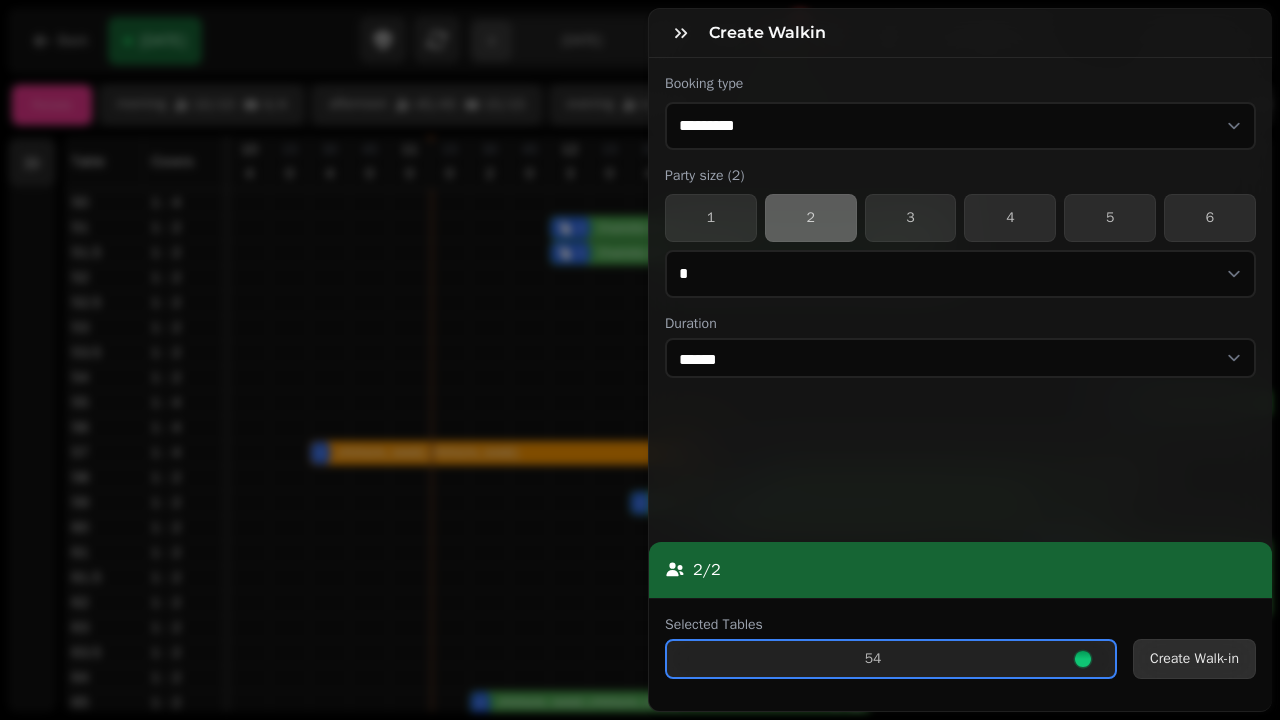 click on "Create Walk-in" at bounding box center [1194, 659] 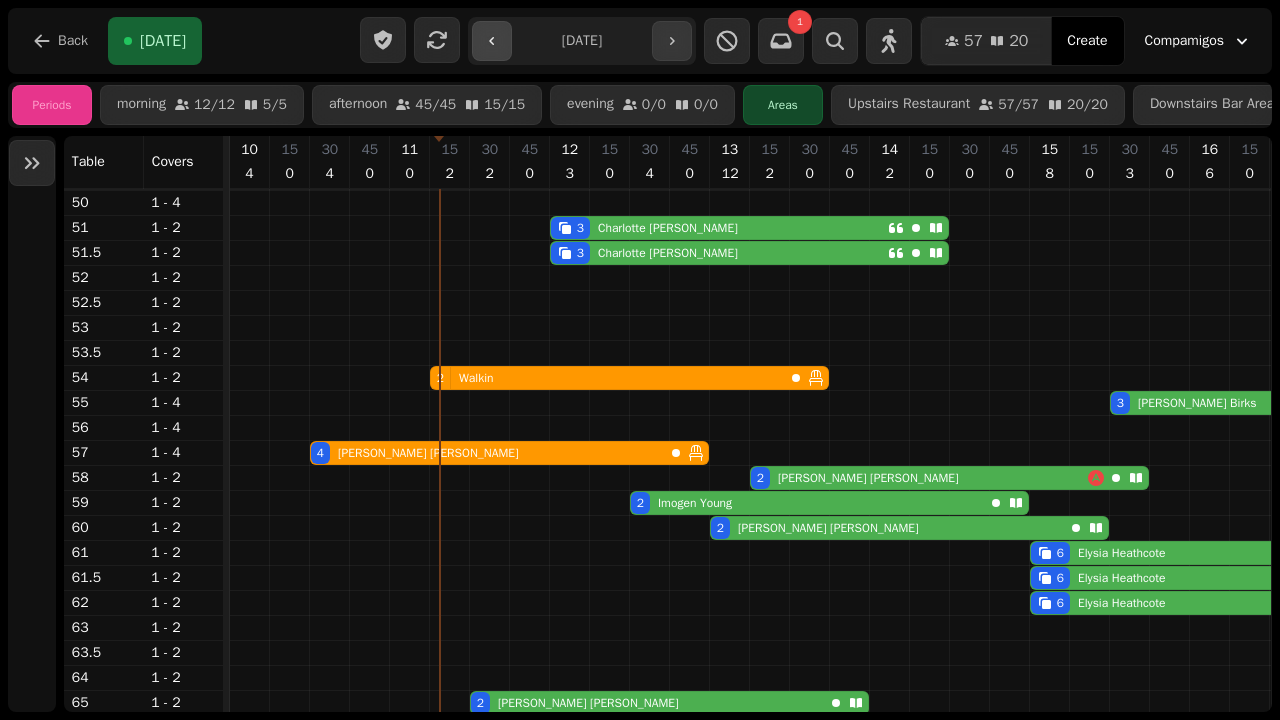 click at bounding box center [492, 41] 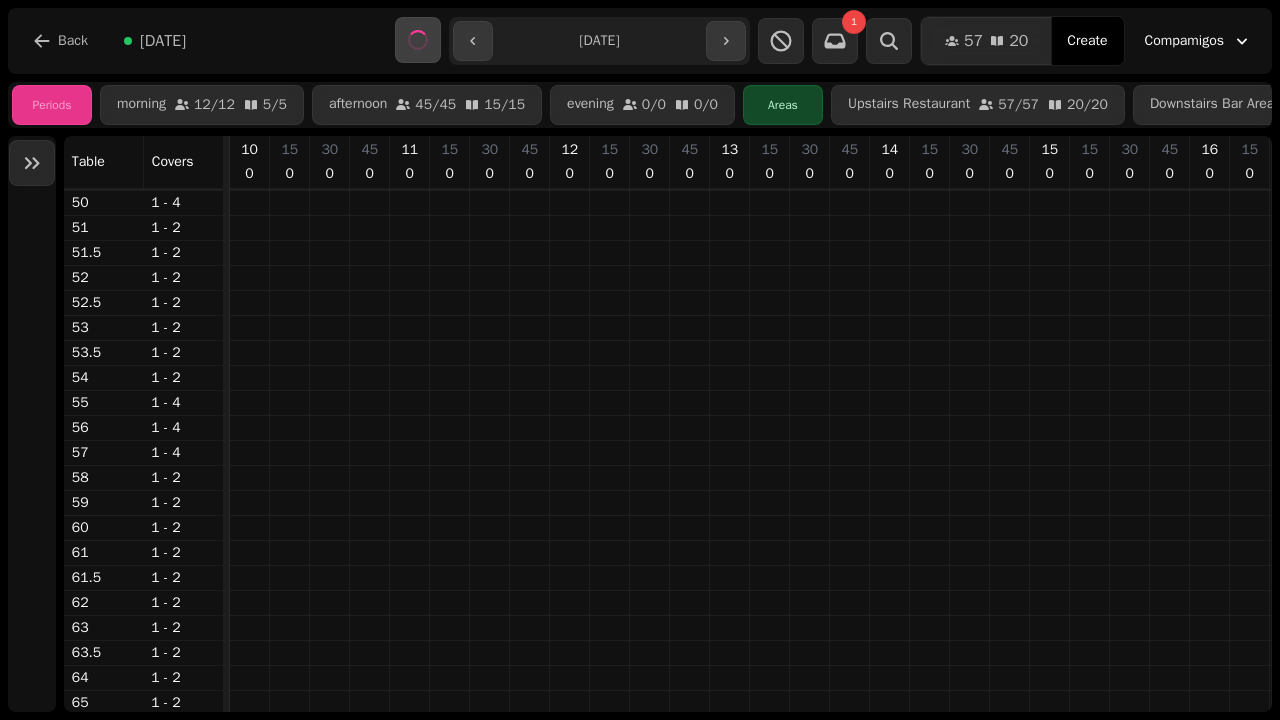 scroll, scrollTop: 0, scrollLeft: 204, axis: horizontal 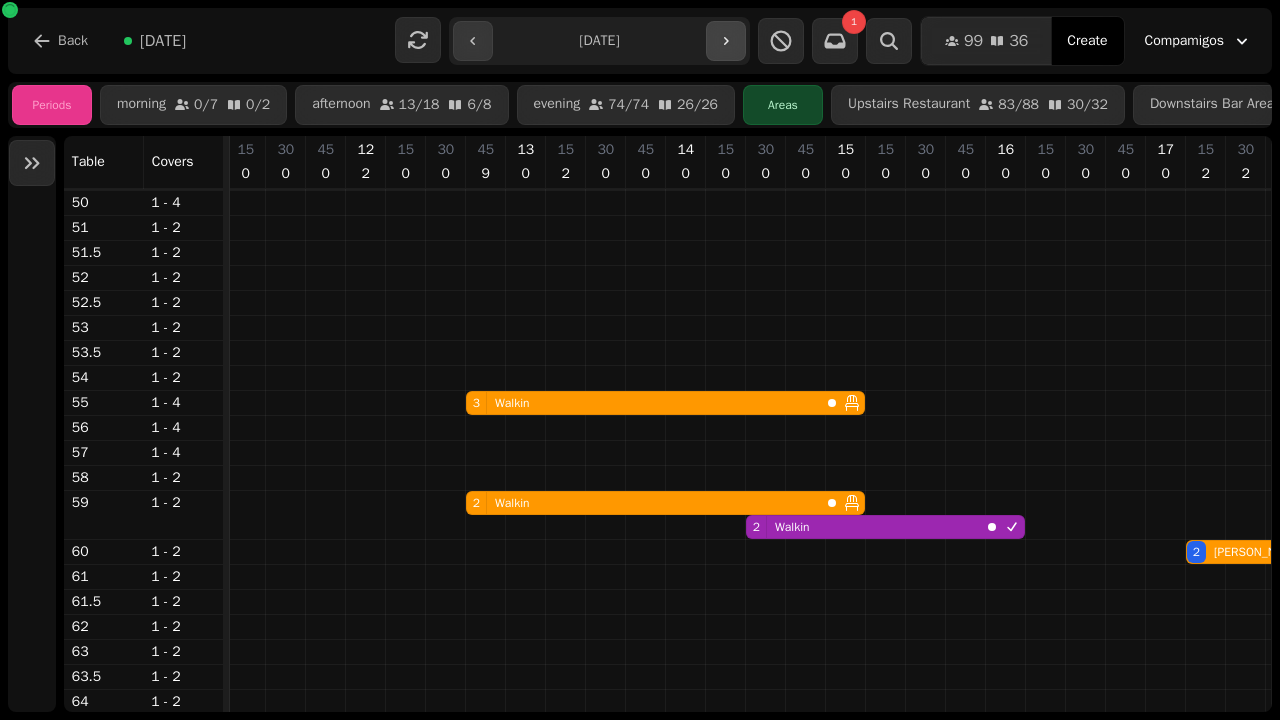 click 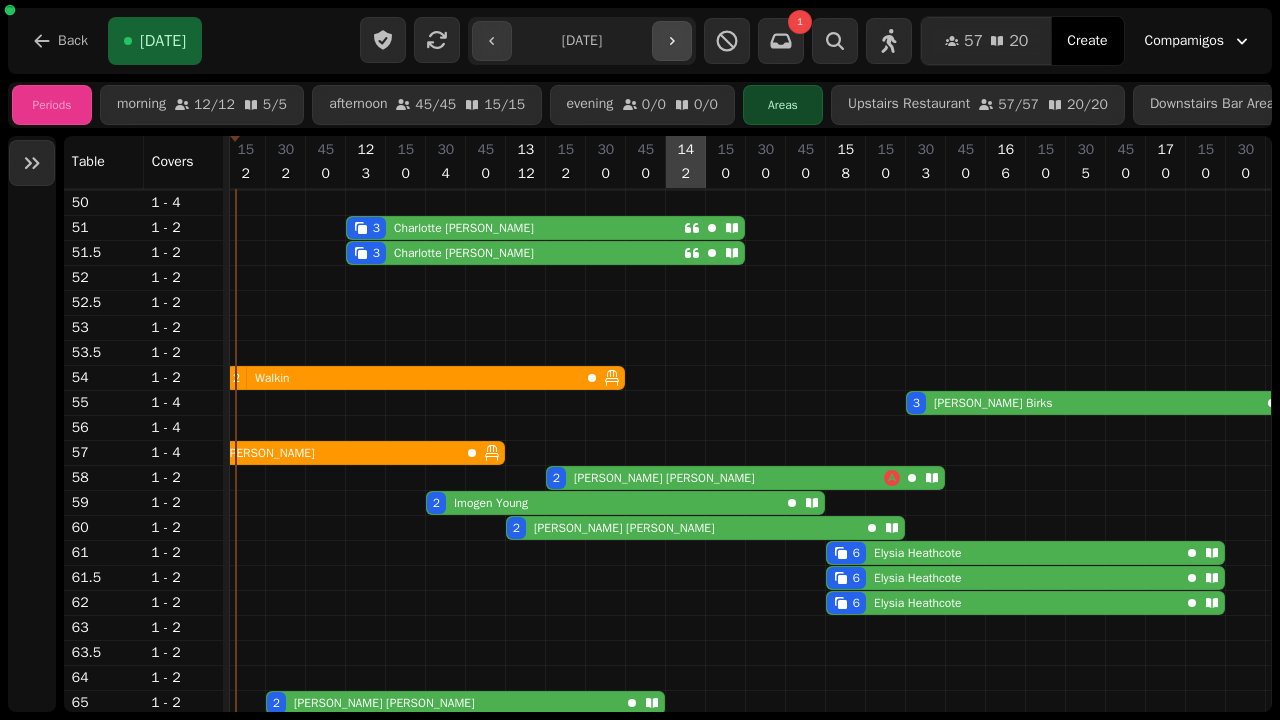 scroll, scrollTop: 249, scrollLeft: 204, axis: both 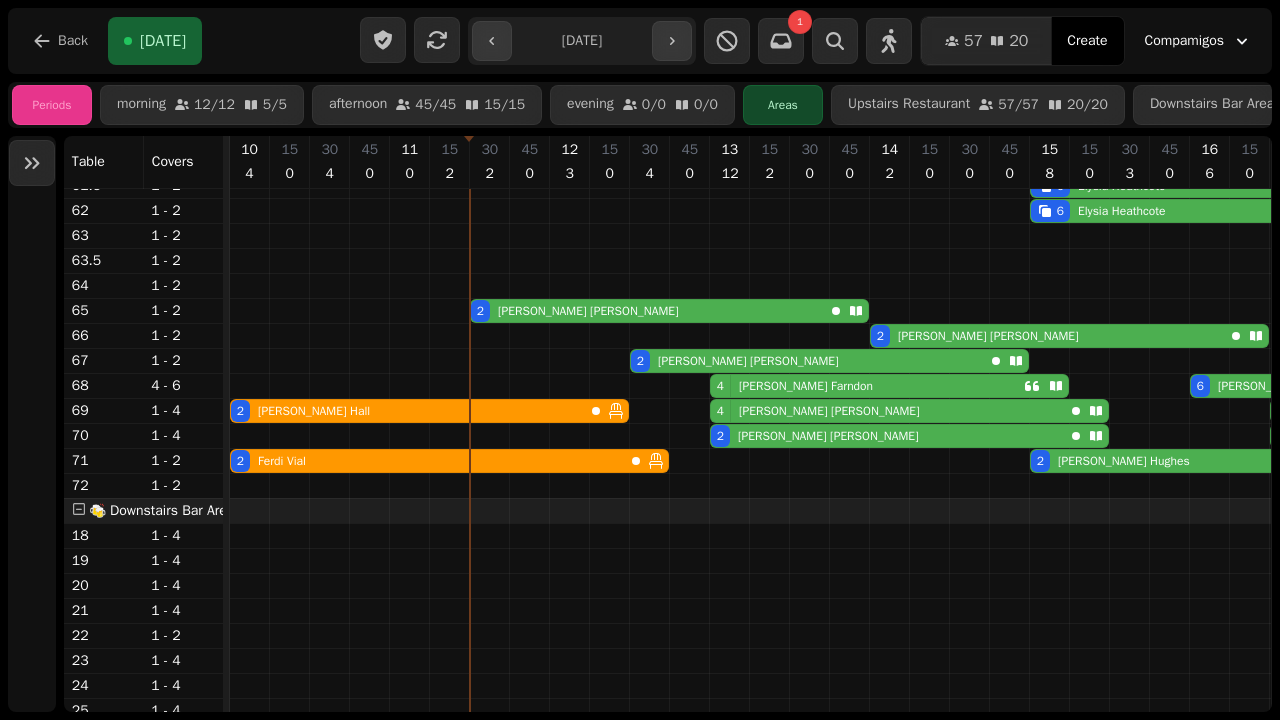click on "[PERSON_NAME]" at bounding box center (584, 311) 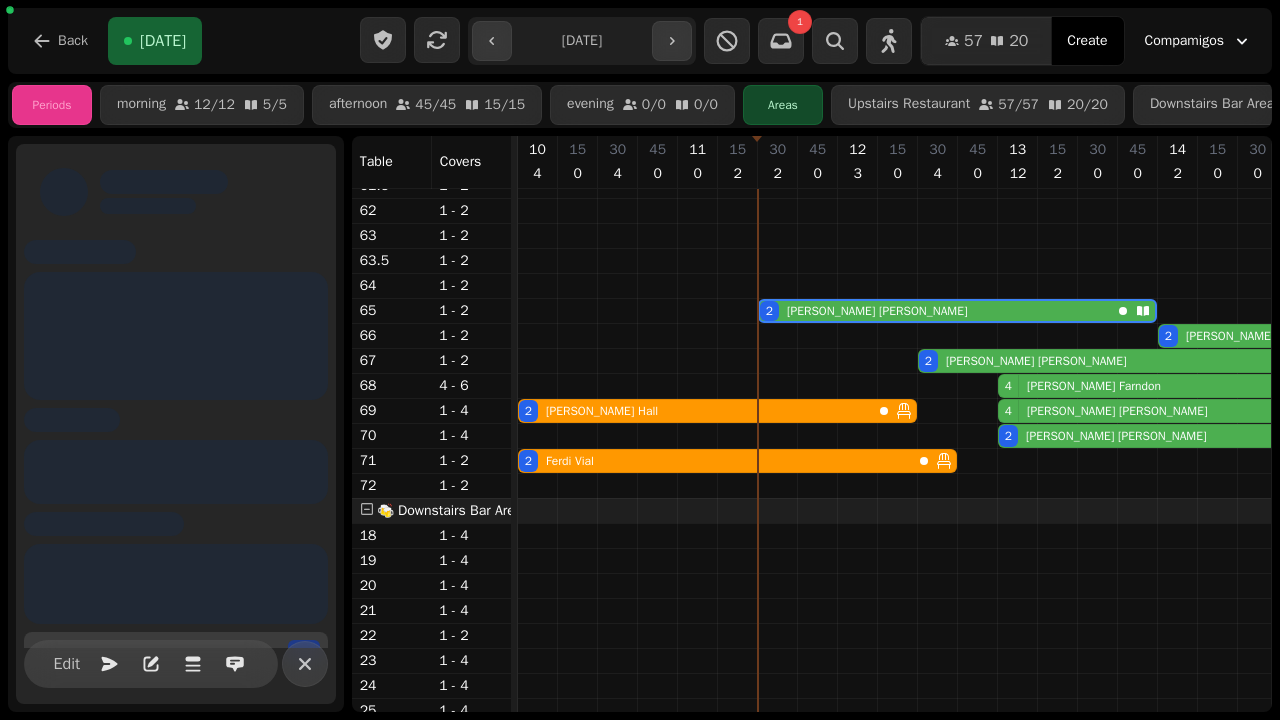 scroll, scrollTop: 0, scrollLeft: 227, axis: horizontal 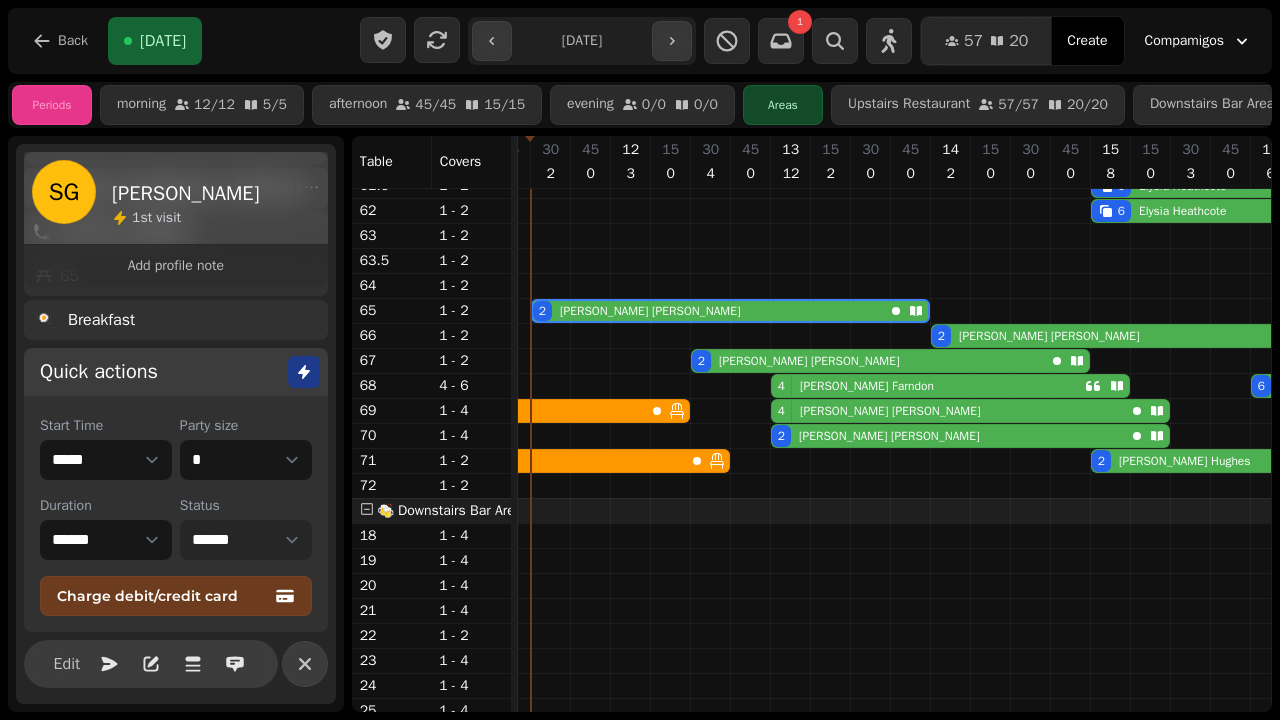 select on "******" 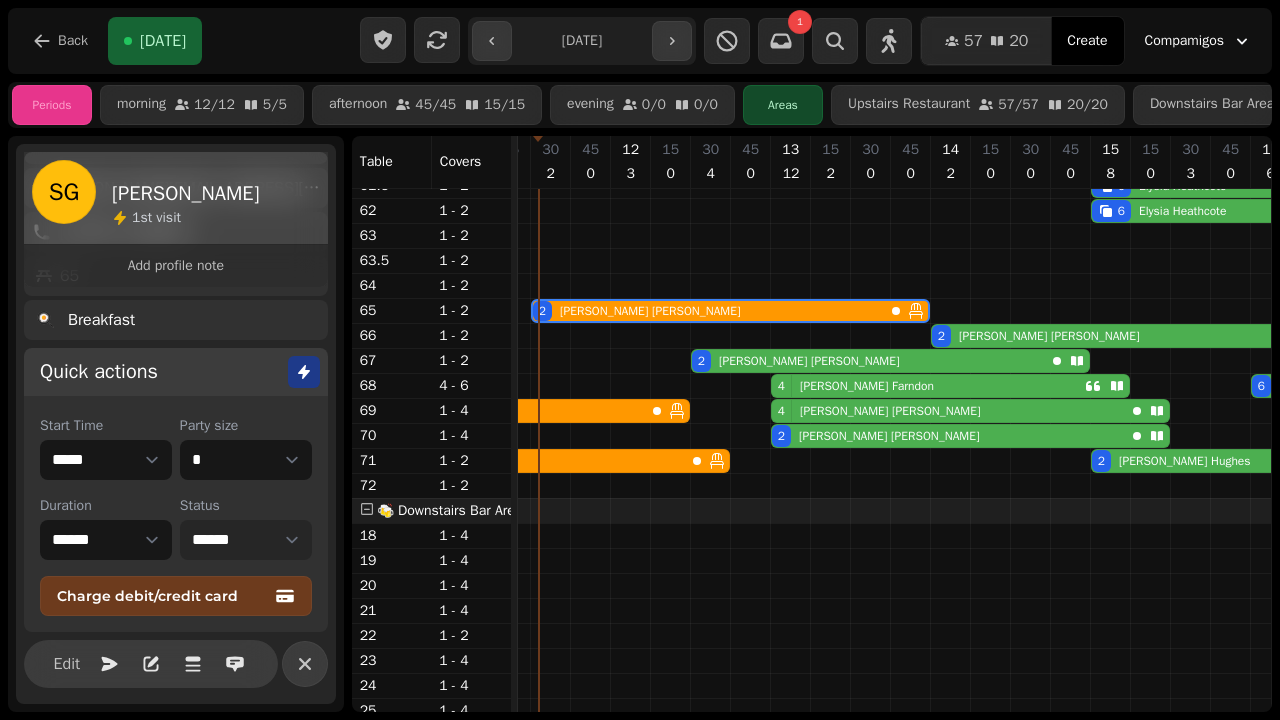 scroll, scrollTop: 286, scrollLeft: 227, axis: both 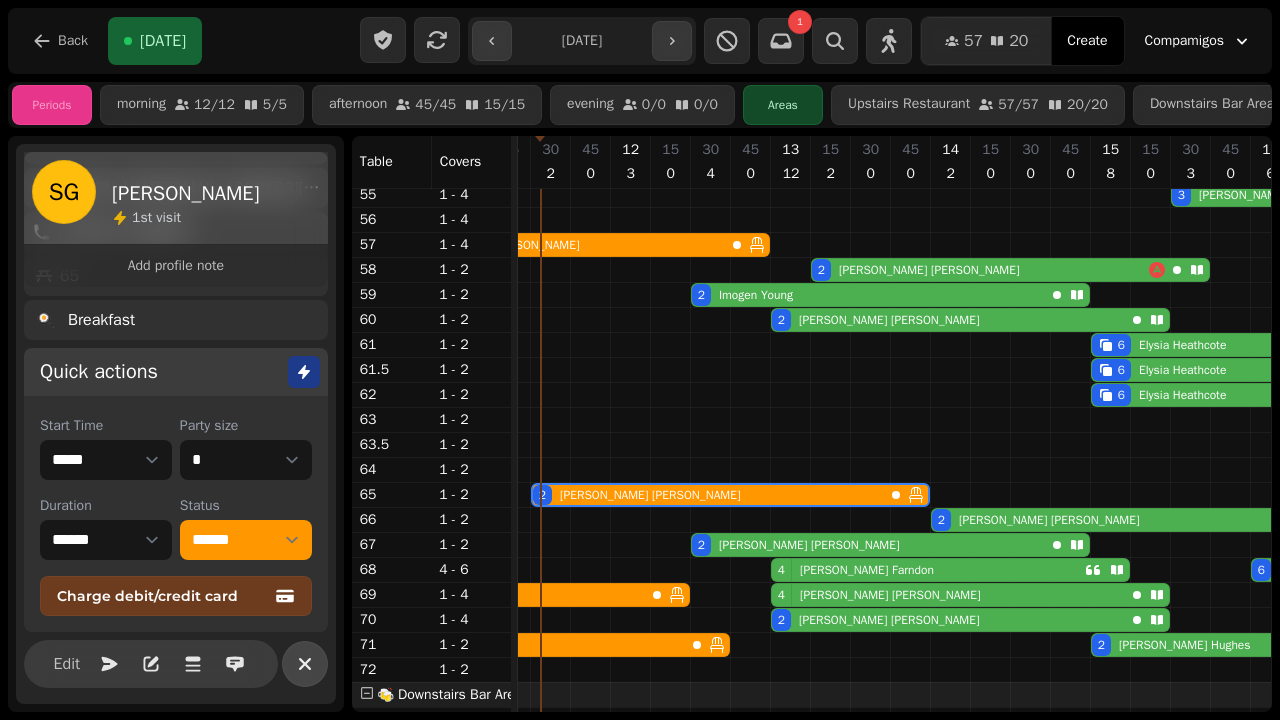 click at bounding box center (305, 664) 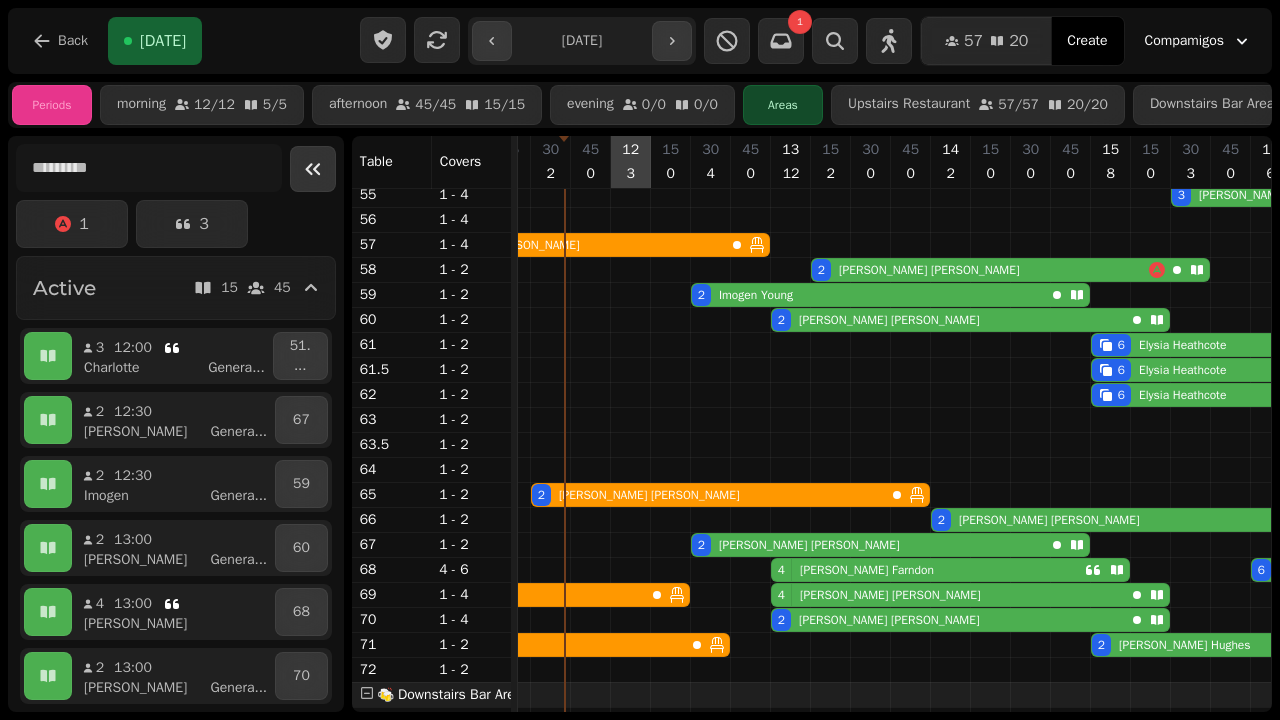 scroll, scrollTop: 186, scrollLeft: 227, axis: both 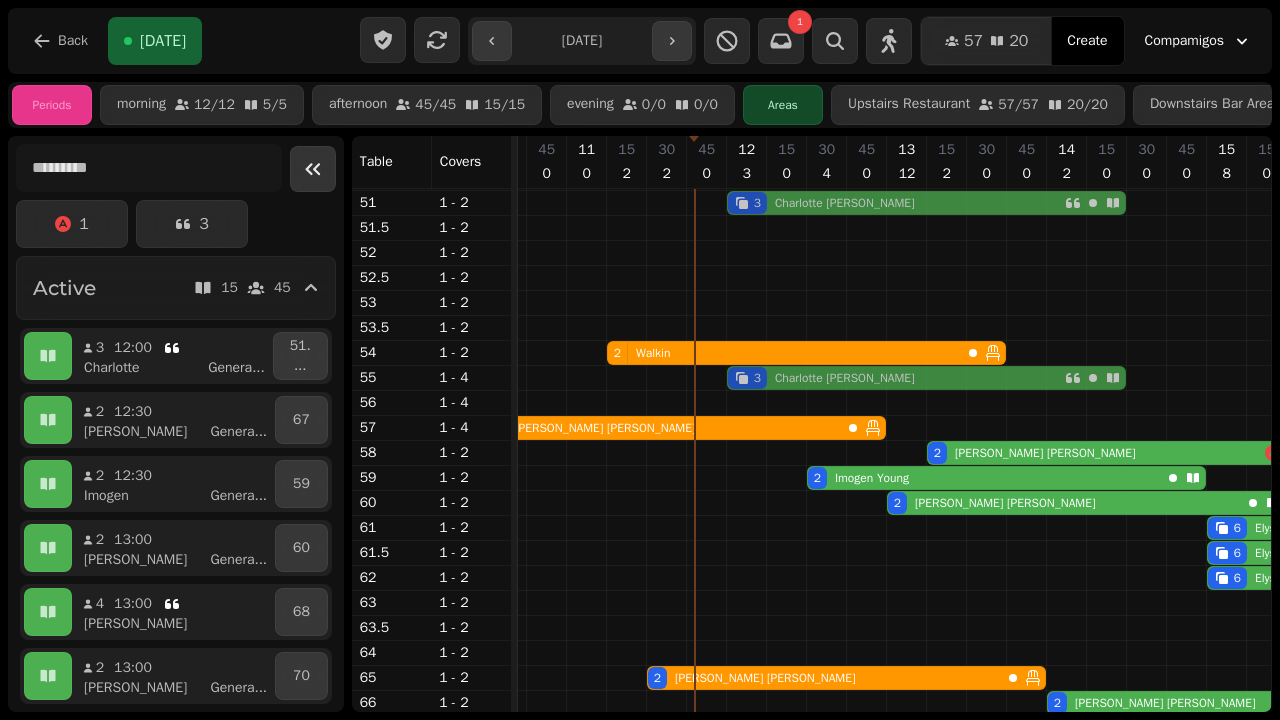drag, startPoint x: 744, startPoint y: 226, endPoint x: 750, endPoint y: 376, distance: 150.11995 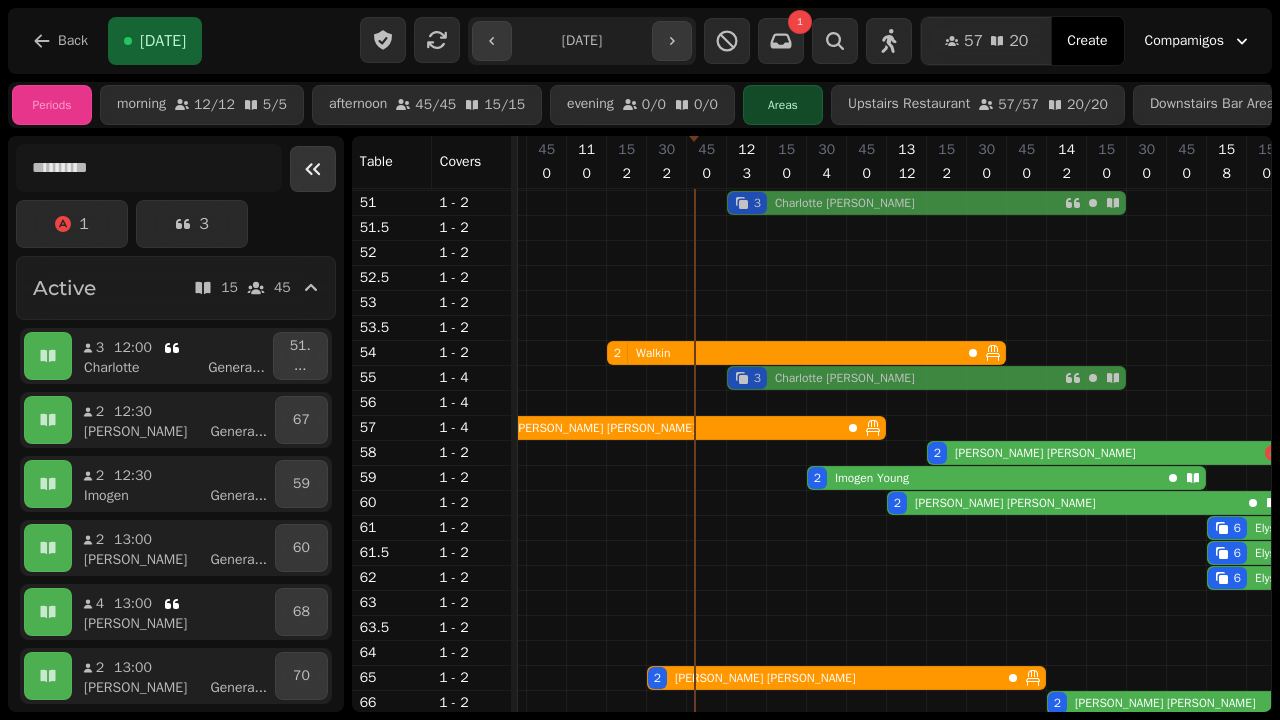 click on "3 [PERSON_NAME] 3 [PERSON_NAME] 3 [PERSON_NAME] 2 Walkin   3 [PERSON_NAME] 3 [PERSON_NAME] 4 [PERSON_NAME] 2 [PERSON_NAME] 2 [PERSON_NAME] 2 [PERSON_NAME] 6 [PERSON_NAME] 6 [PERSON_NAME] 6 [PERSON_NAME] 2 [PERSON_NAME] 2 [PERSON_NAME] 2 [PERSON_NAME] 4 [PERSON_NAME] 6 [PERSON_NAME] 2 [PERSON_NAME] 4 [PERSON_NAME] 2 [PERSON_NAME] 2 [PERSON_NAME] 3 [PERSON_NAME] 2 [PERSON_NAME] 2 [PERSON_NAME]" at bounding box center [1367, 690] 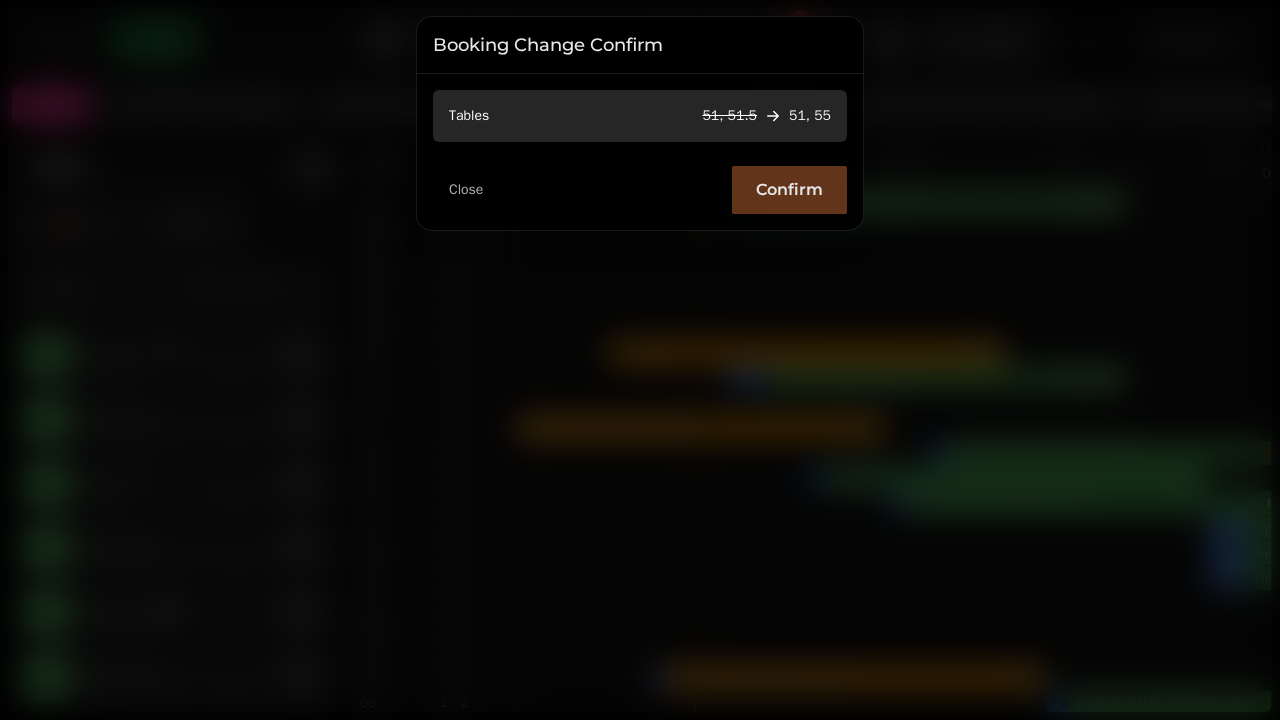 click on "Confirm" at bounding box center (789, 190) 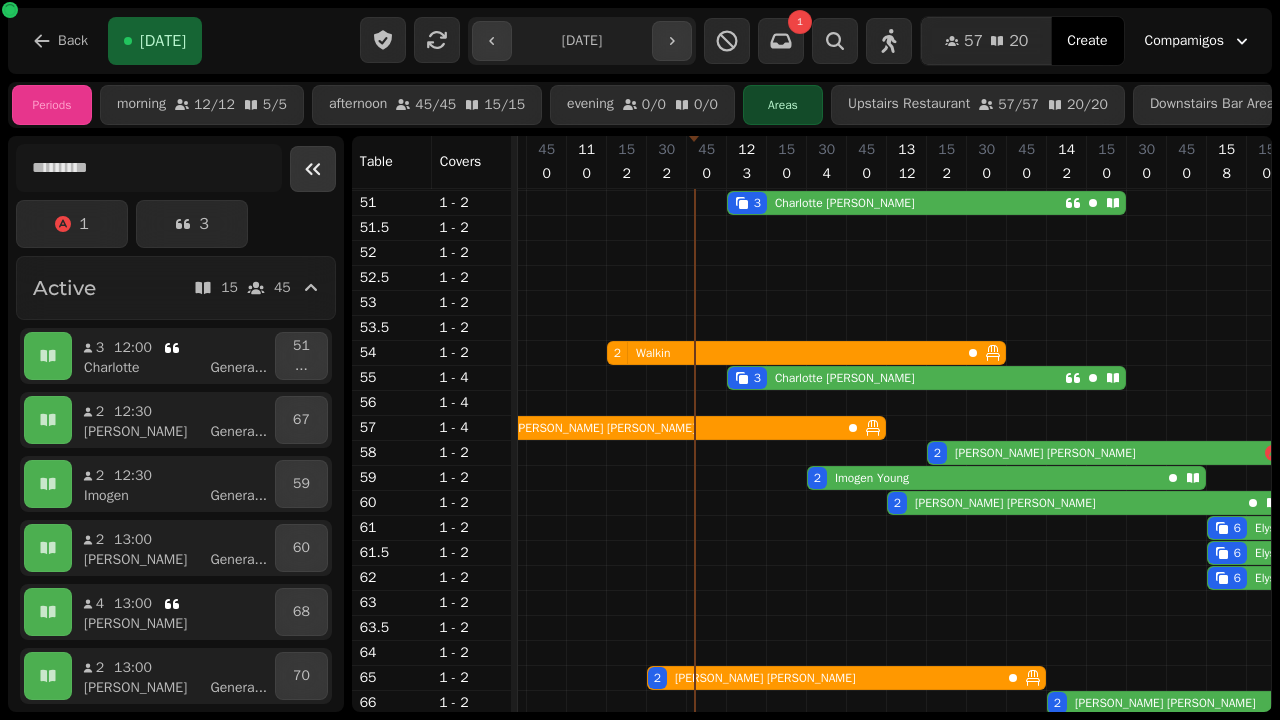 click on "3 [PERSON_NAME]" at bounding box center [896, 203] 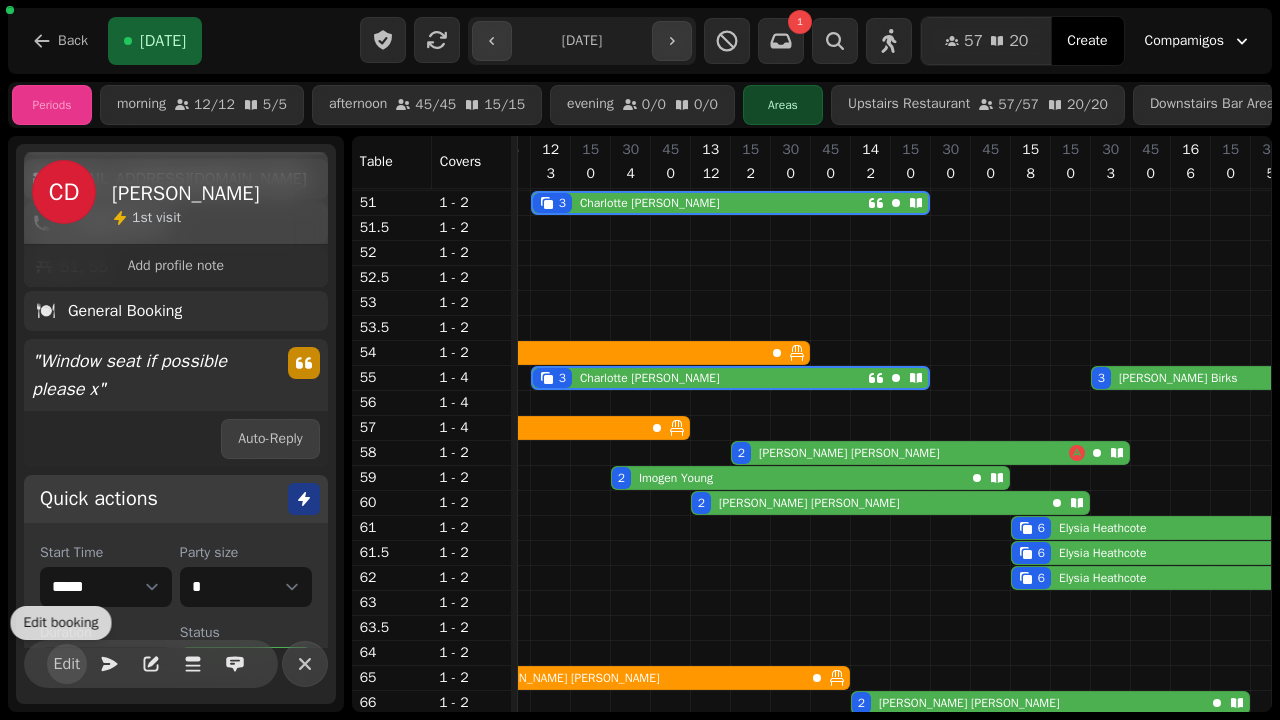 click on "Edit" at bounding box center (67, 664) 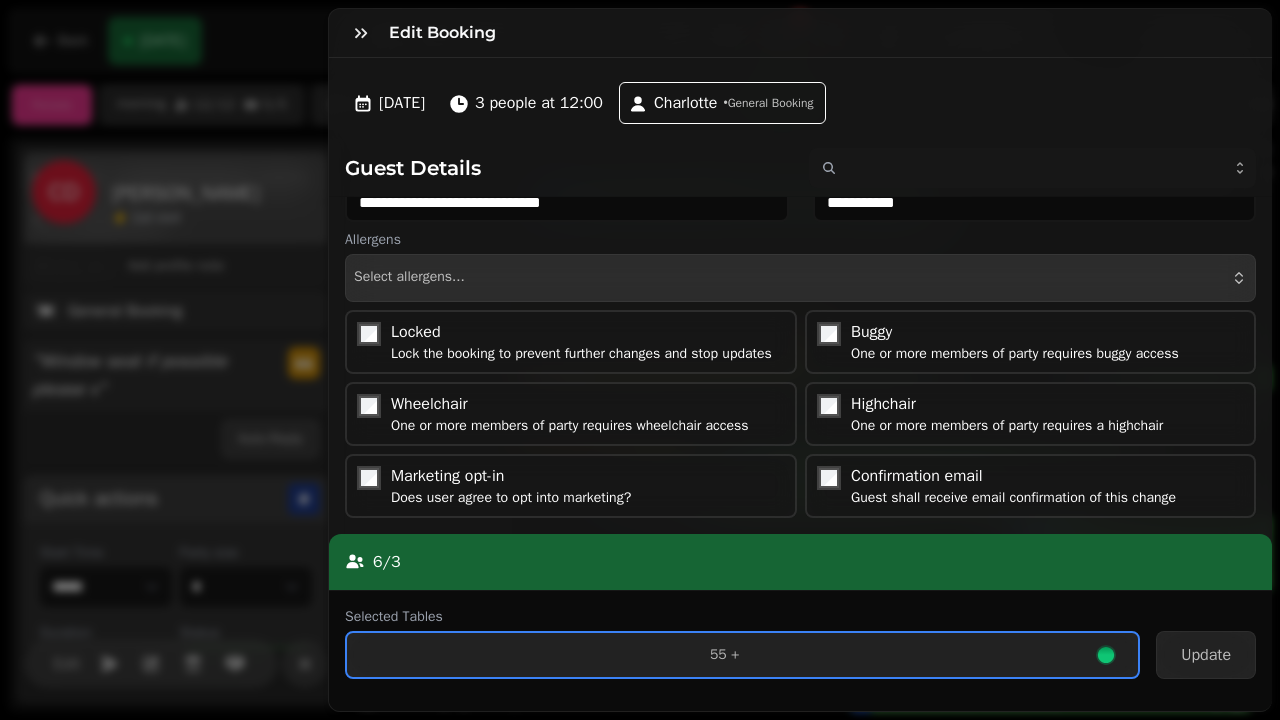 click on "55     +" at bounding box center (742, 655) 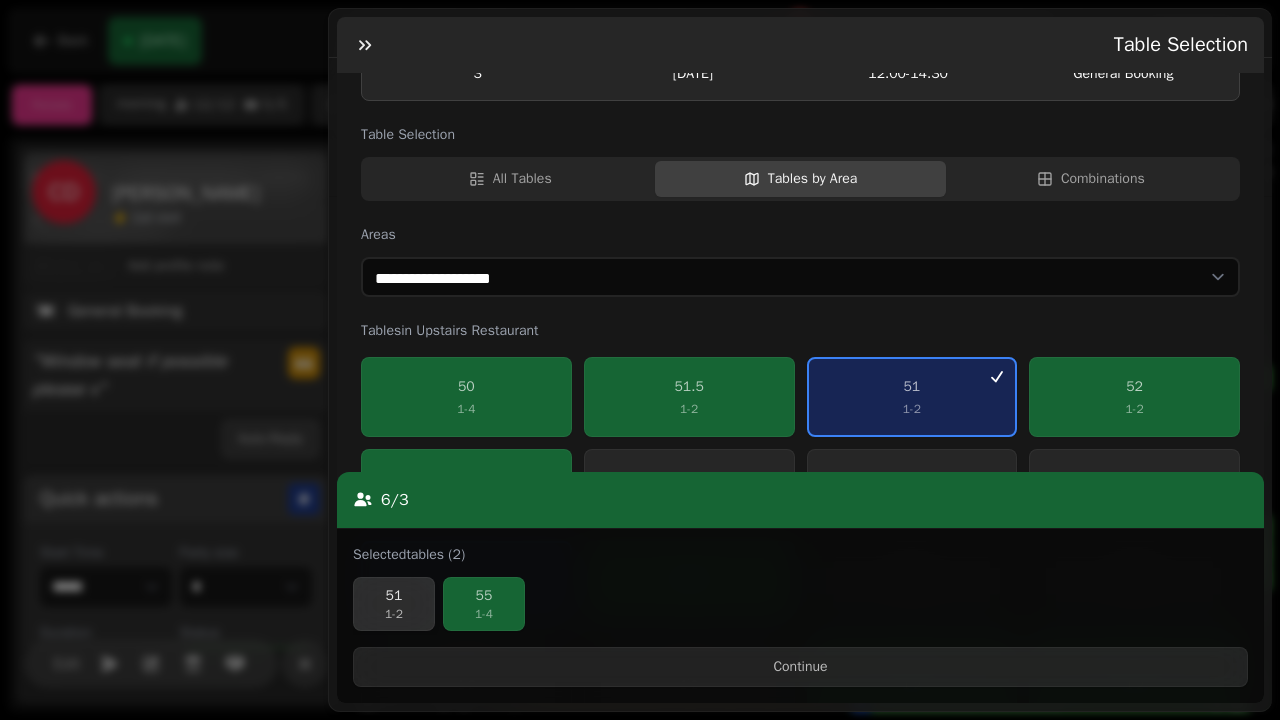click on "1 - 2" at bounding box center (394, 614) 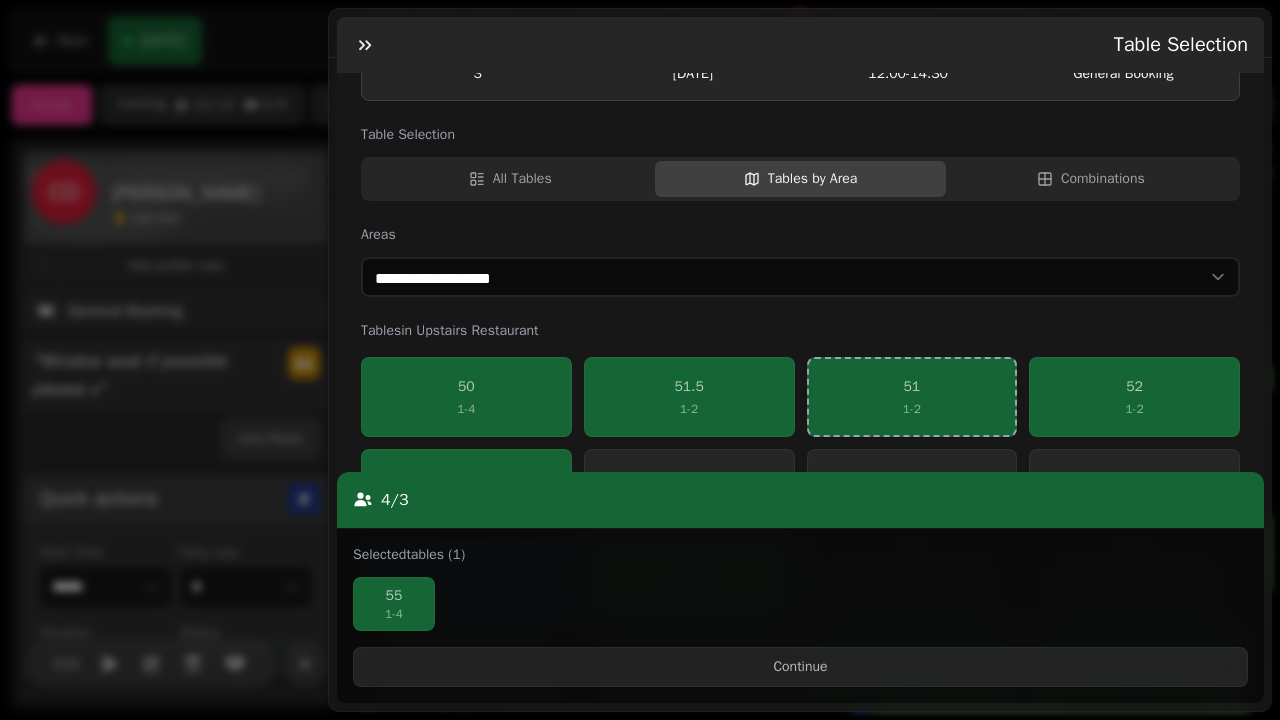 click on "Selected  tables (1) 55 1 - 4 Continue" at bounding box center (800, 616) 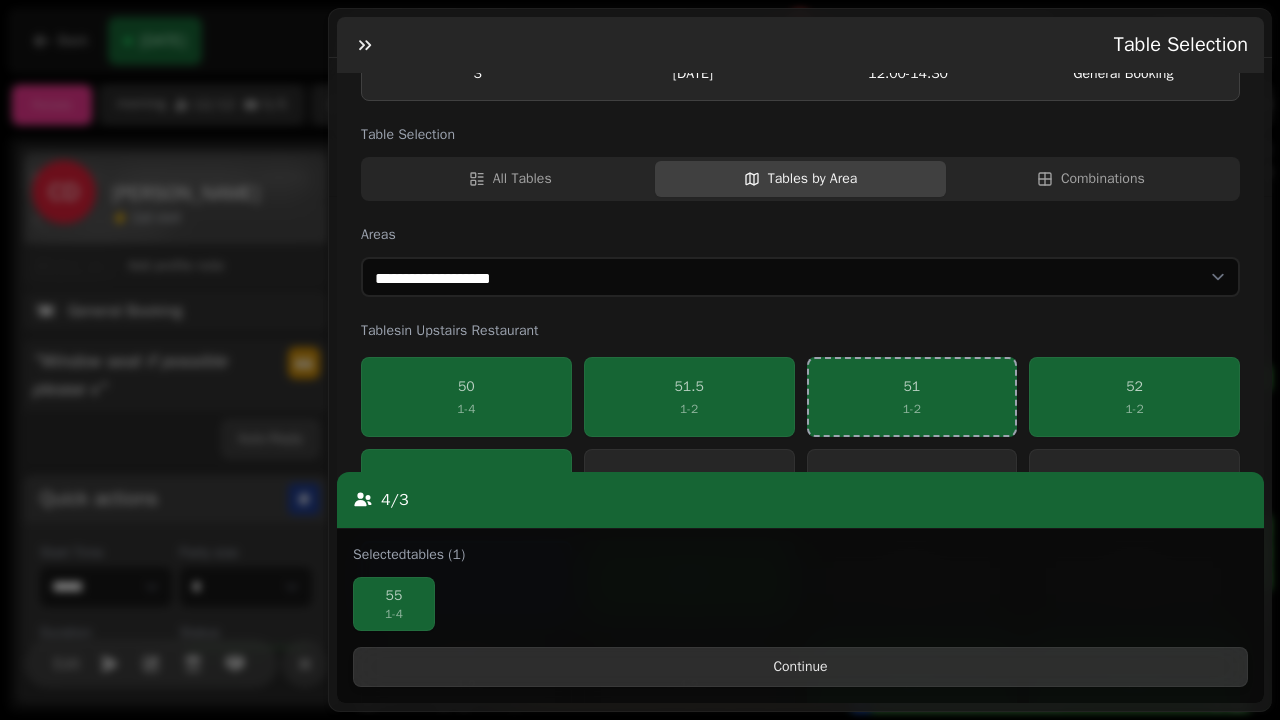 click on "Continue" at bounding box center (800, 667) 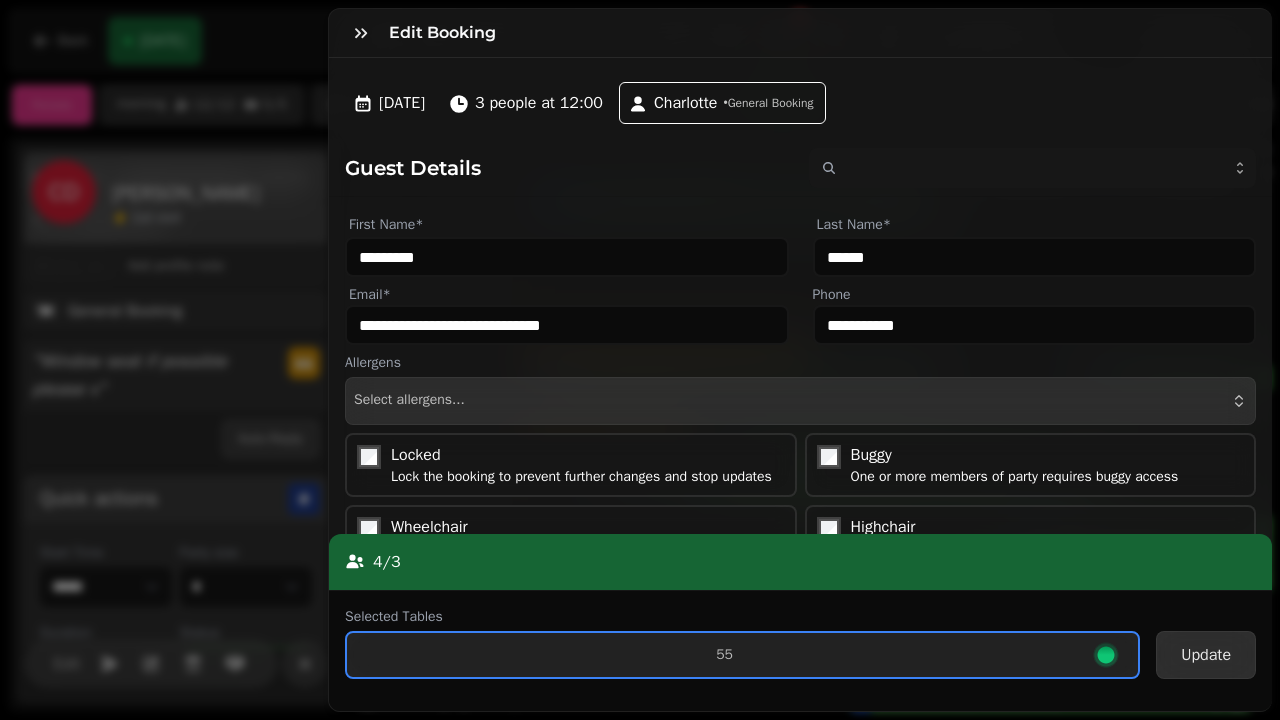 click on "Update" at bounding box center [1206, 655] 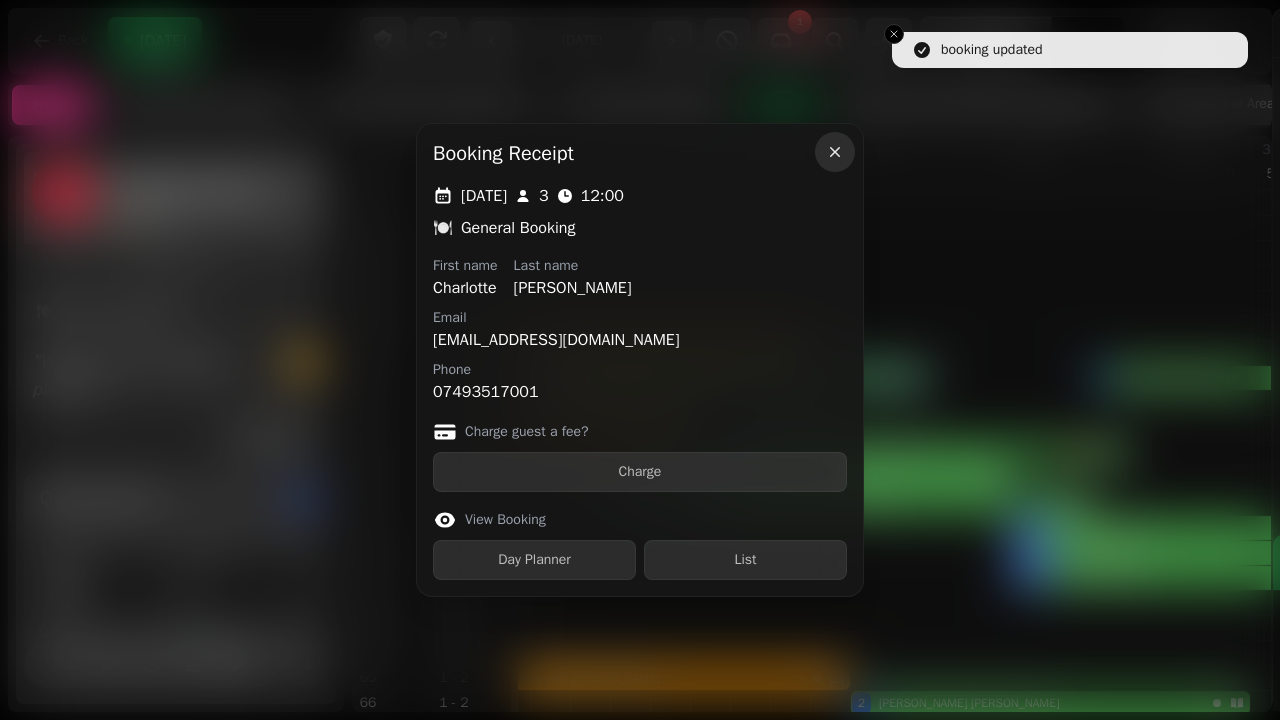 click 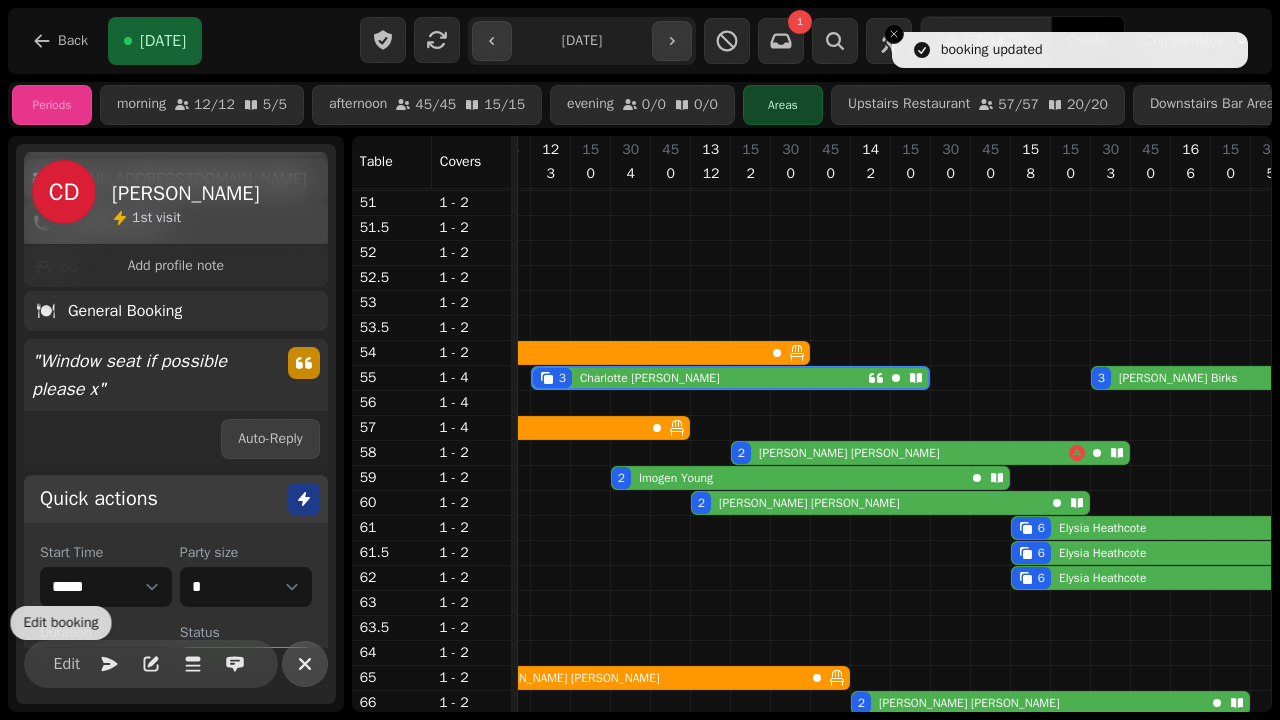 click 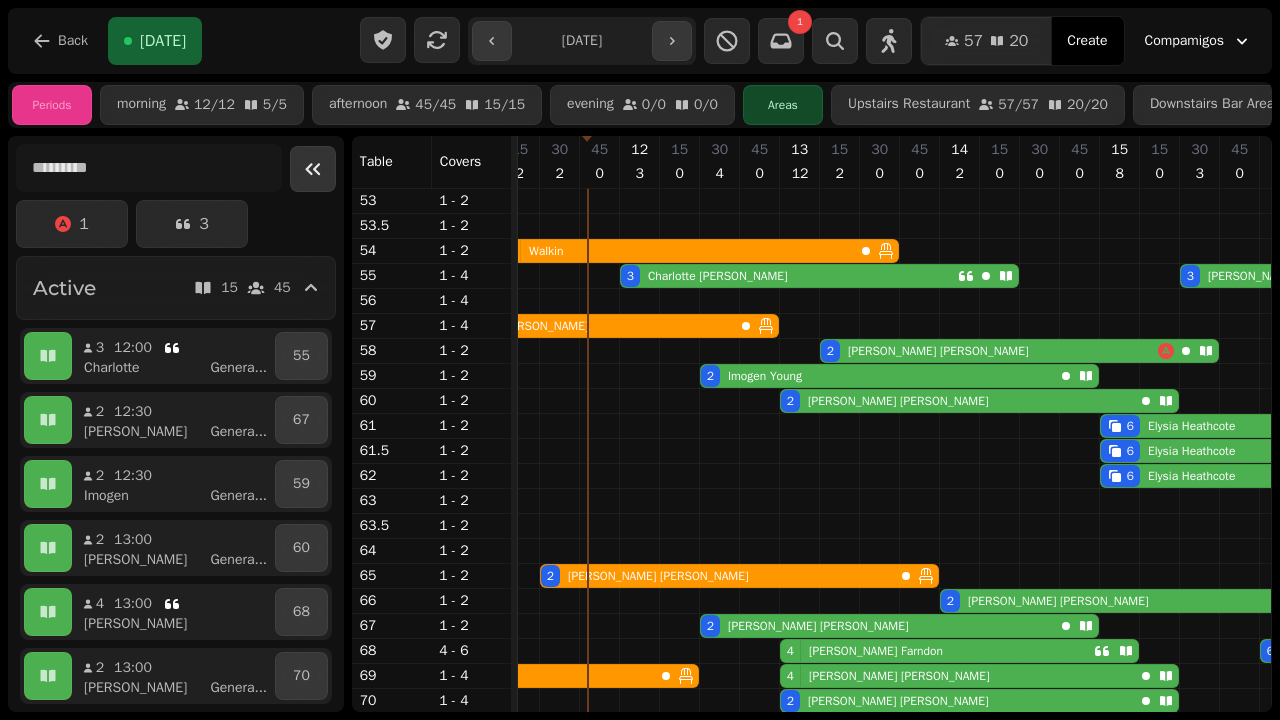 click on "3 [PERSON_NAME]" at bounding box center [789, 276] 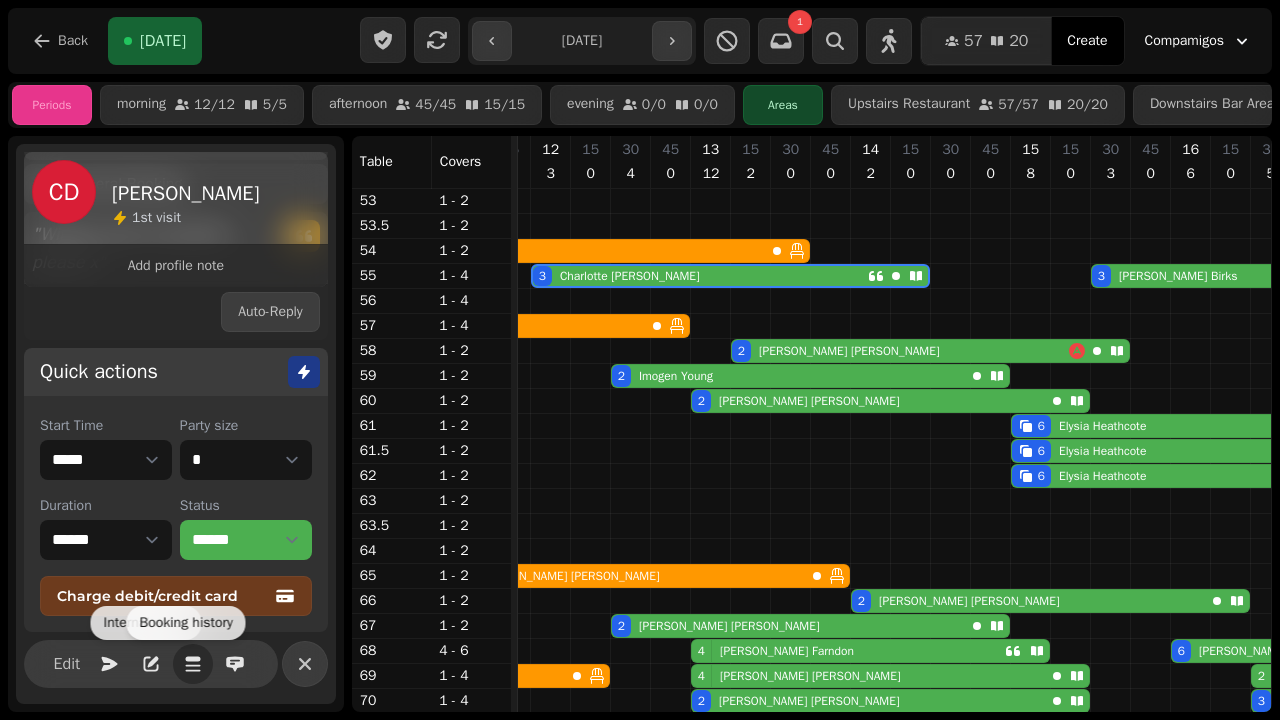 click 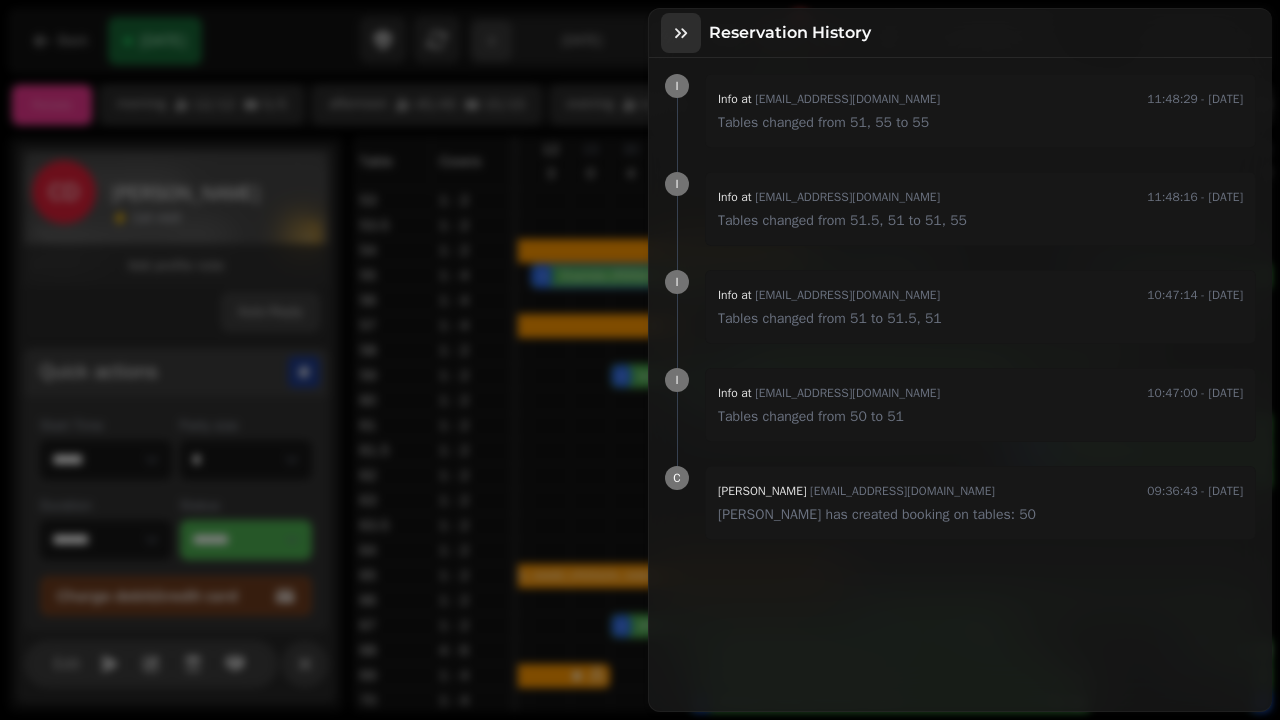 click 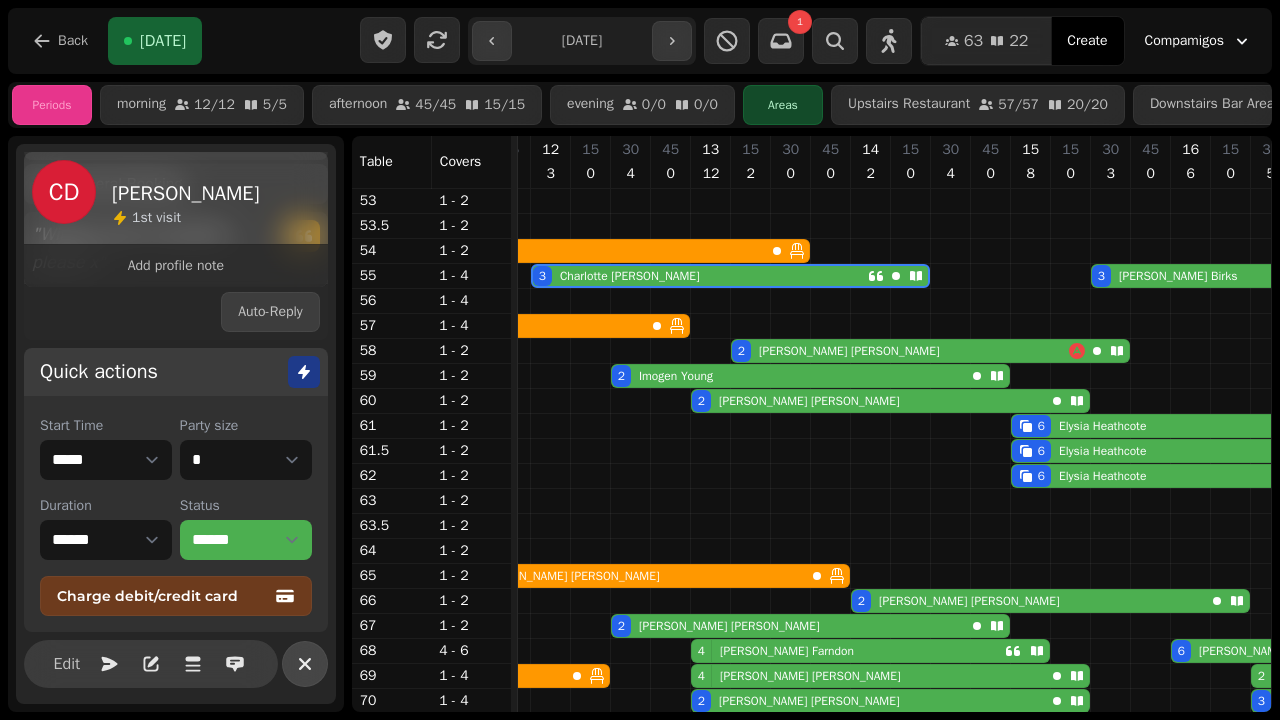 click 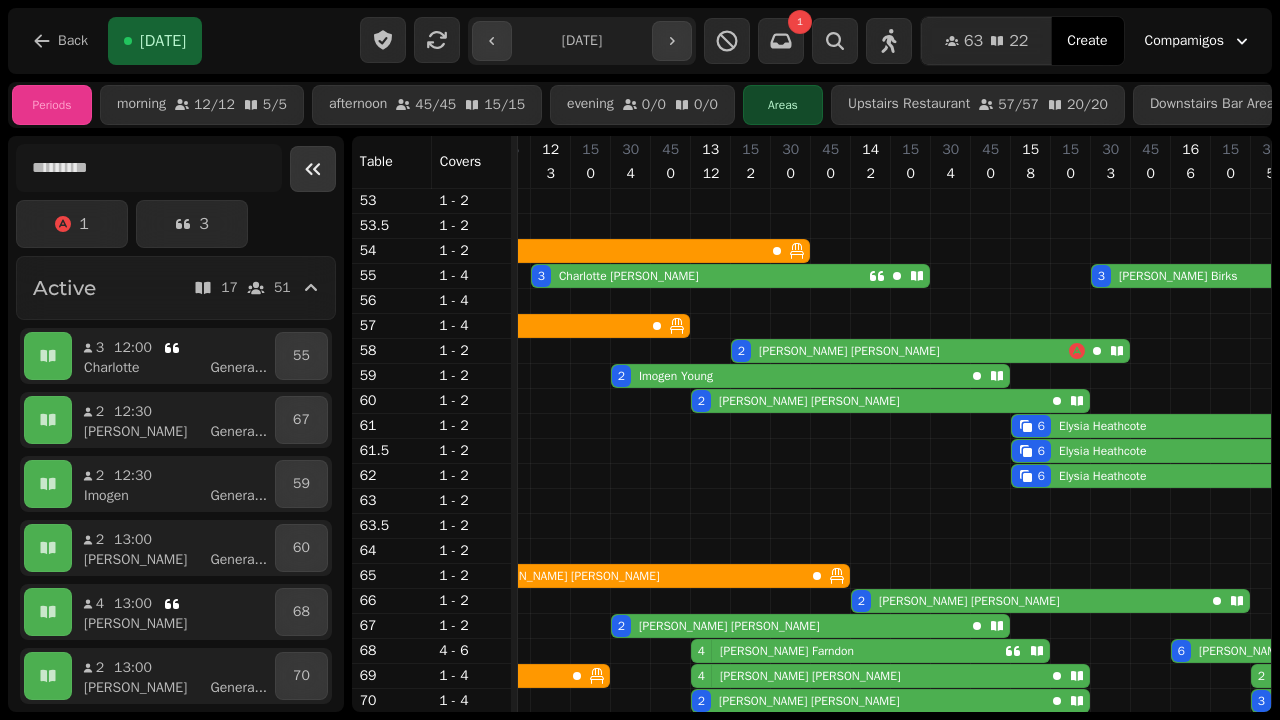 click 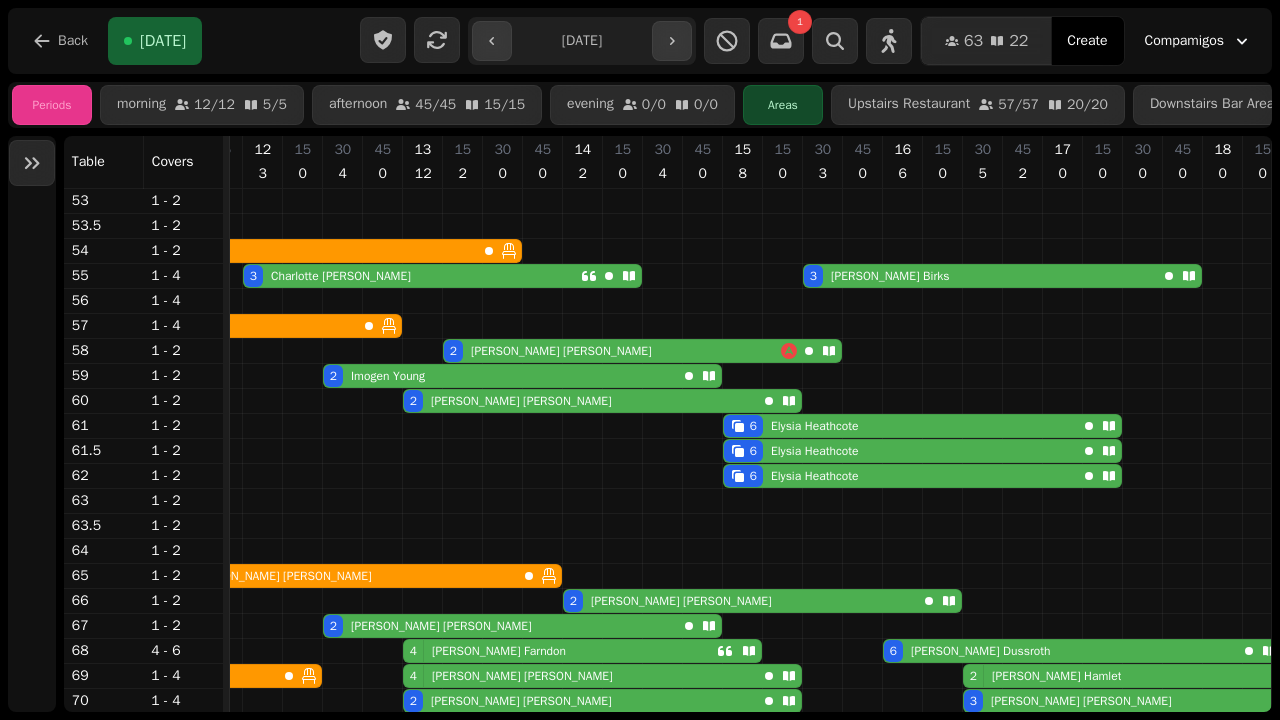 scroll, scrollTop: 150, scrollLeft: 156, axis: both 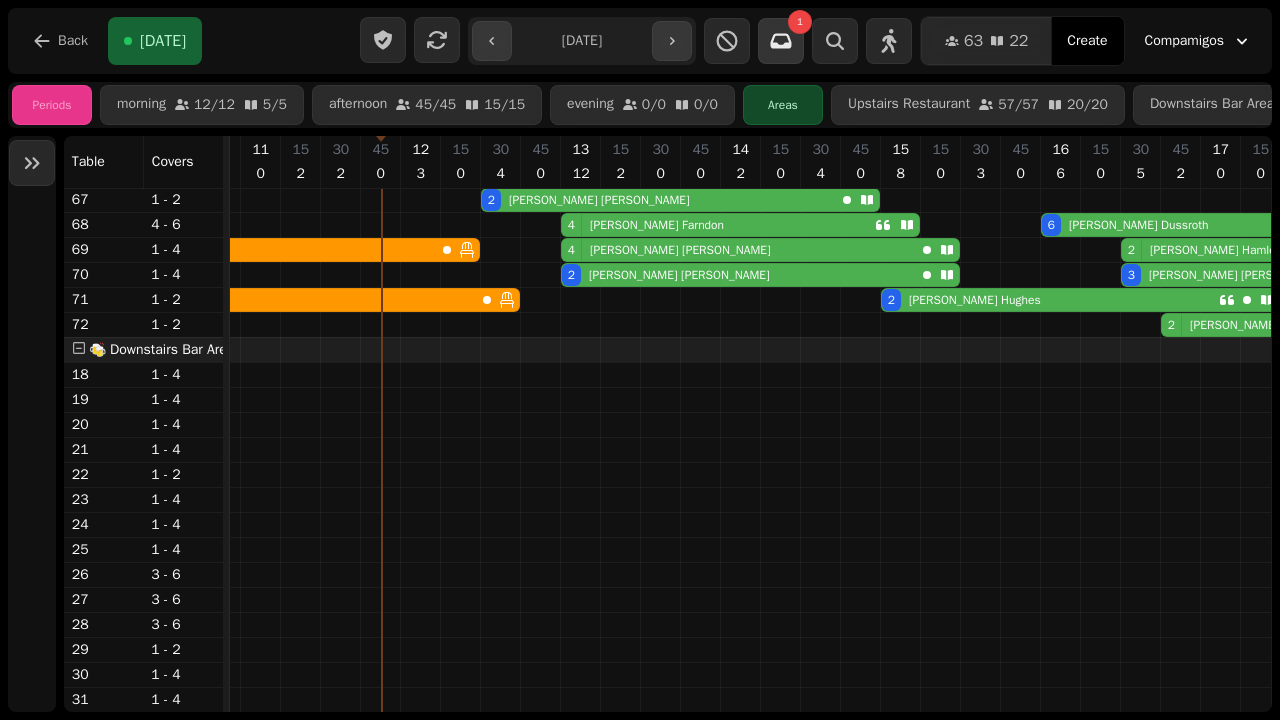 click at bounding box center [781, 41] 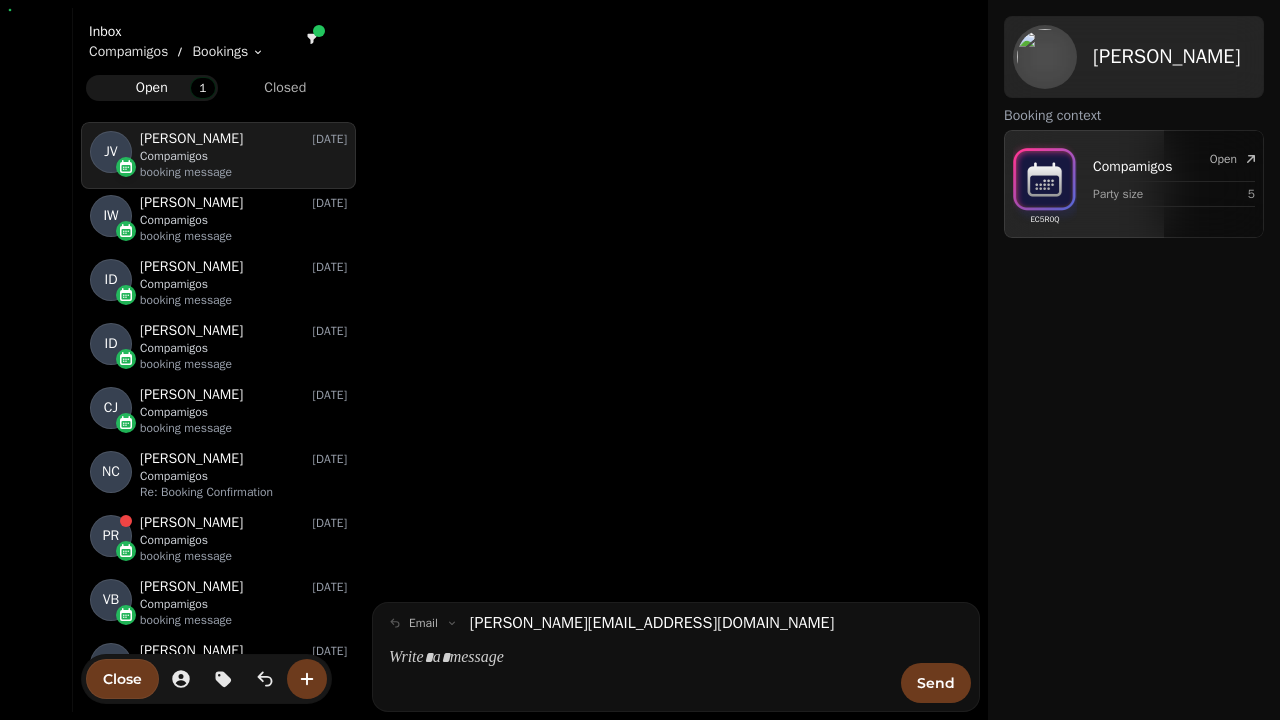scroll, scrollTop: 1, scrollLeft: 1, axis: both 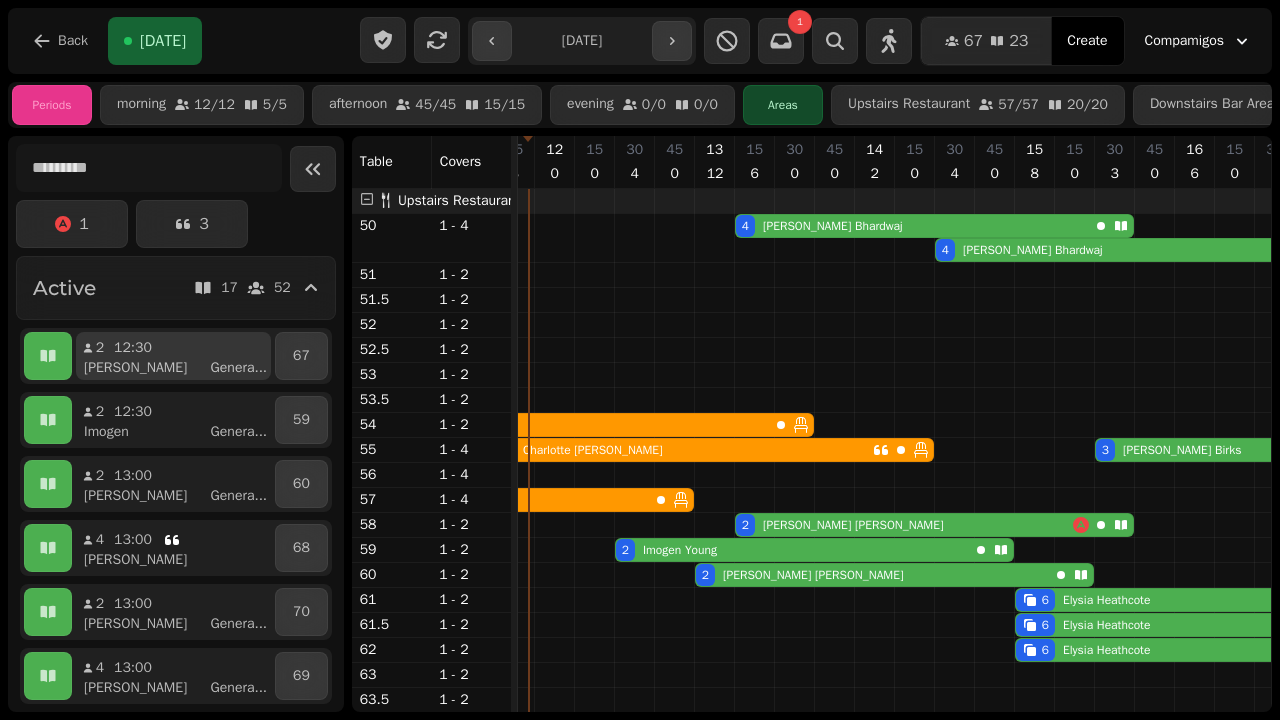 click on "2 12:30 [PERSON_NAME] ..." at bounding box center [173, 356] 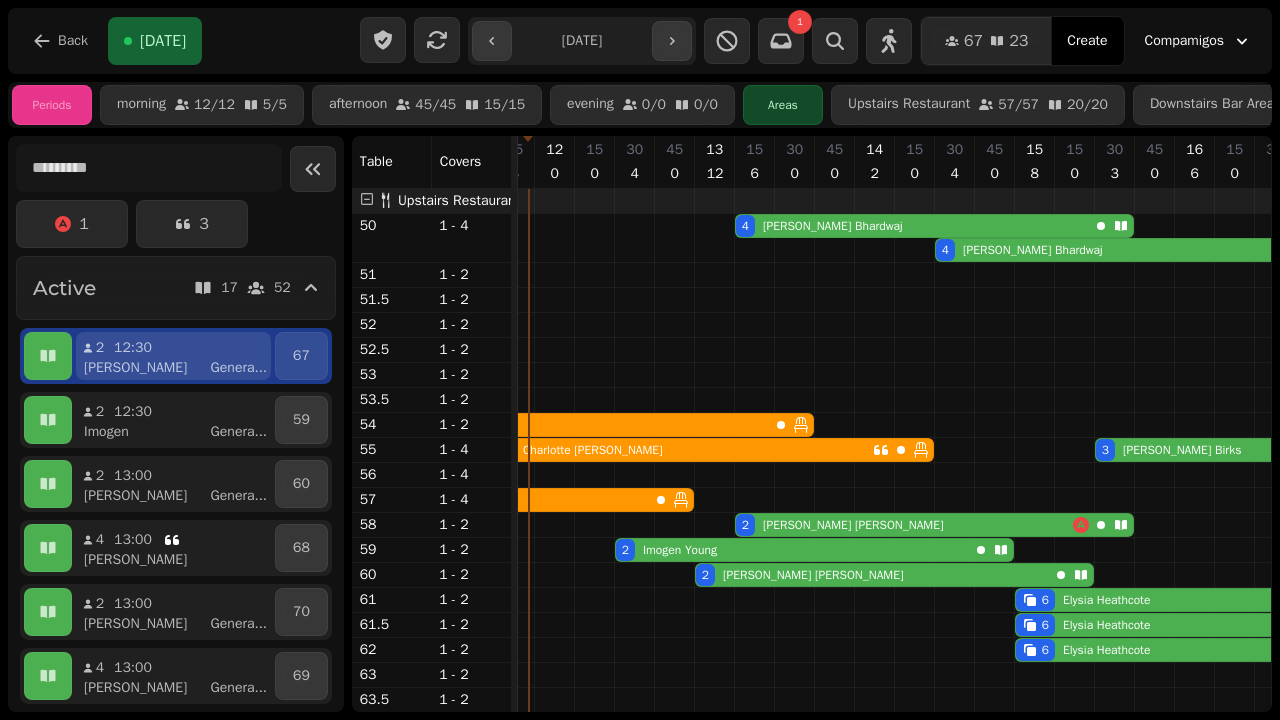 scroll, scrollTop: 0, scrollLeft: 387, axis: horizontal 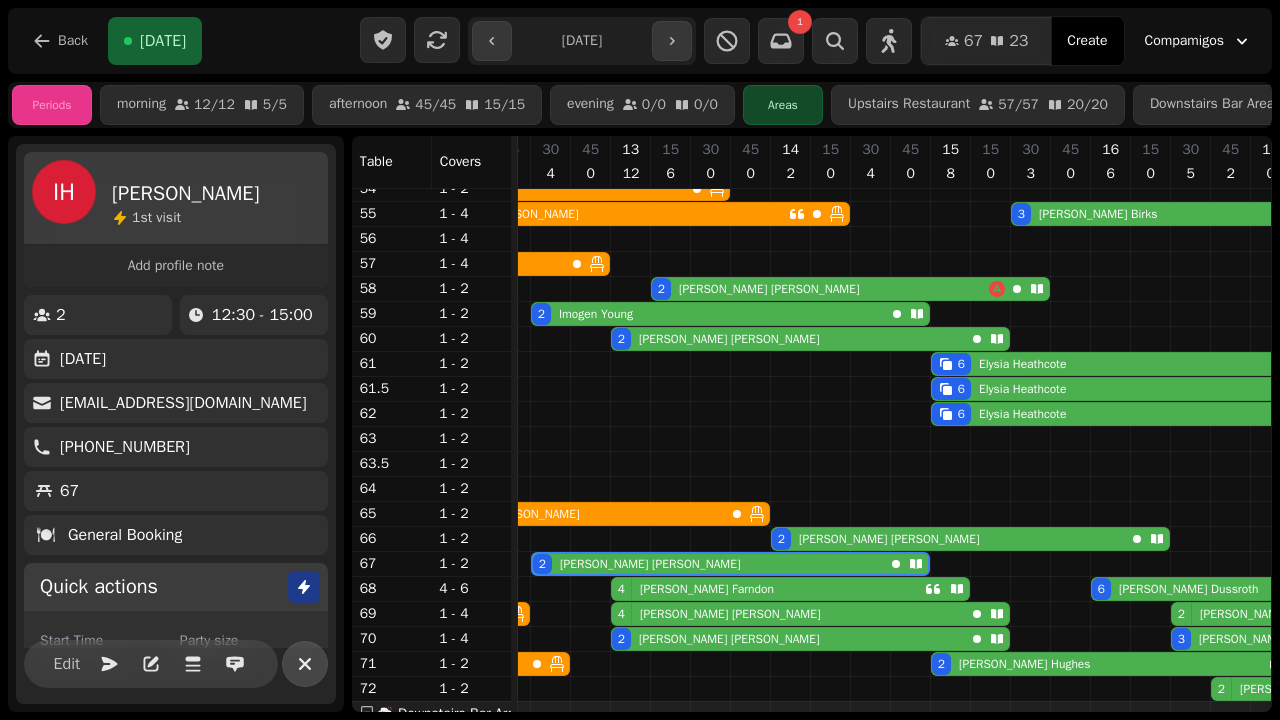 click at bounding box center (305, 664) 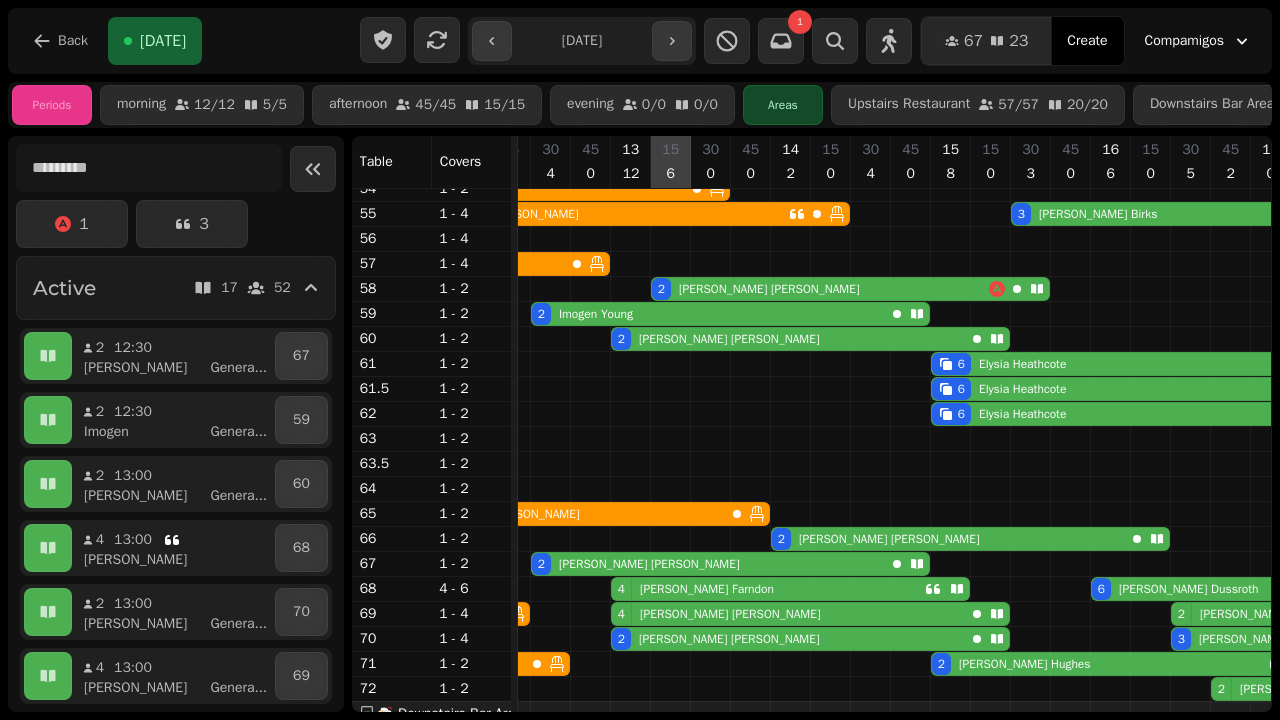 scroll, scrollTop: 236, scrollLeft: 305, axis: both 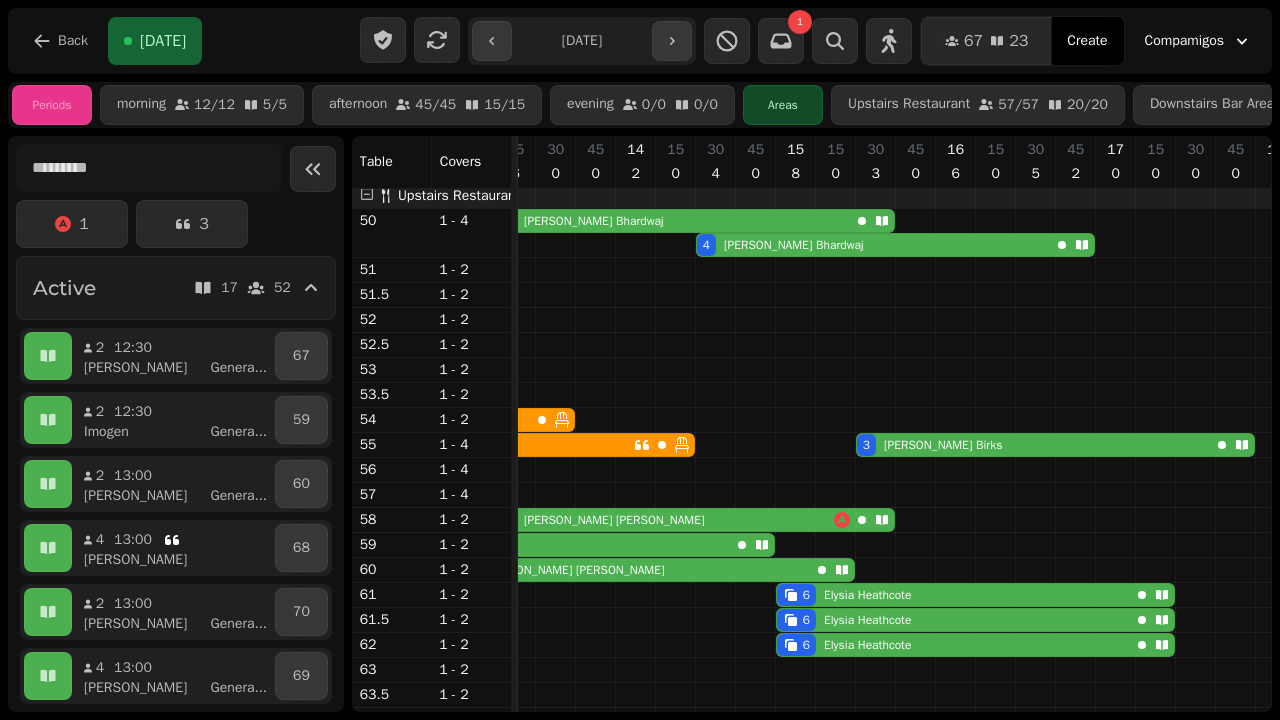 click on "4 [PERSON_NAME]" at bounding box center [873, 245] 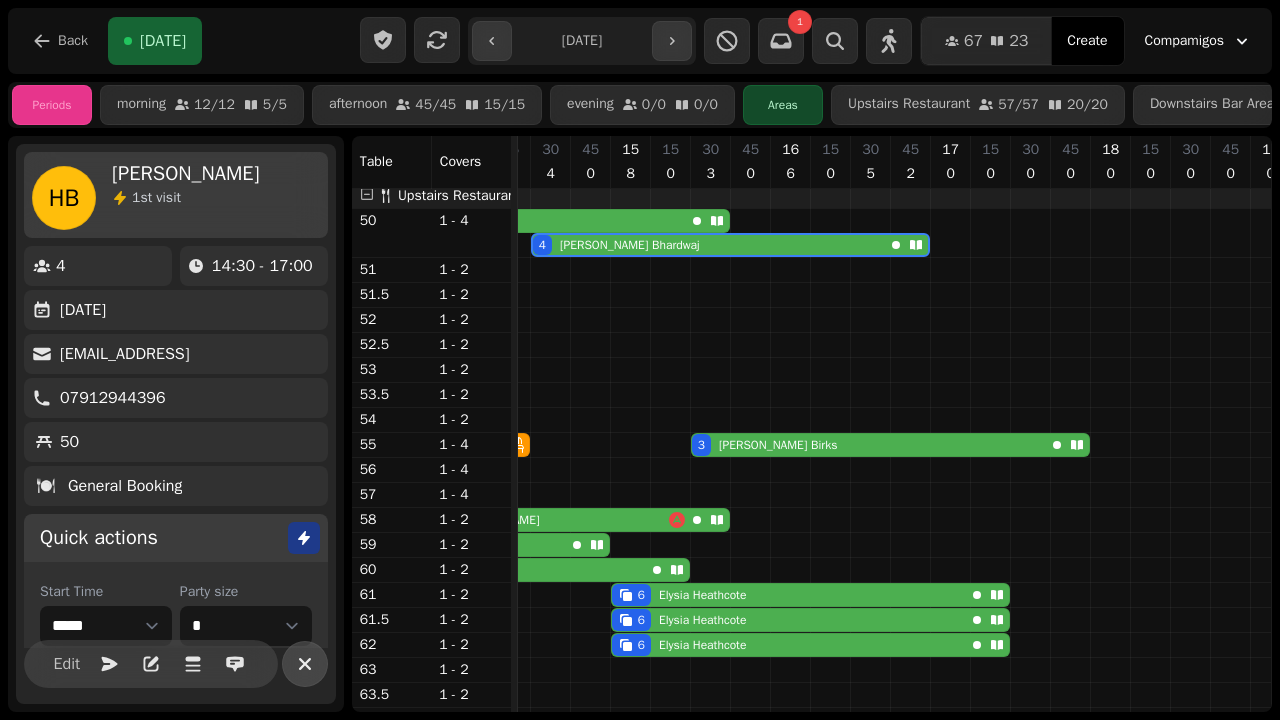 click 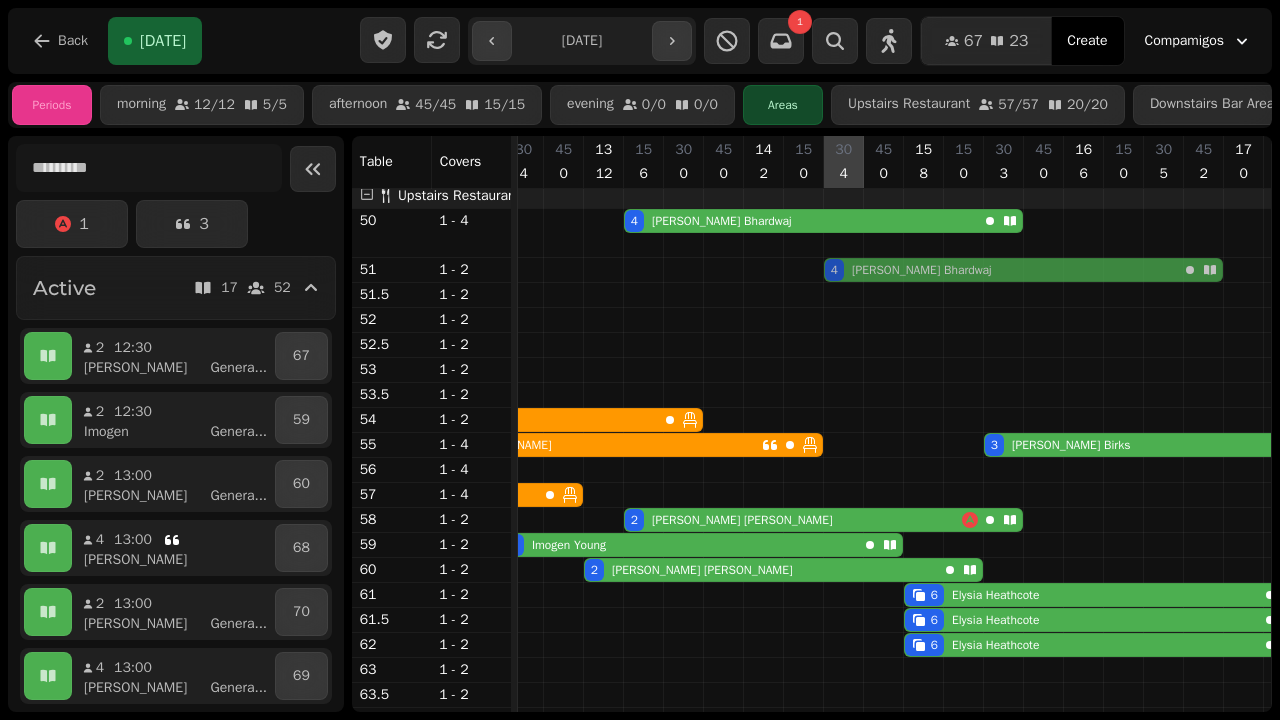 drag, startPoint x: 836, startPoint y: 242, endPoint x: 838, endPoint y: 257, distance: 15.132746 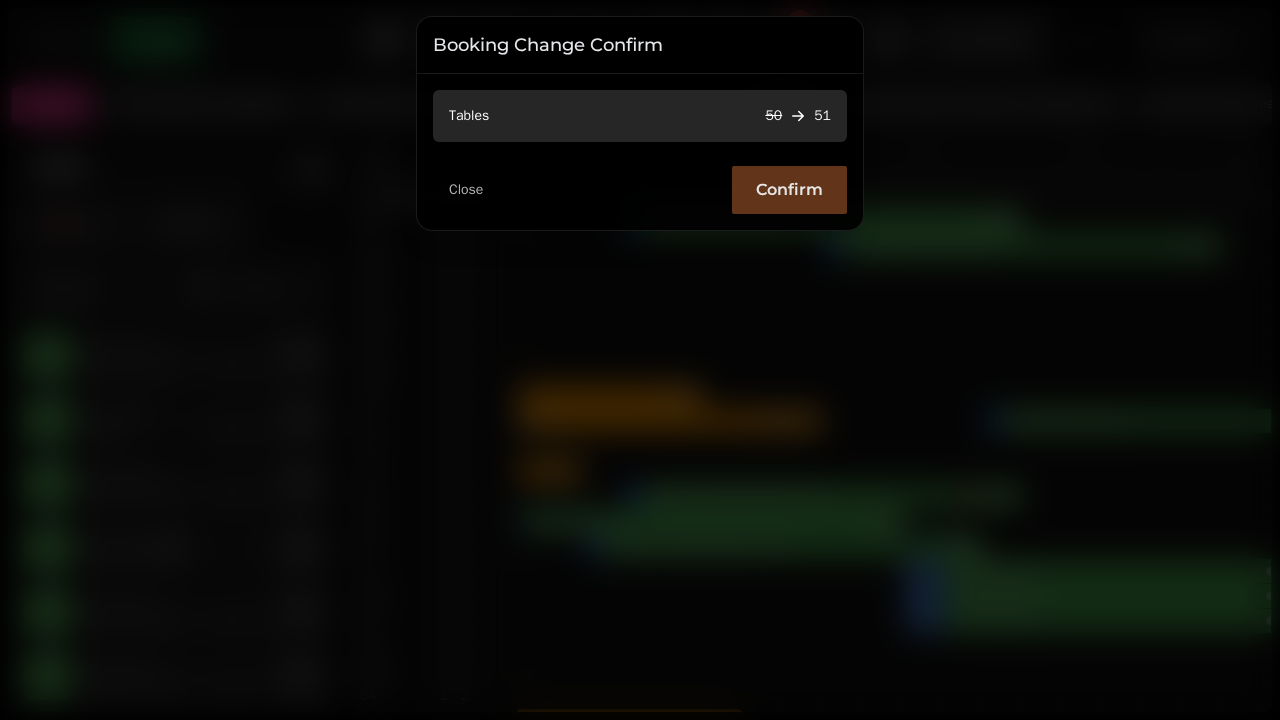click on "Confirm" at bounding box center [789, 190] 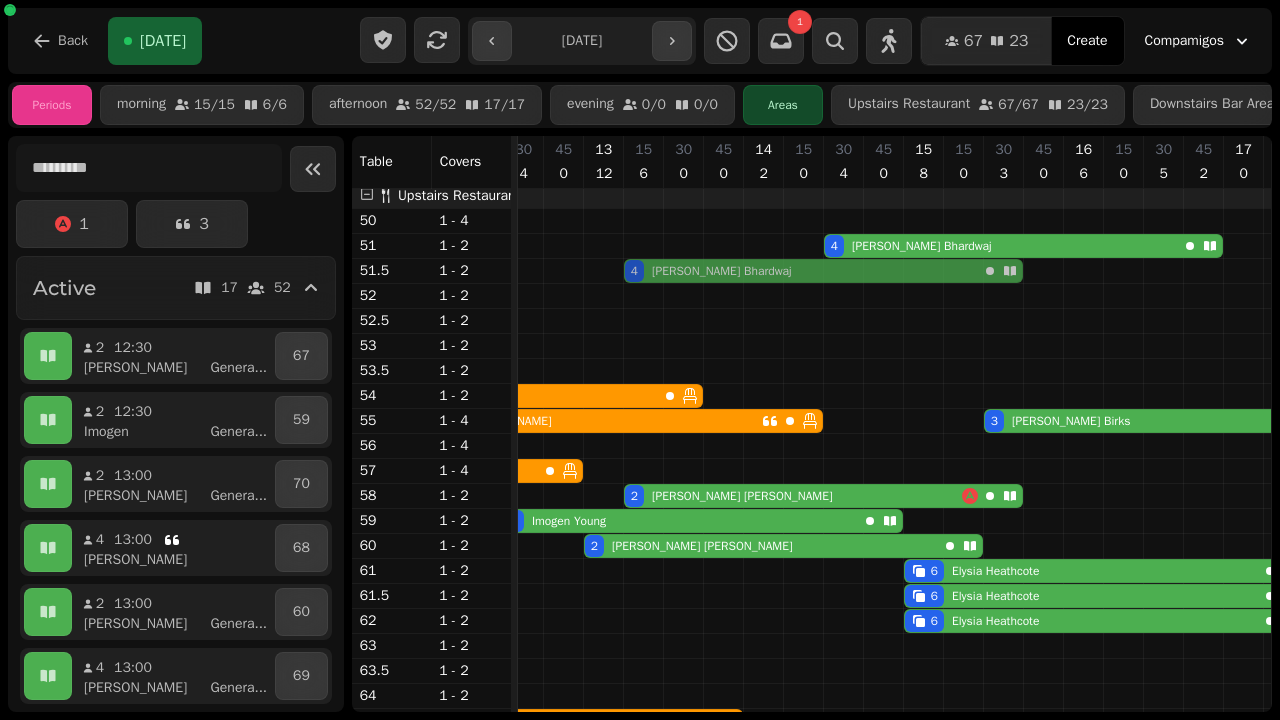drag, startPoint x: 645, startPoint y: 224, endPoint x: 642, endPoint y: 264, distance: 40.112343 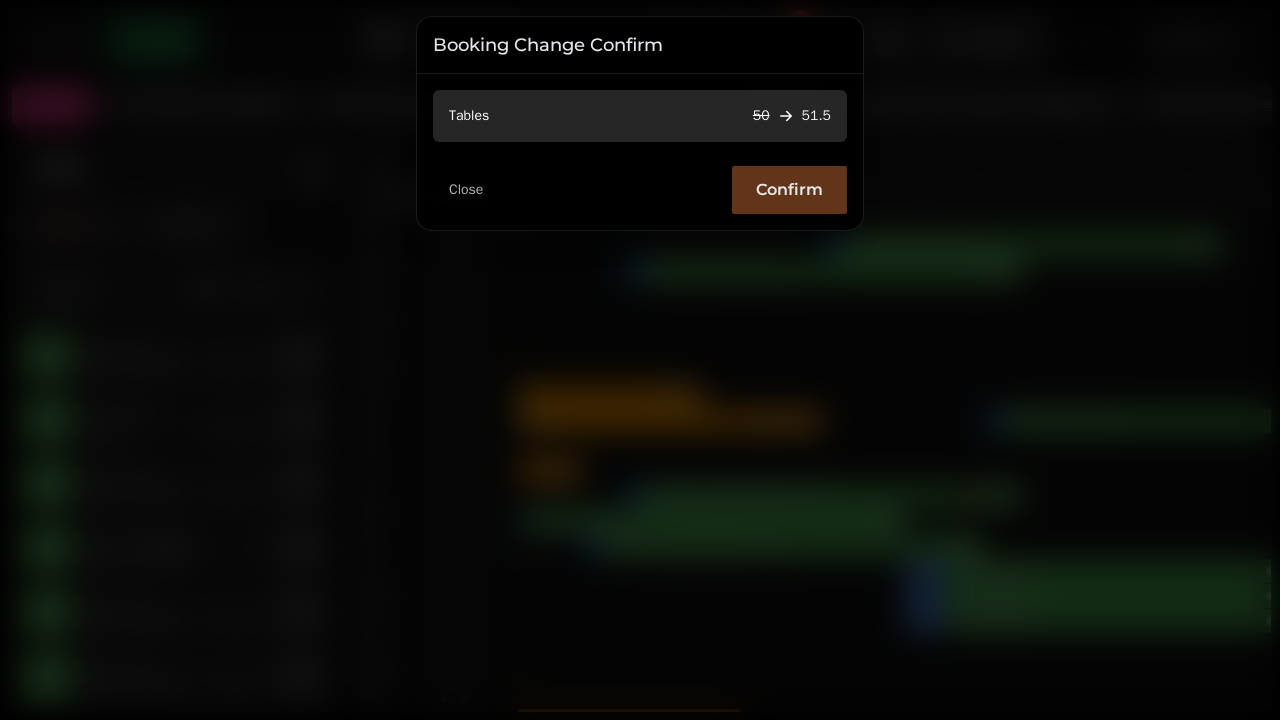 click on "Confirm" at bounding box center (789, 190) 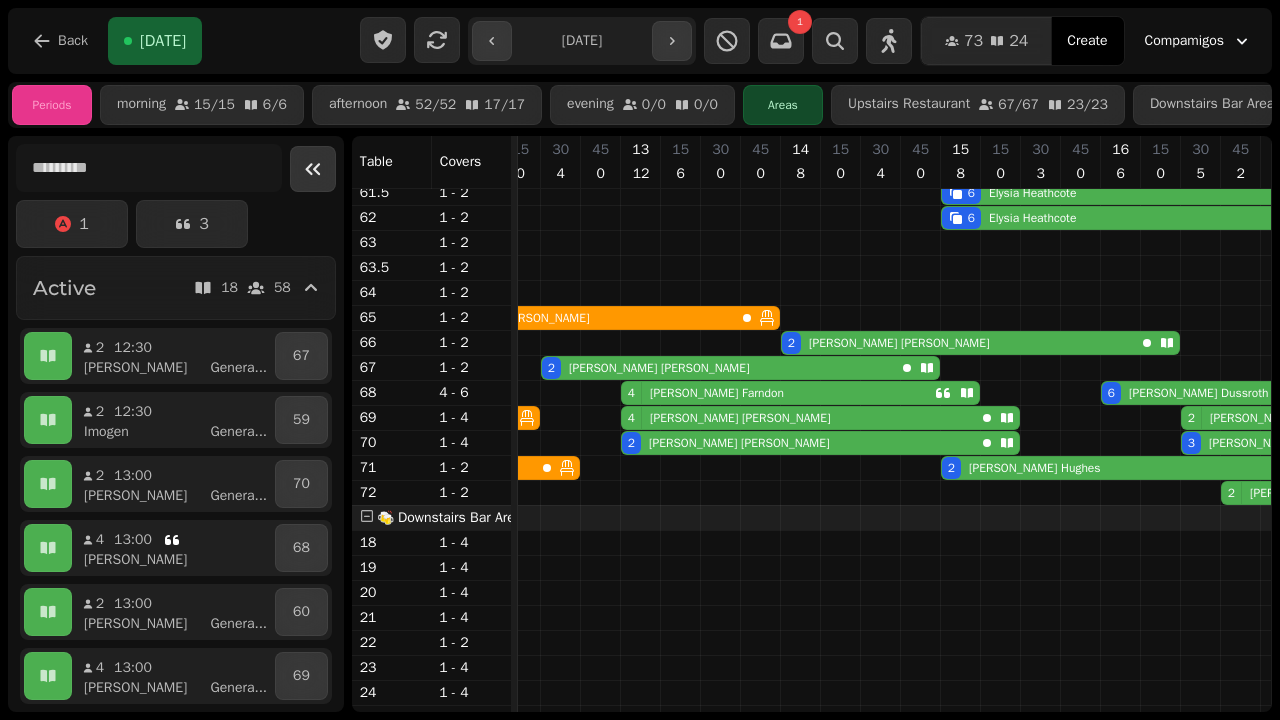 click 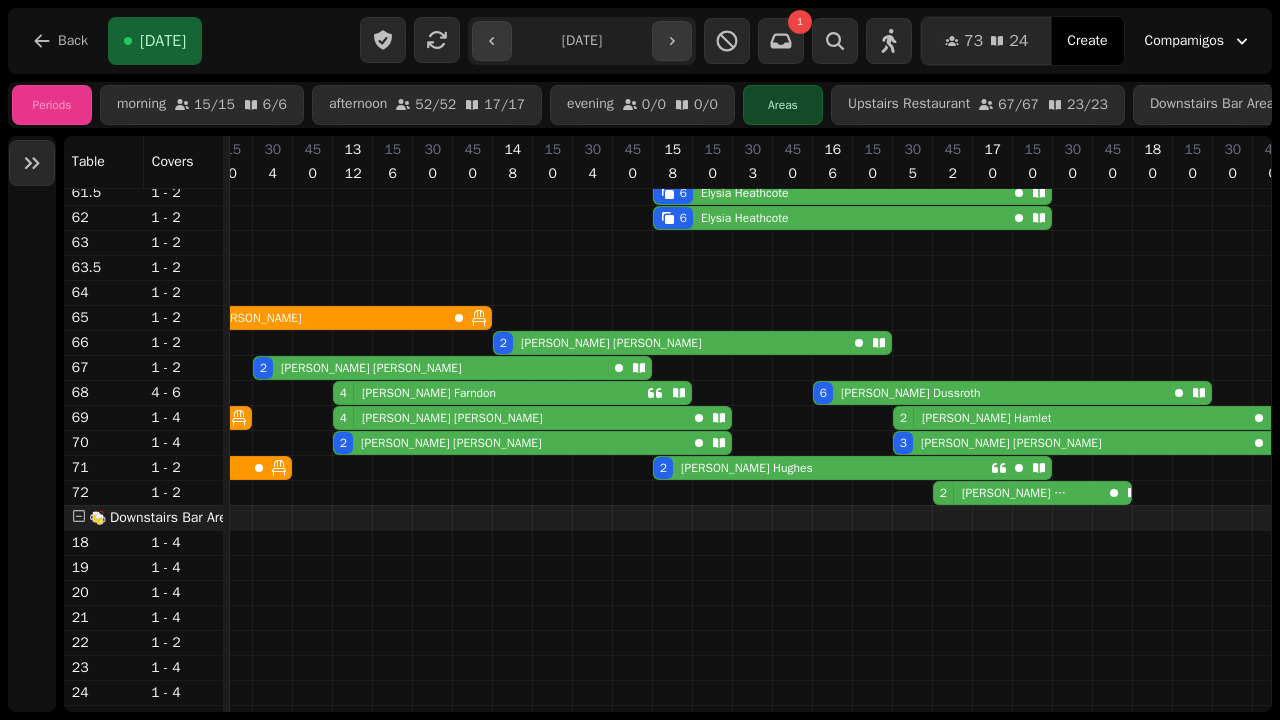 scroll, scrollTop: 408, scrollLeft: 270, axis: both 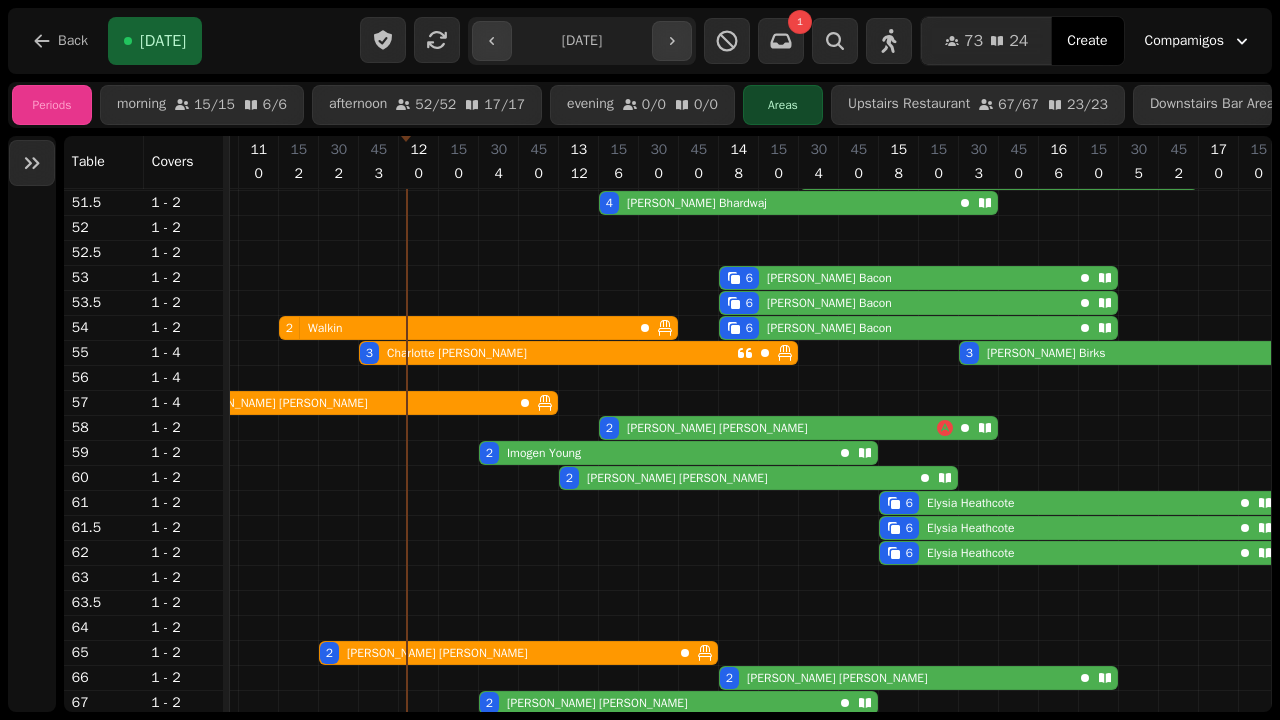 click on "2 [PERSON_NAME]" at bounding box center (656, 453) 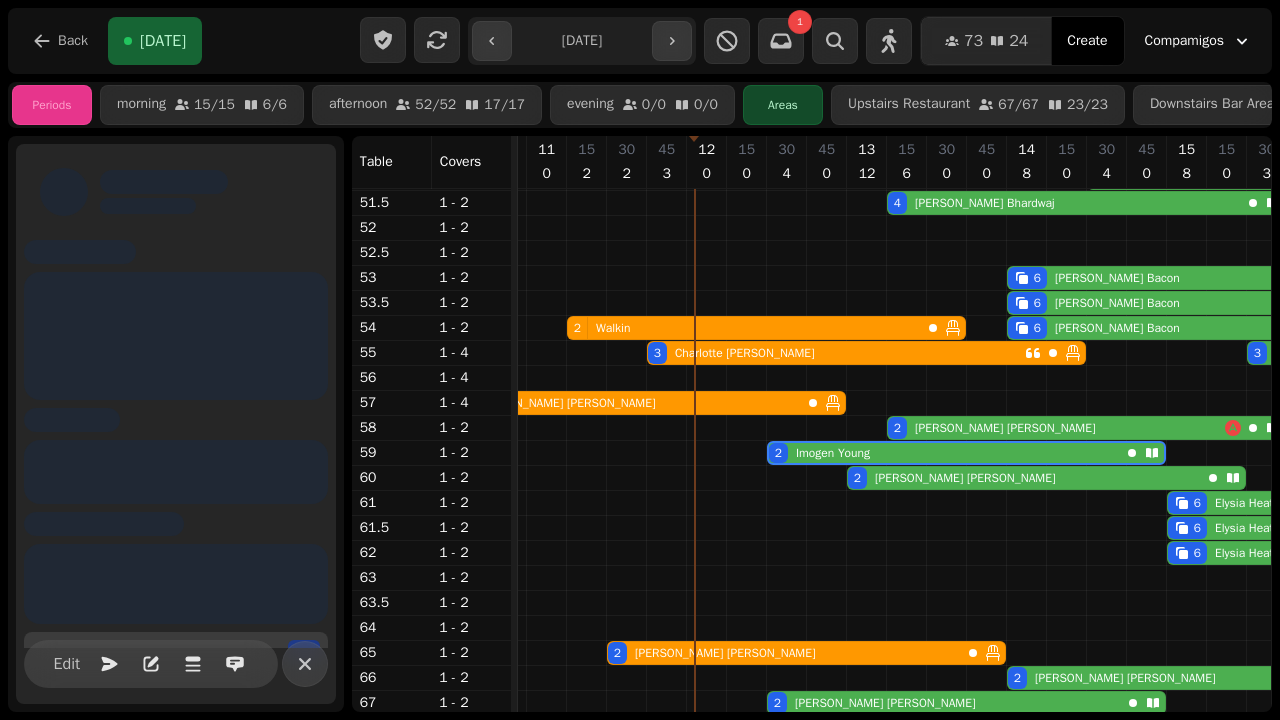 scroll, scrollTop: 0, scrollLeft: 387, axis: horizontal 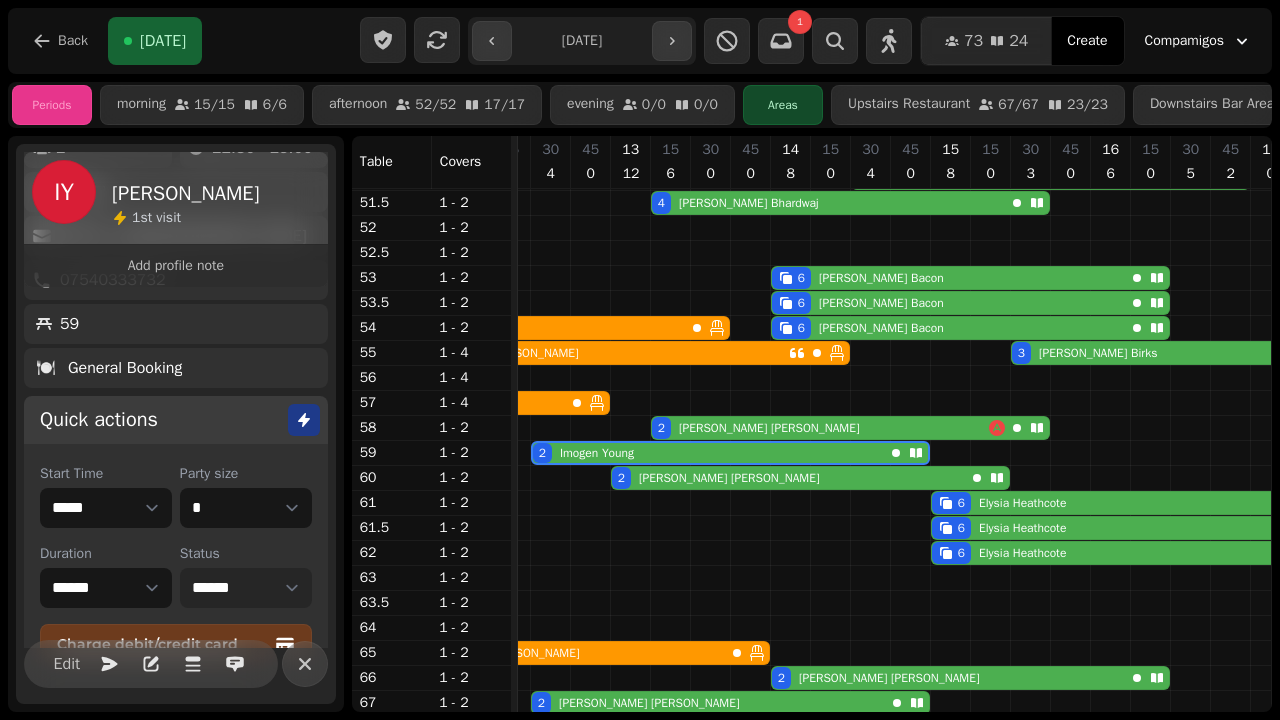 select on "******" 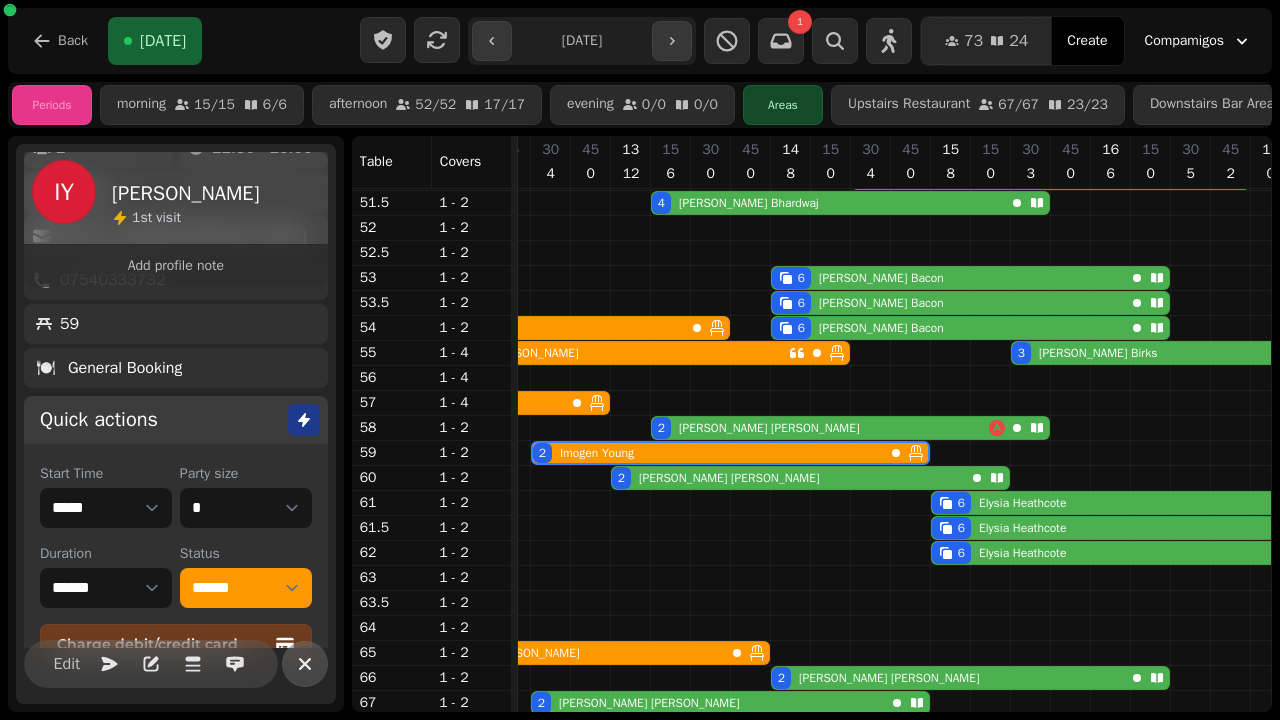 click 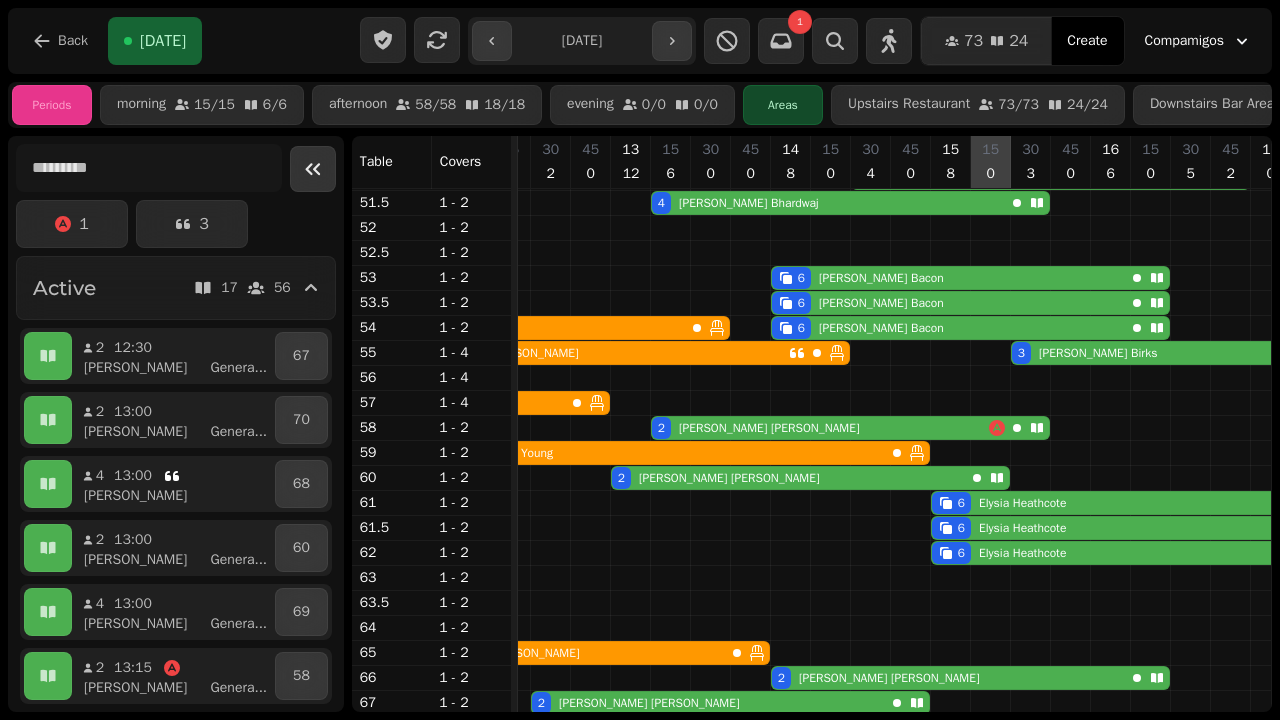 scroll, scrollTop: 30, scrollLeft: 387, axis: both 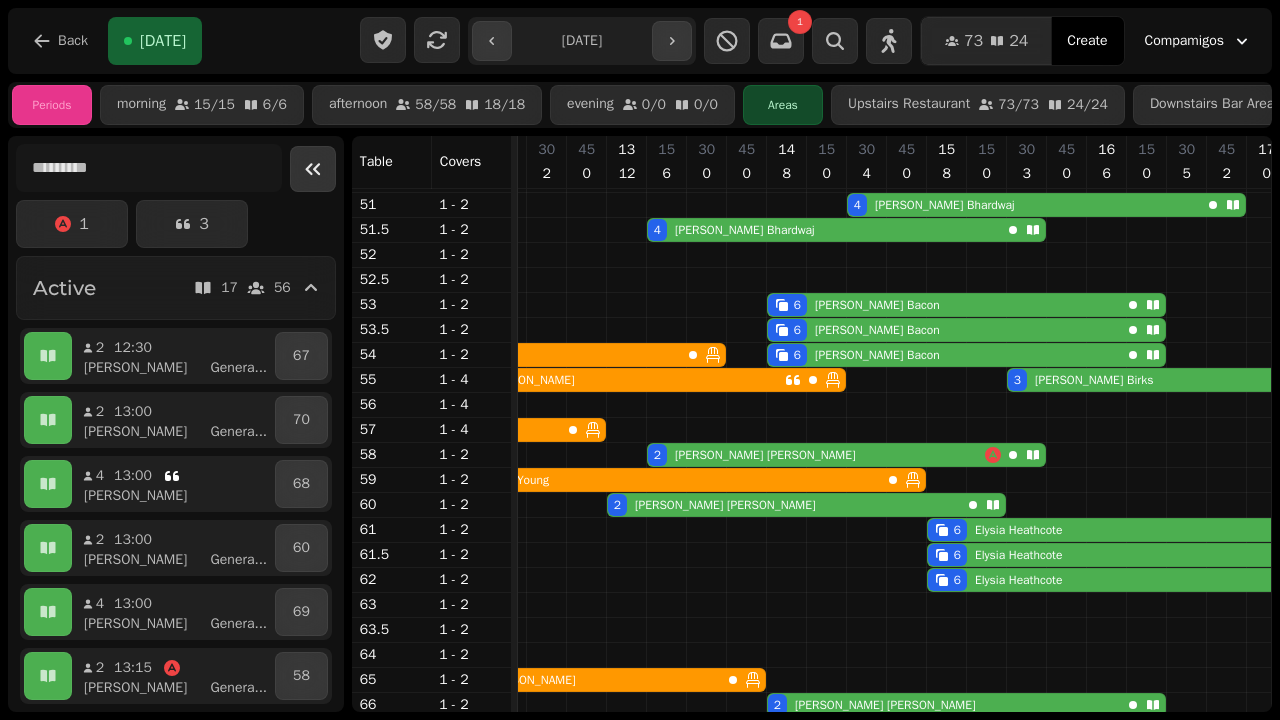 click 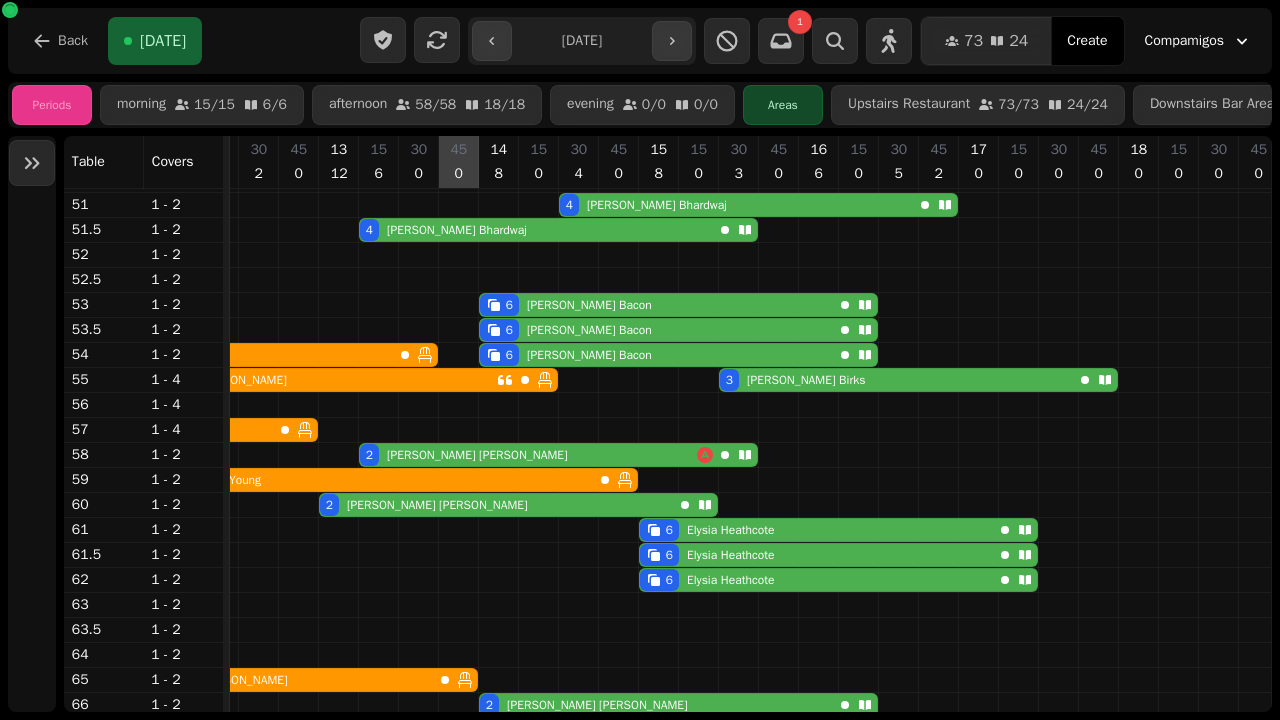 scroll, scrollTop: 0, scrollLeft: 391, axis: horizontal 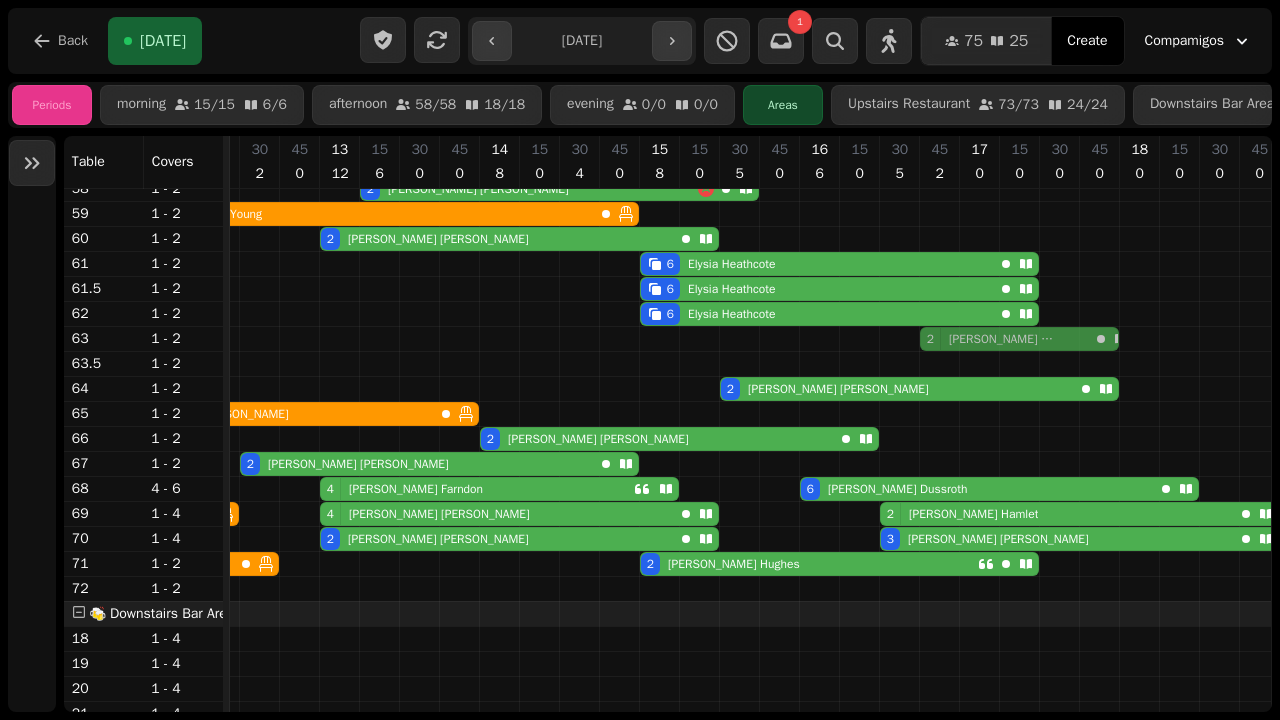 drag, startPoint x: 947, startPoint y: 589, endPoint x: 940, endPoint y: 342, distance: 247.09917 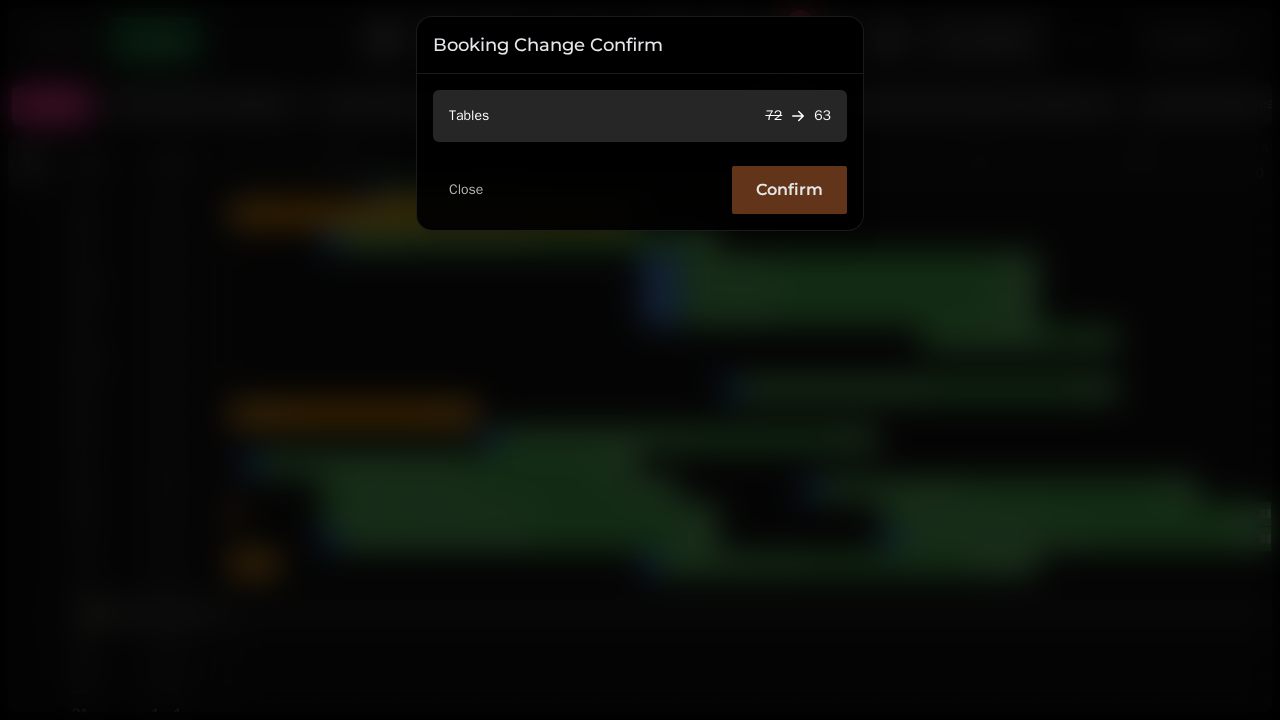 click on "Confirm" at bounding box center (789, 190) 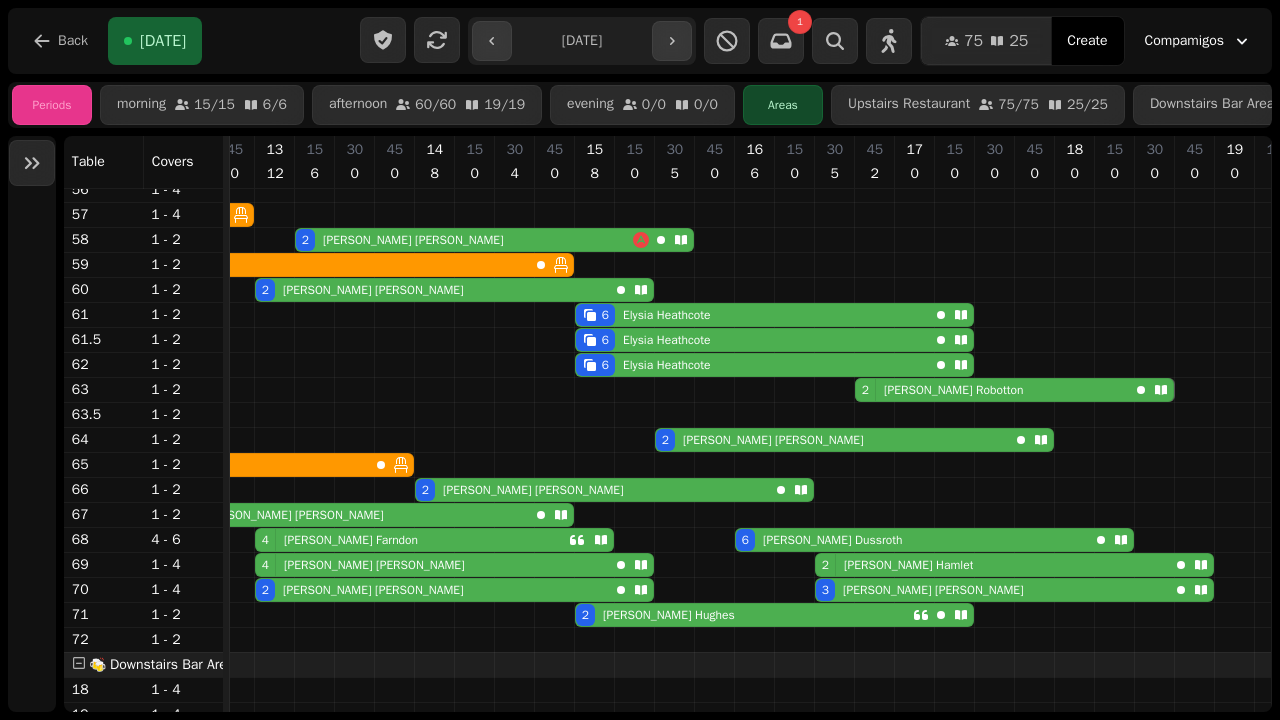 drag, startPoint x: 1115, startPoint y: 392, endPoint x: 1145, endPoint y: 381, distance: 31.95309 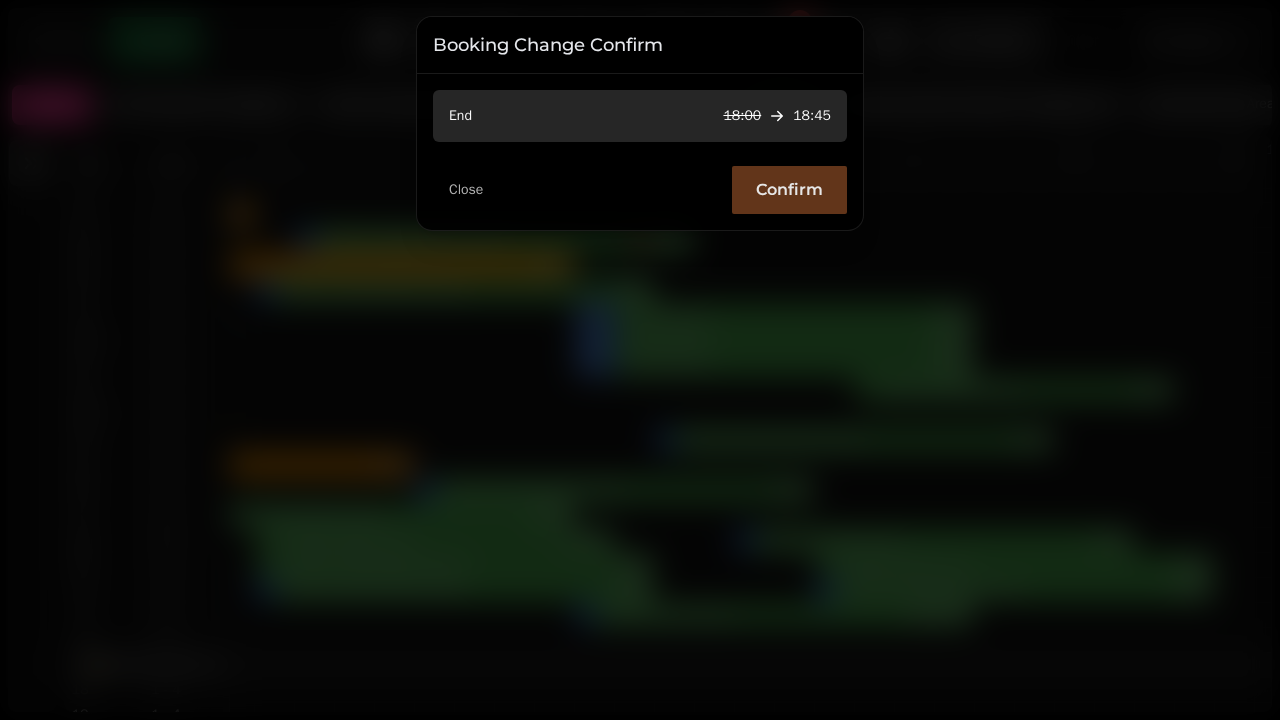 click on "Confirm" at bounding box center [789, 190] 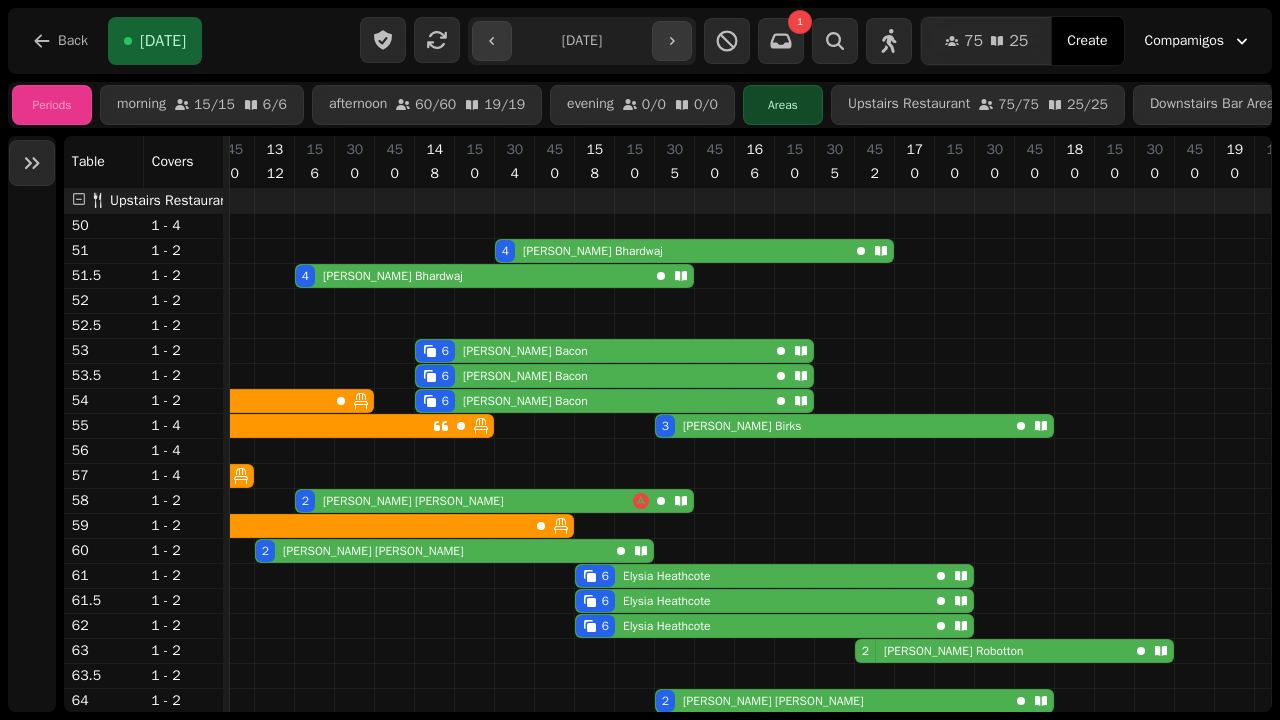 scroll, scrollTop: 100, scrollLeft: 455, axis: both 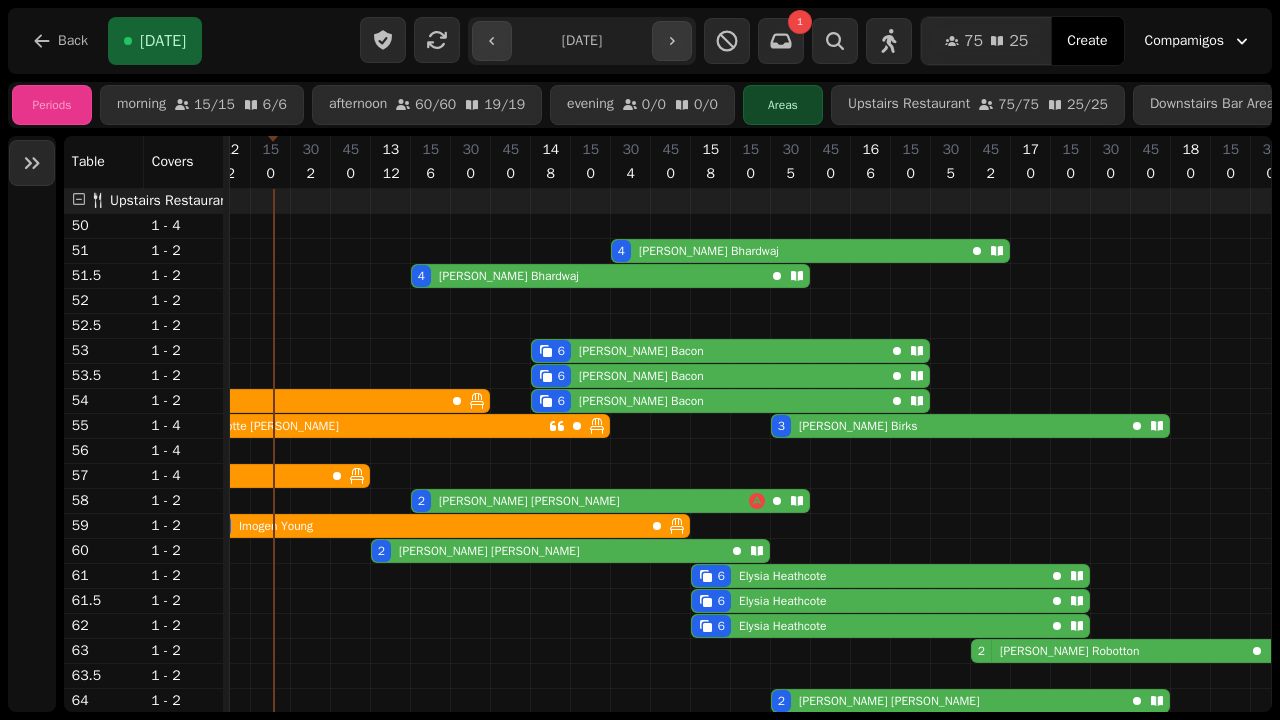 click on "4 [PERSON_NAME]" at bounding box center [788, 251] 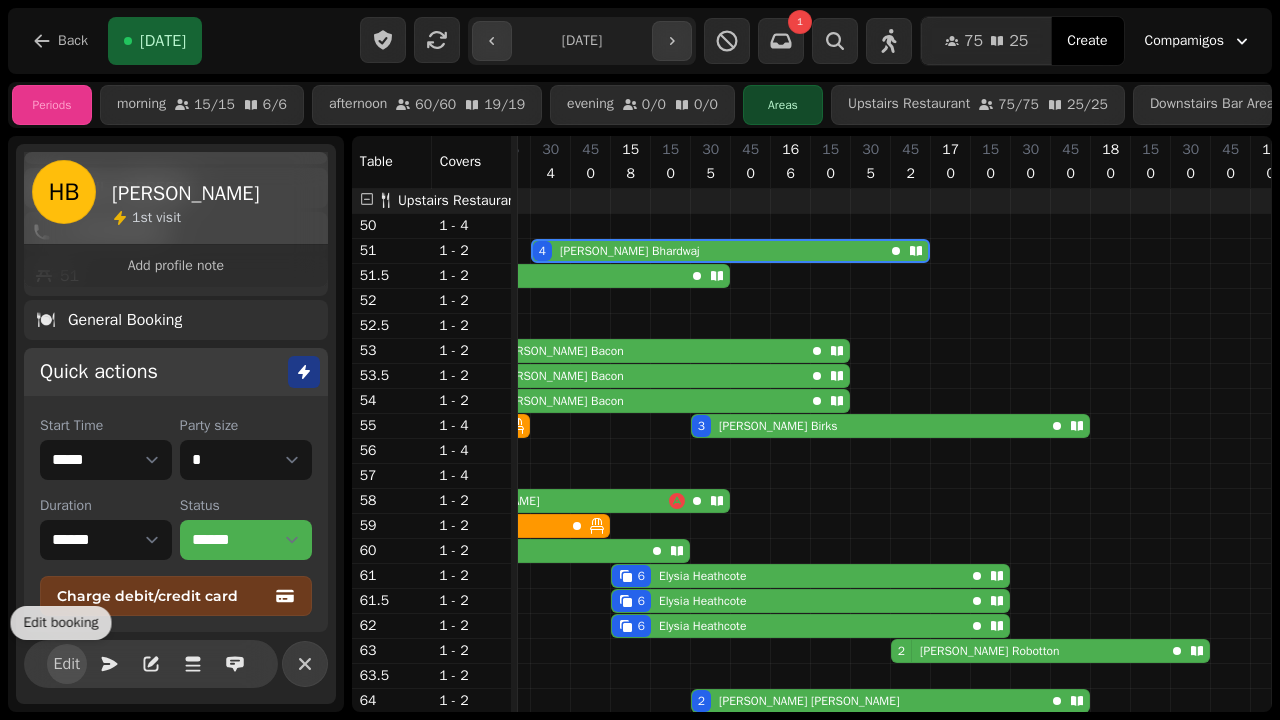 click on "Edit" at bounding box center (67, 664) 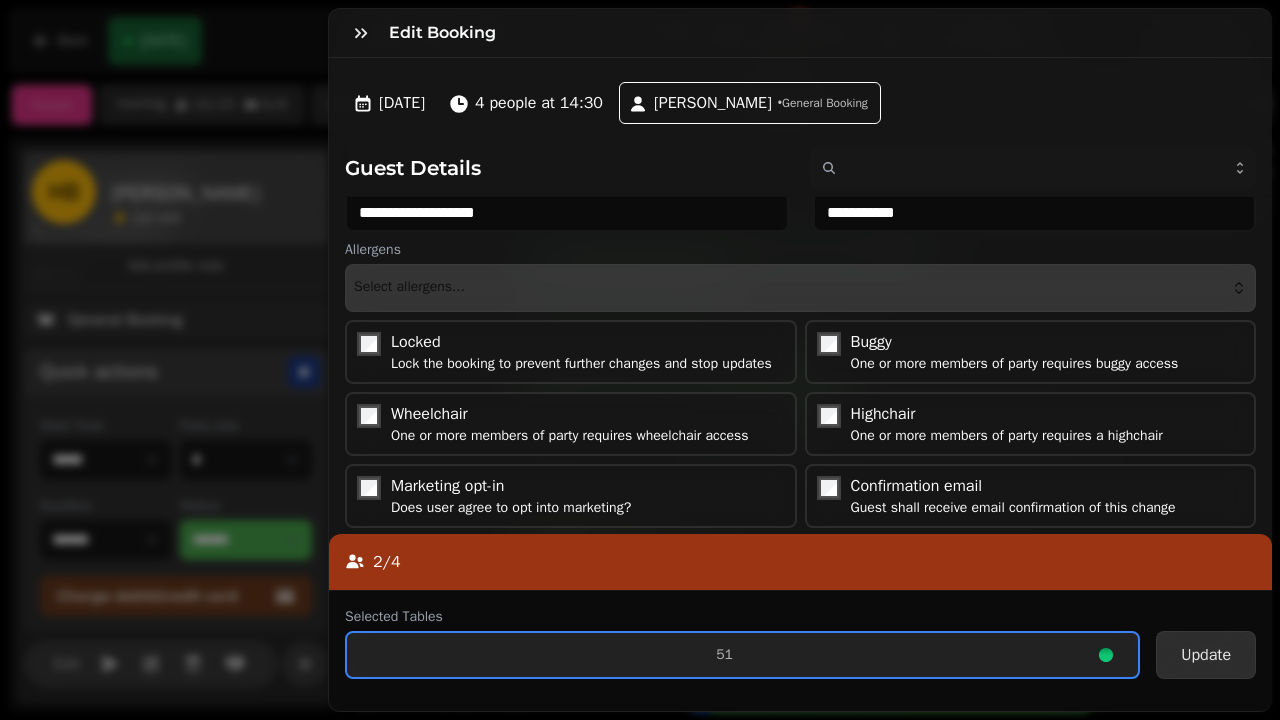 click on "Update" at bounding box center [1206, 655] 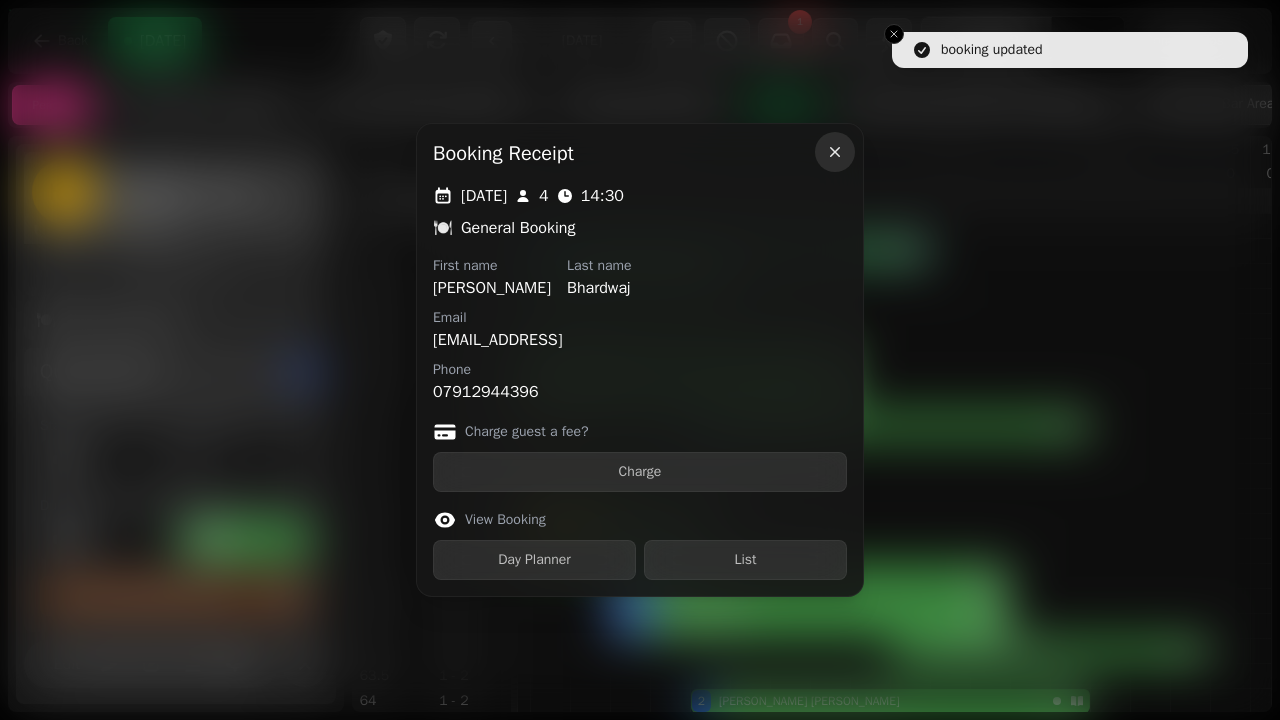 click 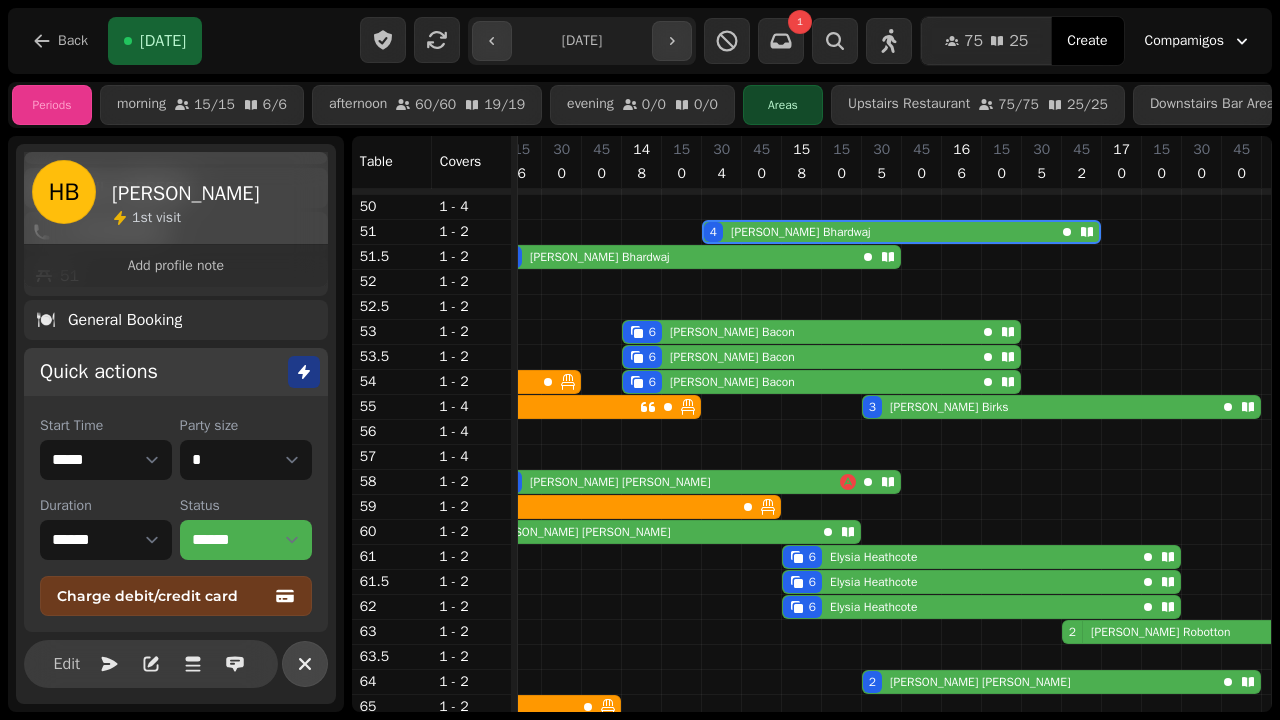 click 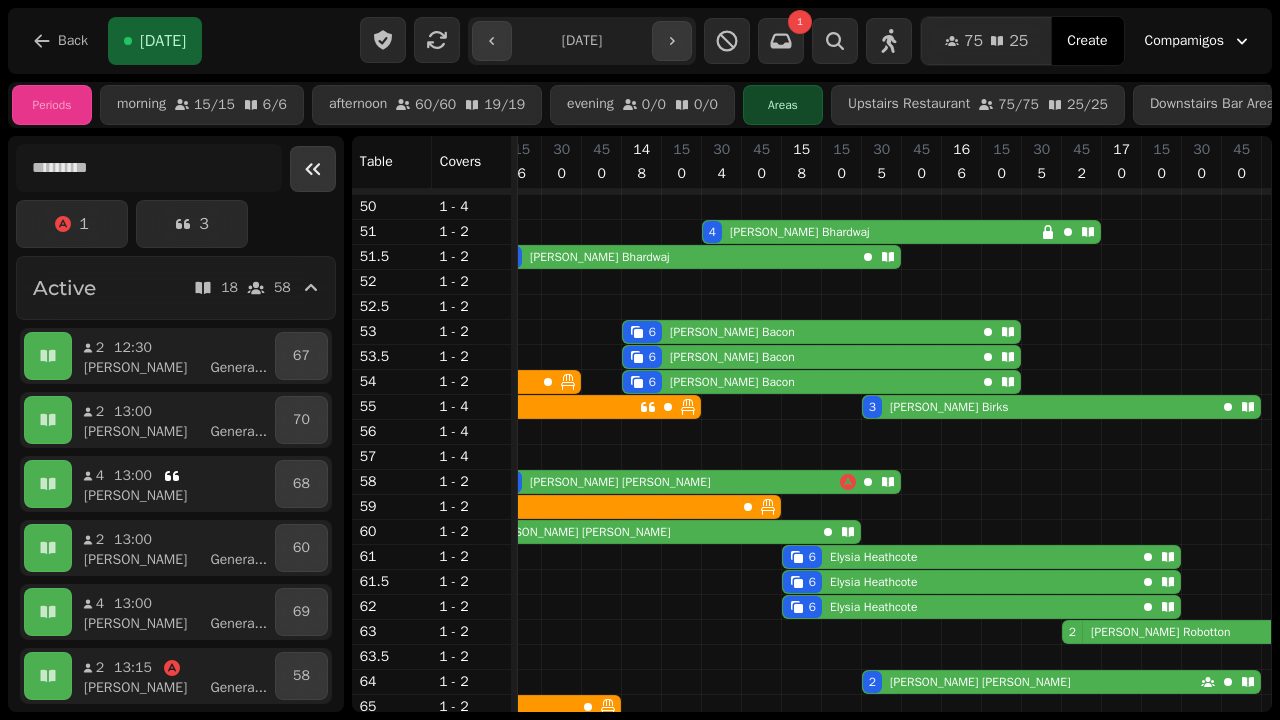 click at bounding box center (313, 169) 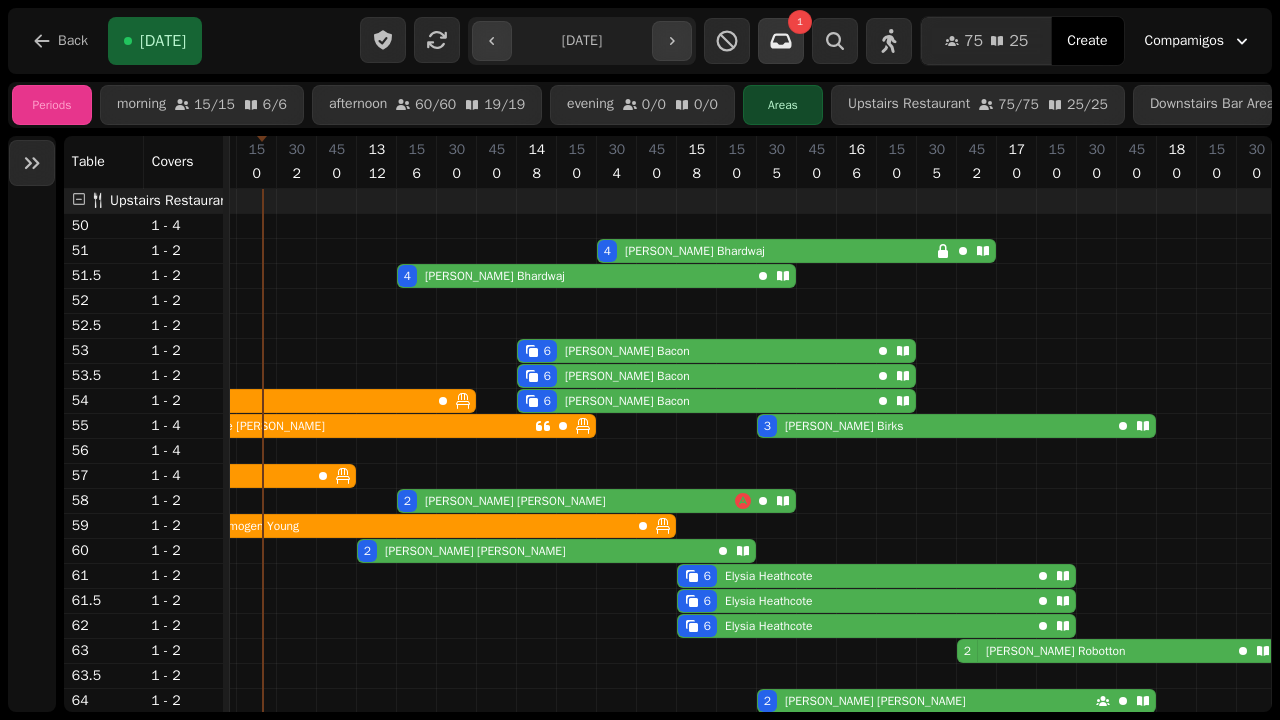 click 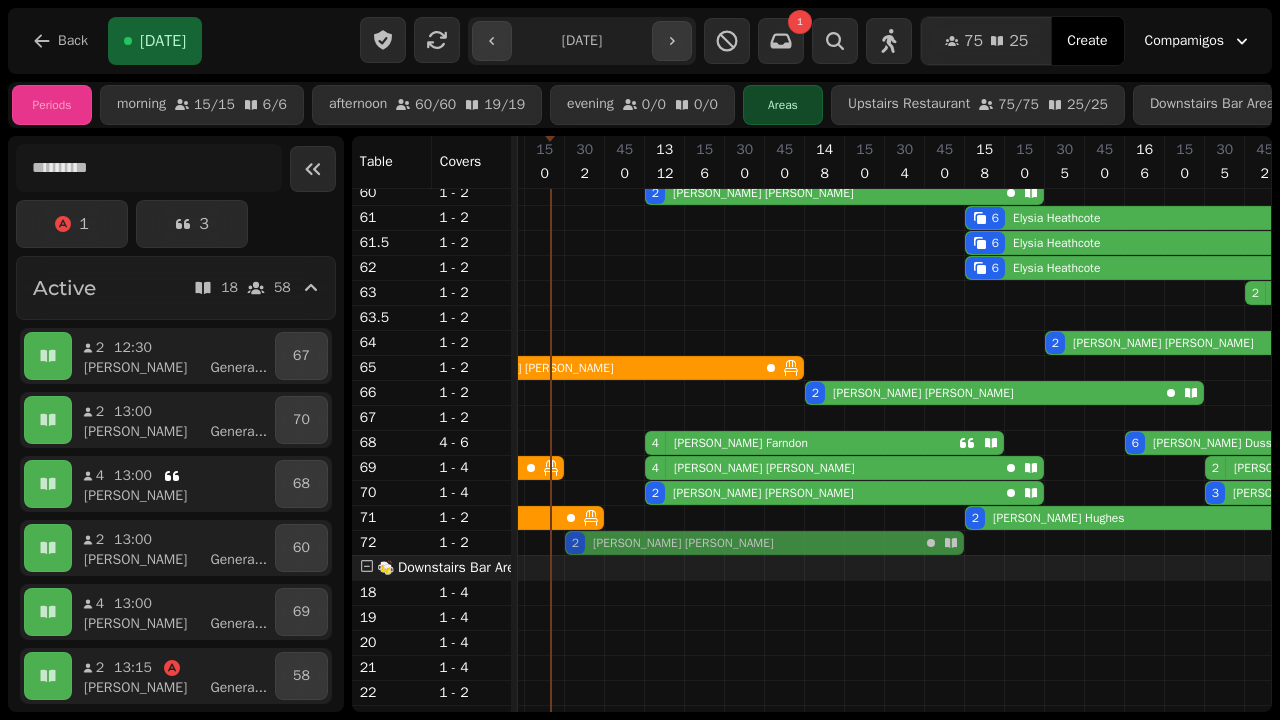 drag, startPoint x: 586, startPoint y: 417, endPoint x: 598, endPoint y: 393, distance: 26.832815 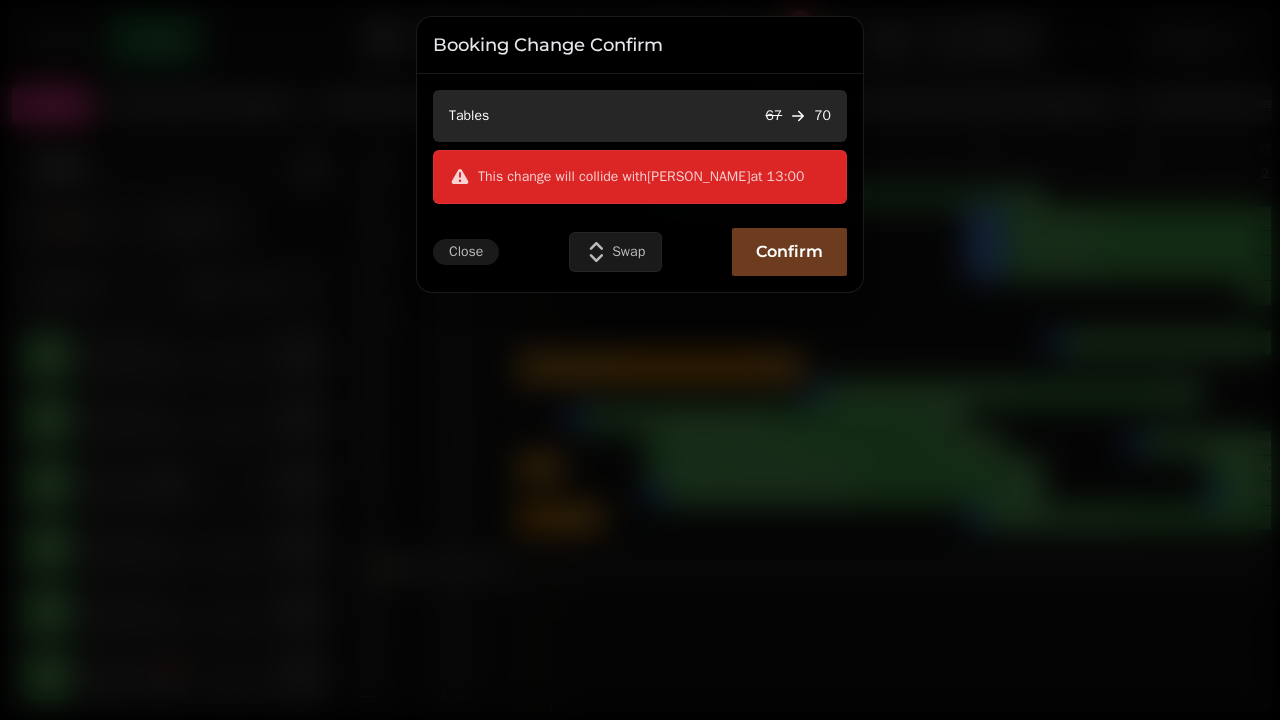 click on "Close" at bounding box center (466, 252) 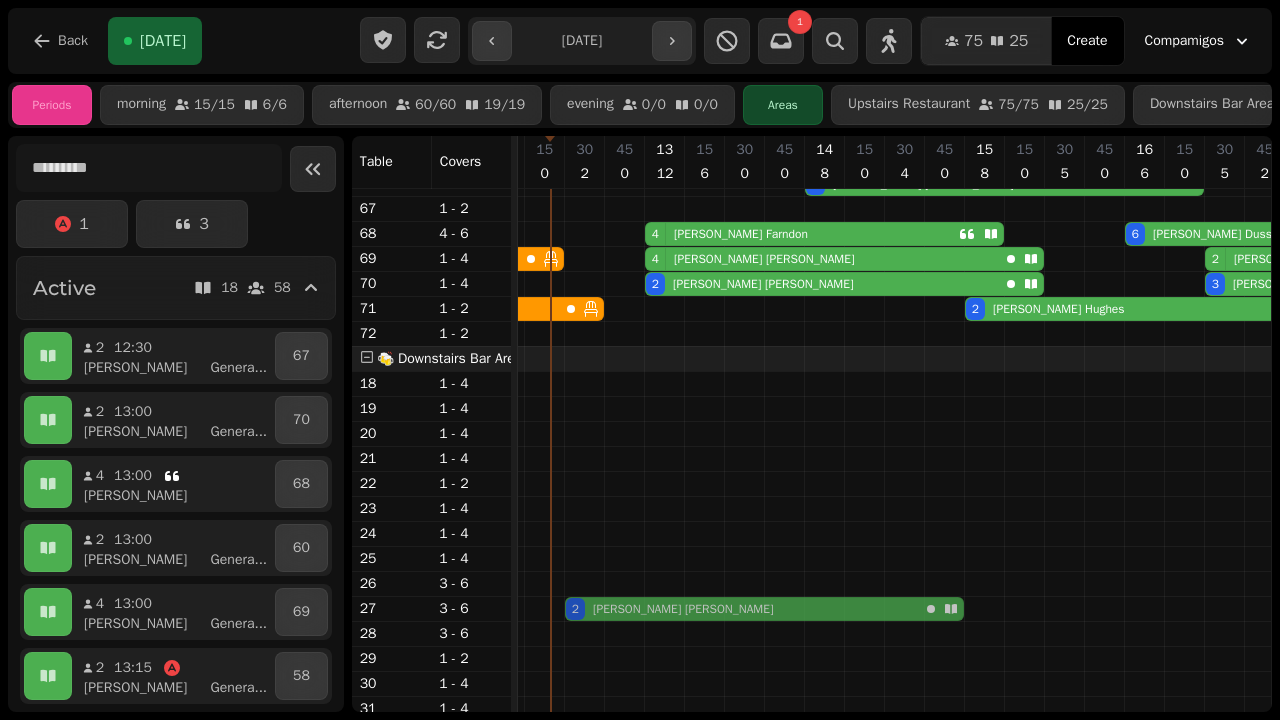 drag, startPoint x: 585, startPoint y: 418, endPoint x: 591, endPoint y: 602, distance: 184.0978 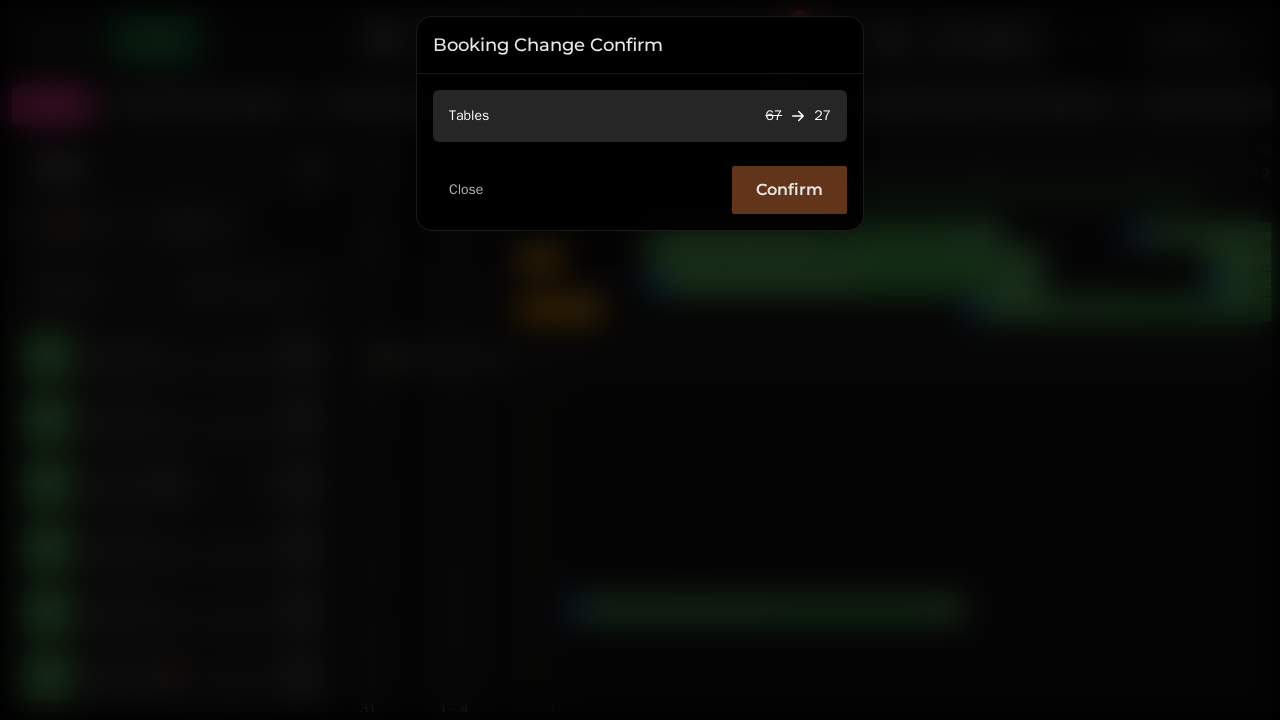 click on "Confirm" at bounding box center [789, 190] 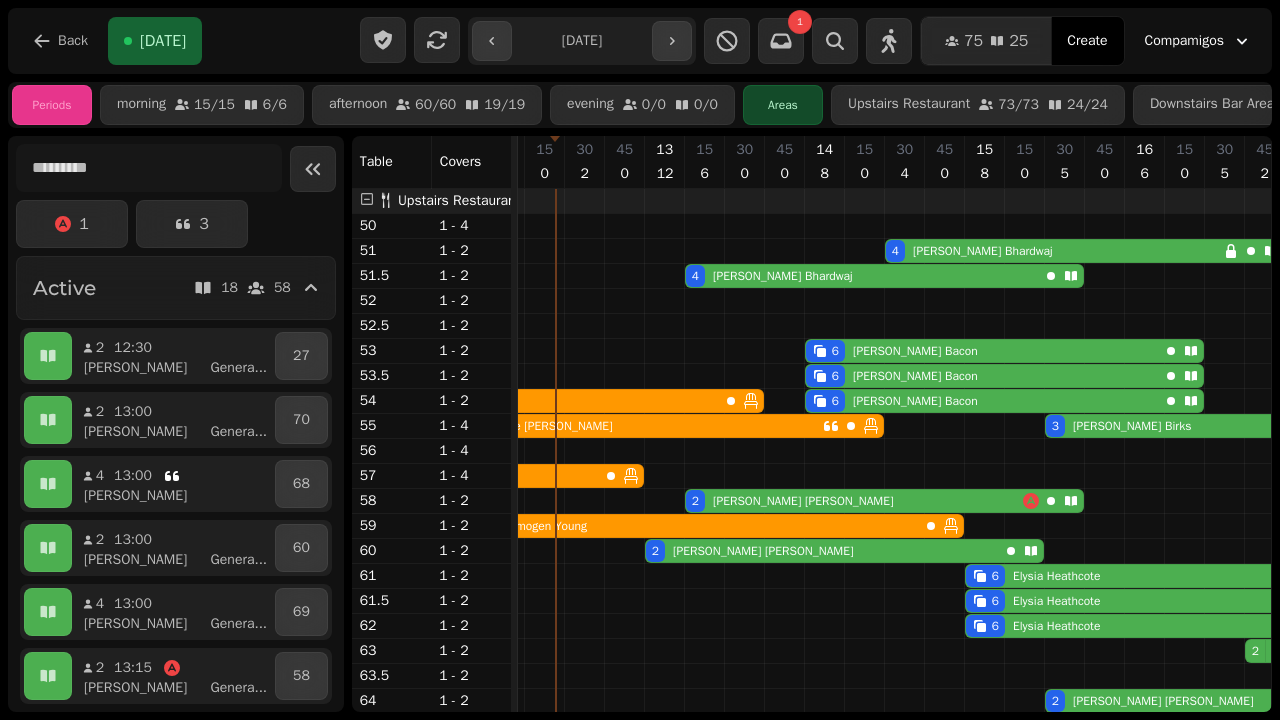 scroll, scrollTop: 21, scrollLeft: 353, axis: both 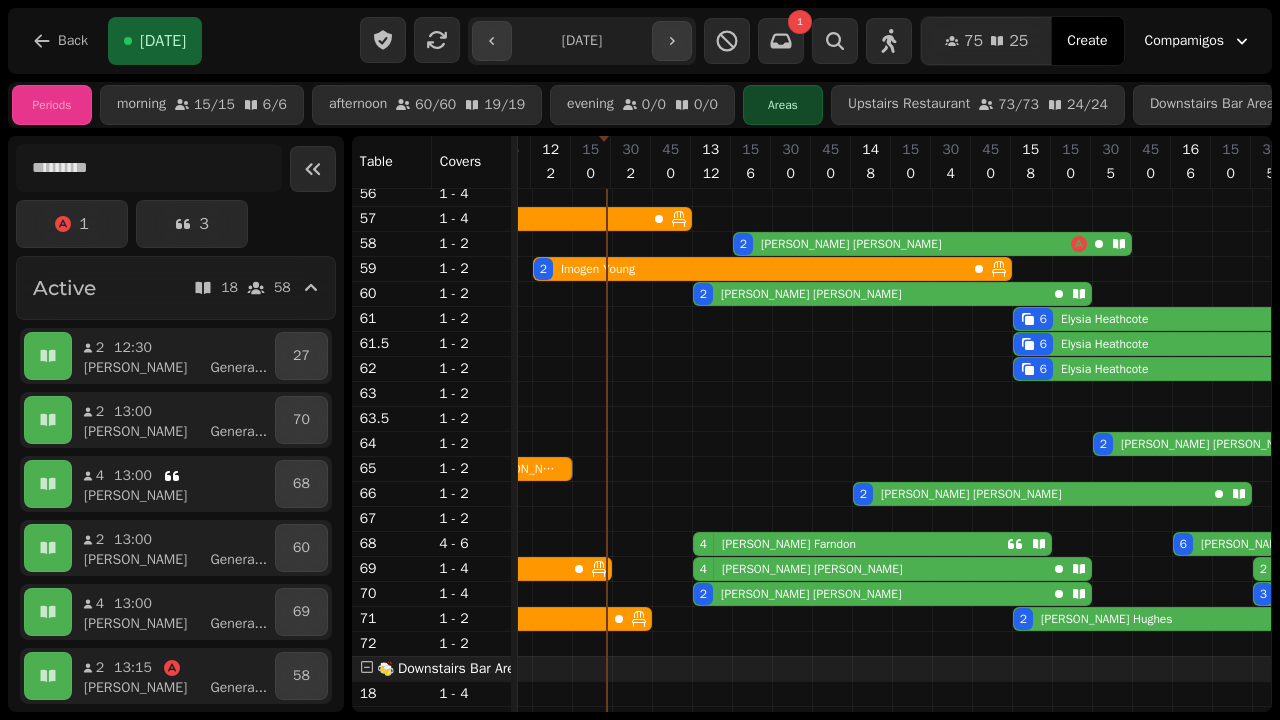 drag, startPoint x: 788, startPoint y: 469, endPoint x: 595, endPoint y: 471, distance: 193.01036 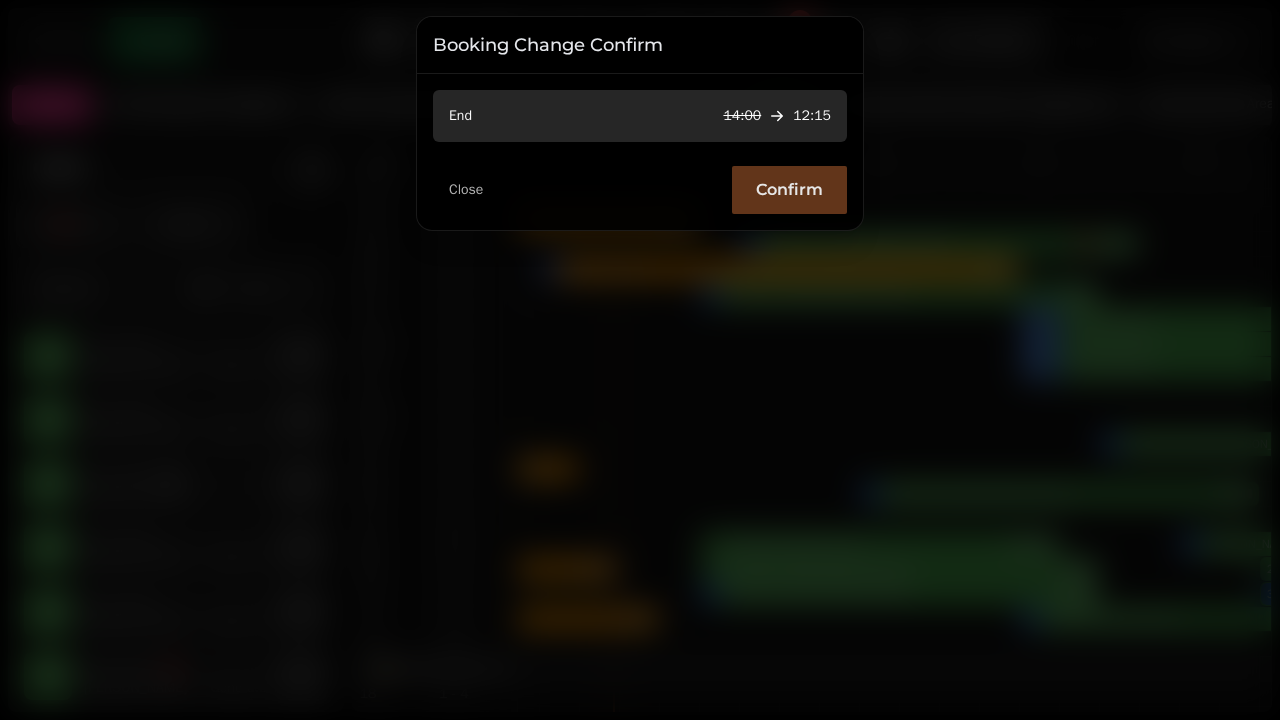 click on "Confirm" at bounding box center [789, 190] 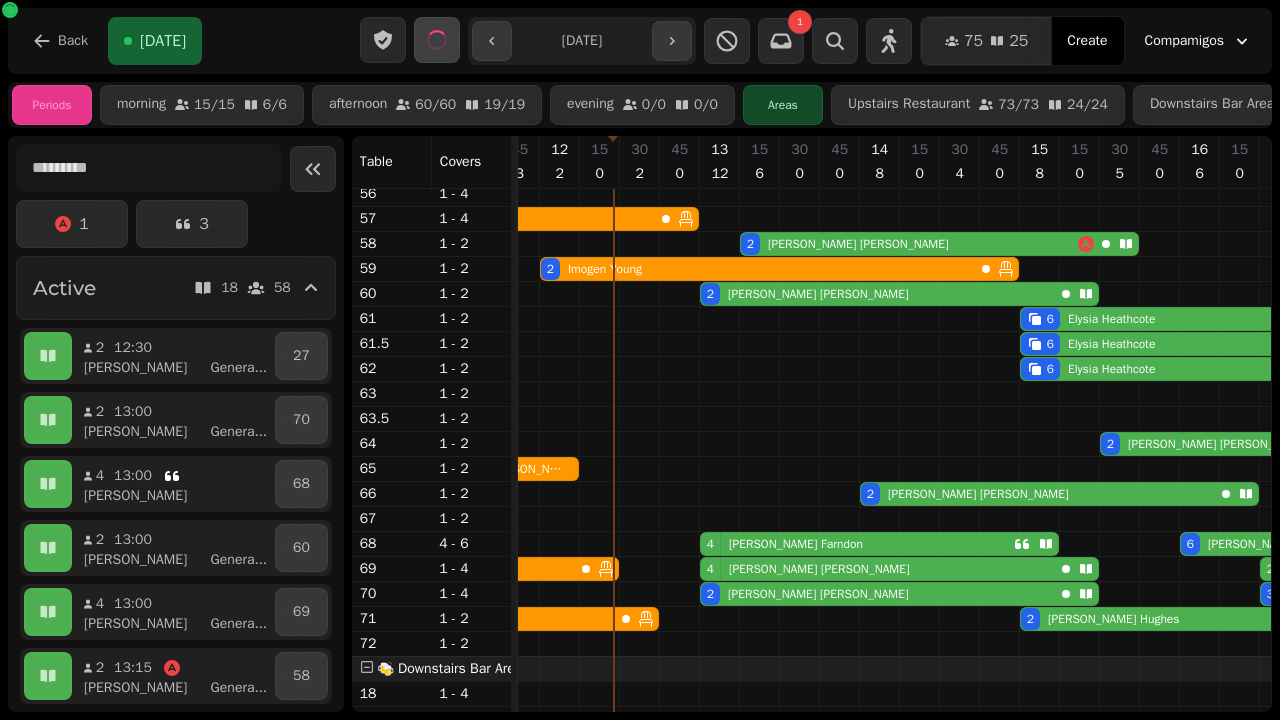 click on "Create" at bounding box center [1087, 41] 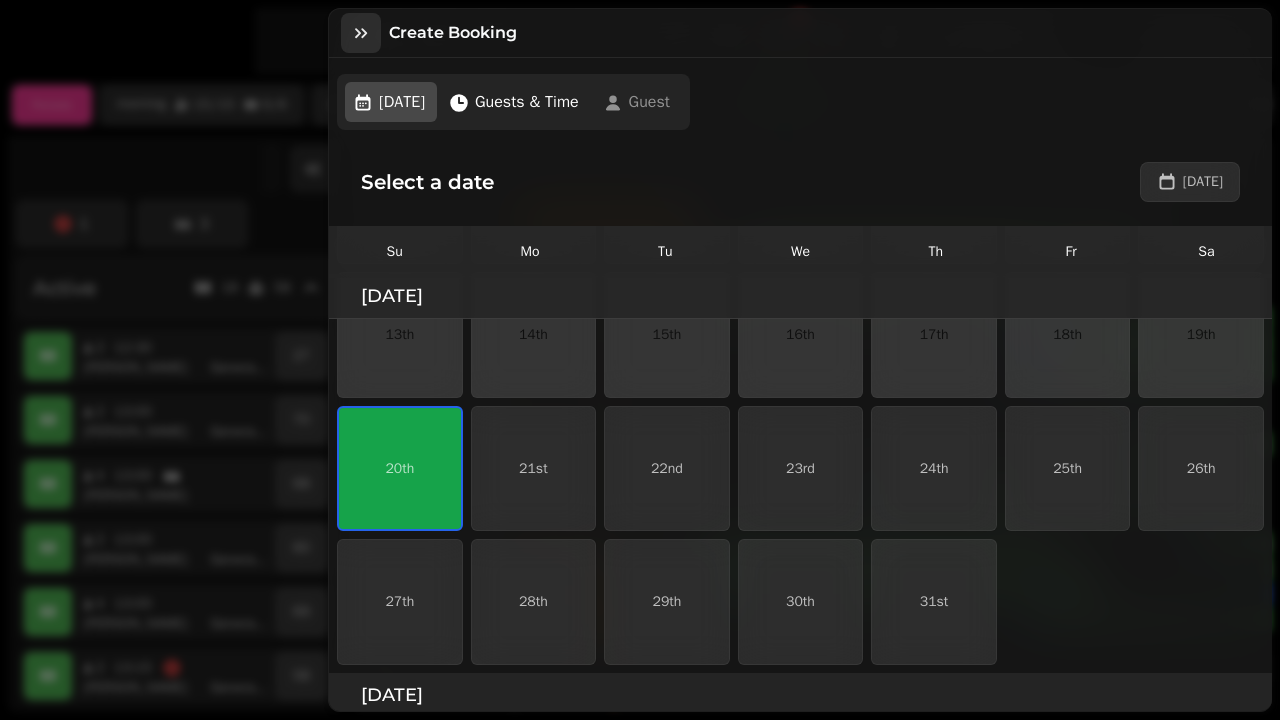 click at bounding box center (361, 33) 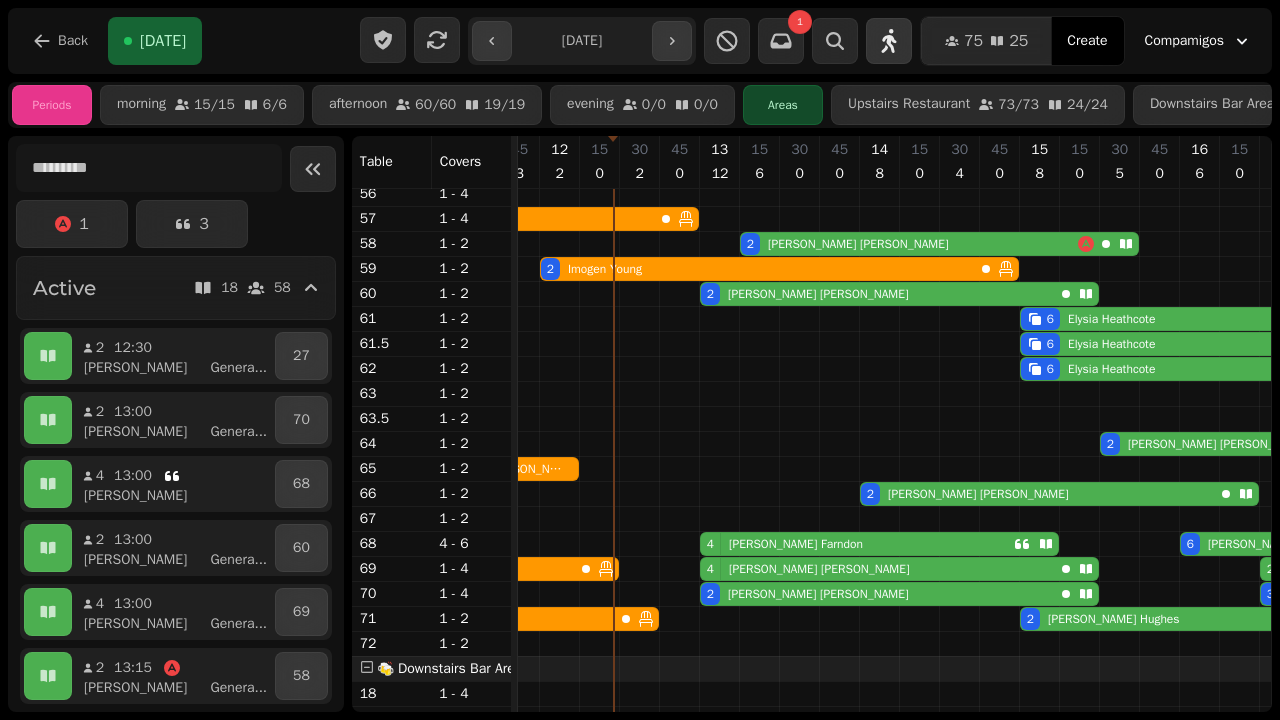 click 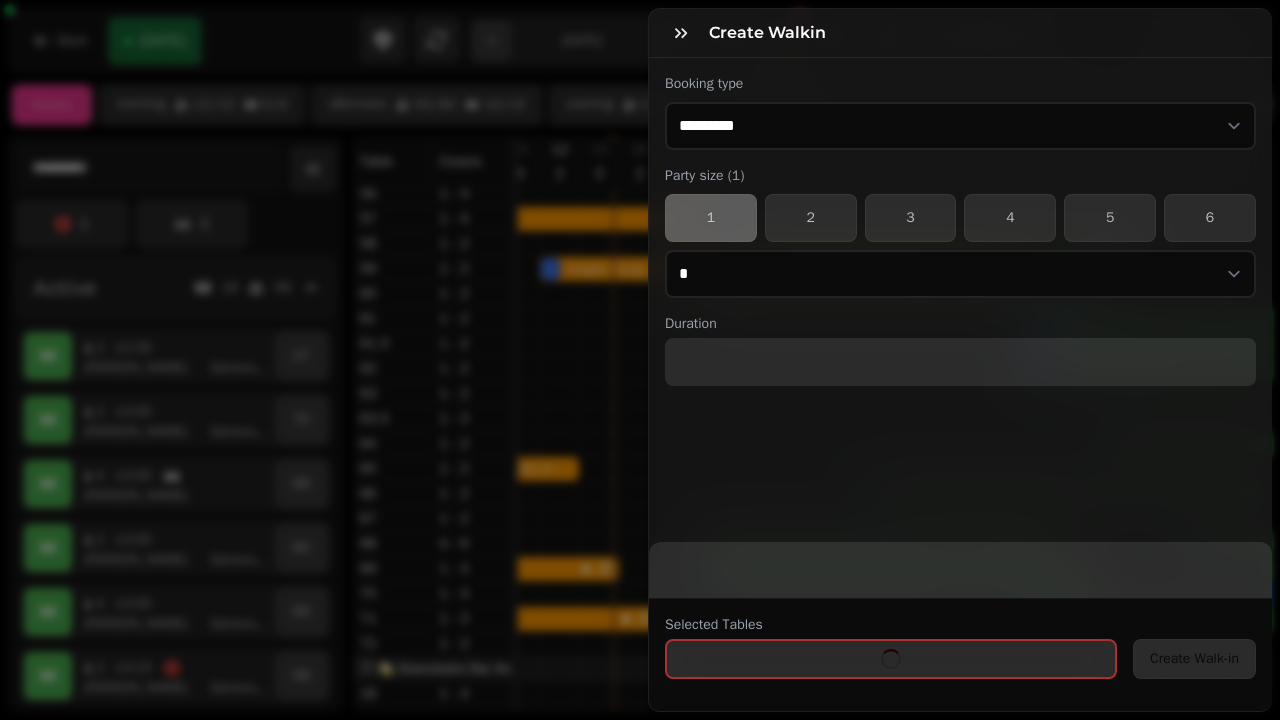 select on "****" 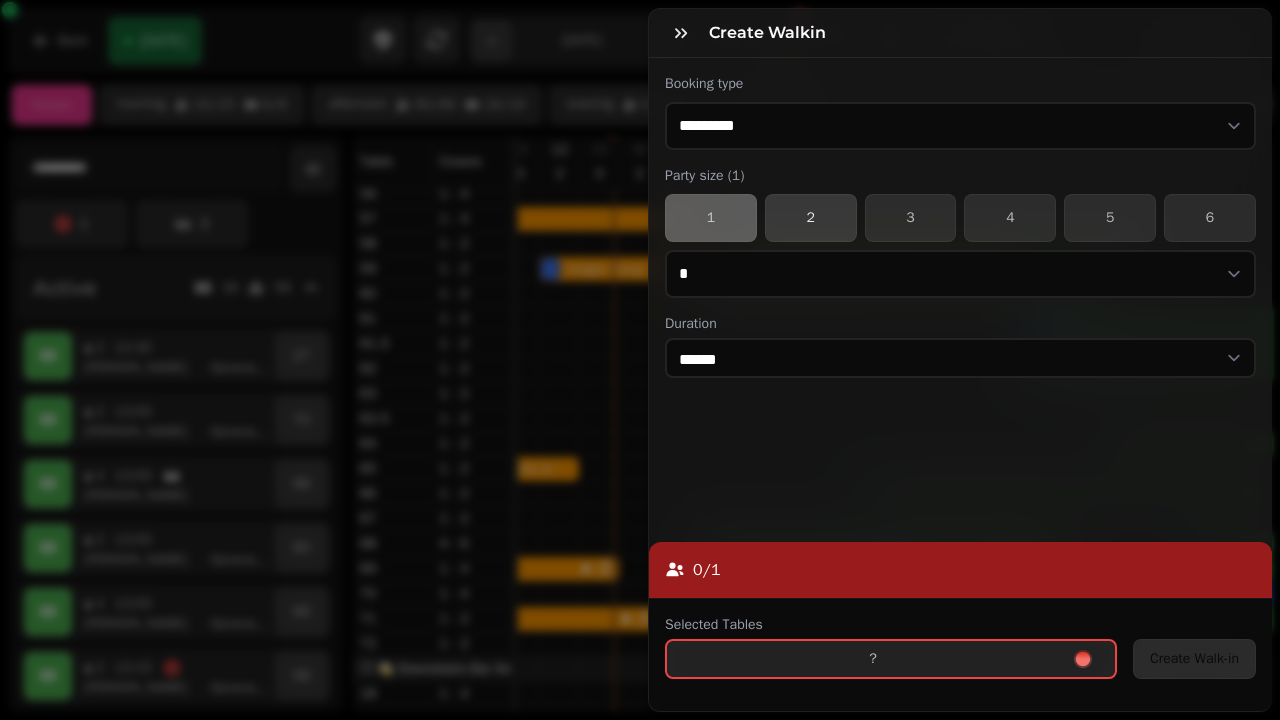 click on "2" at bounding box center [811, 218] 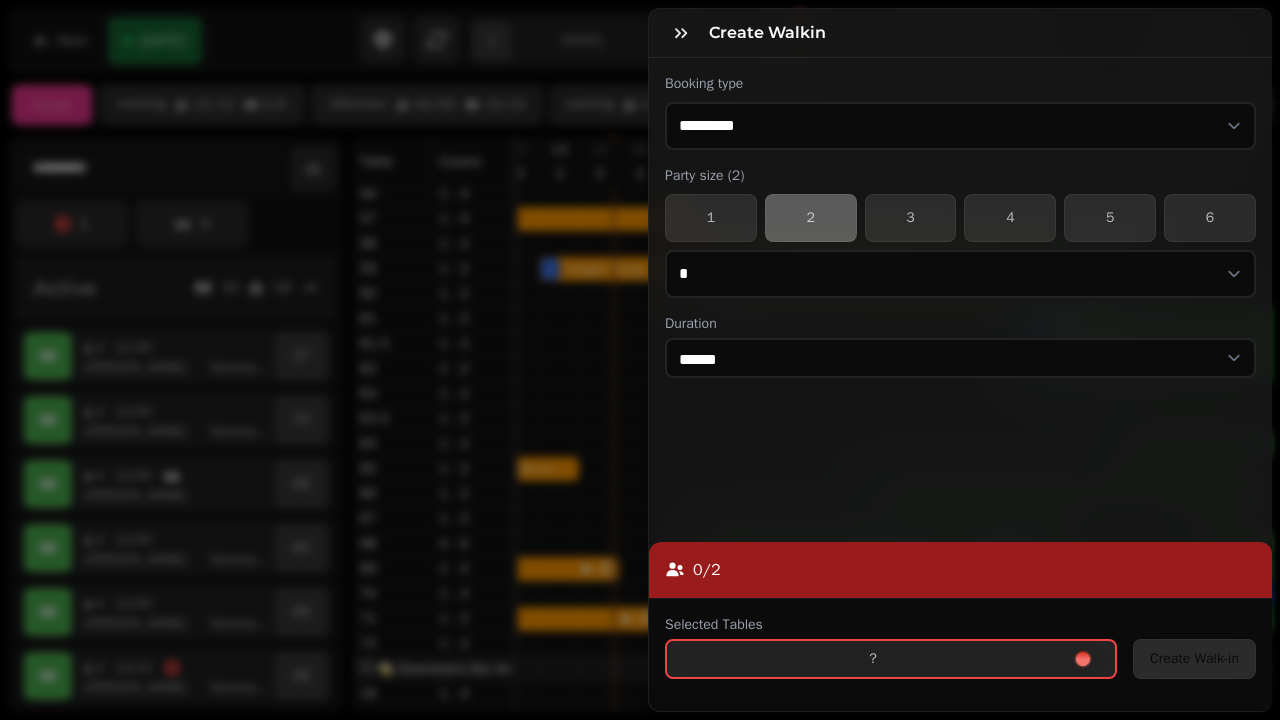 click on "**********" at bounding box center (960, 112) 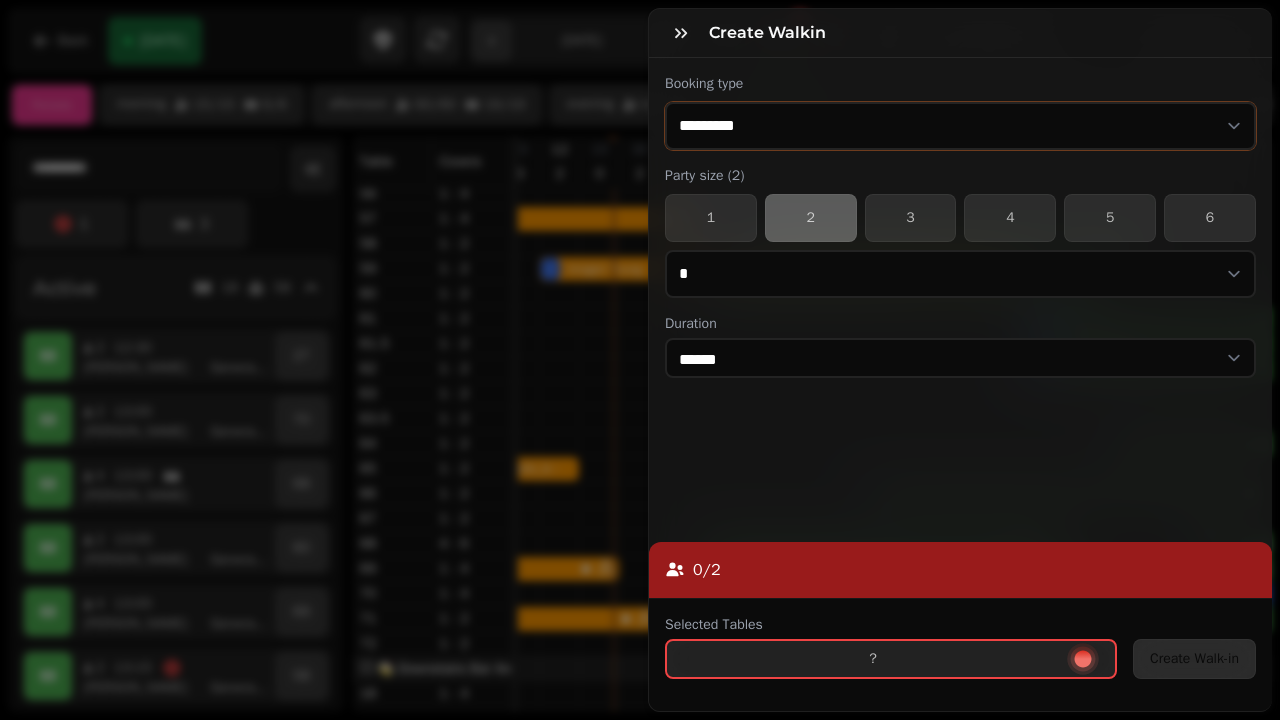 select on "**********" 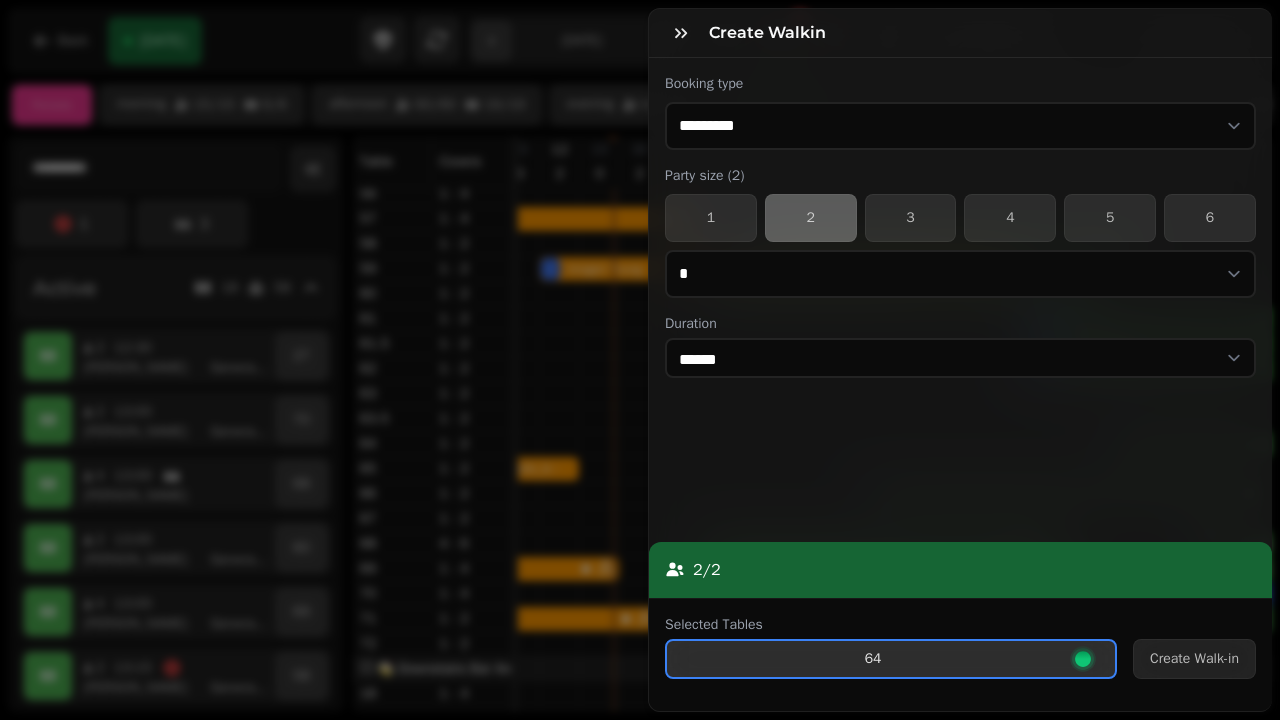click on "64" at bounding box center [873, 659] 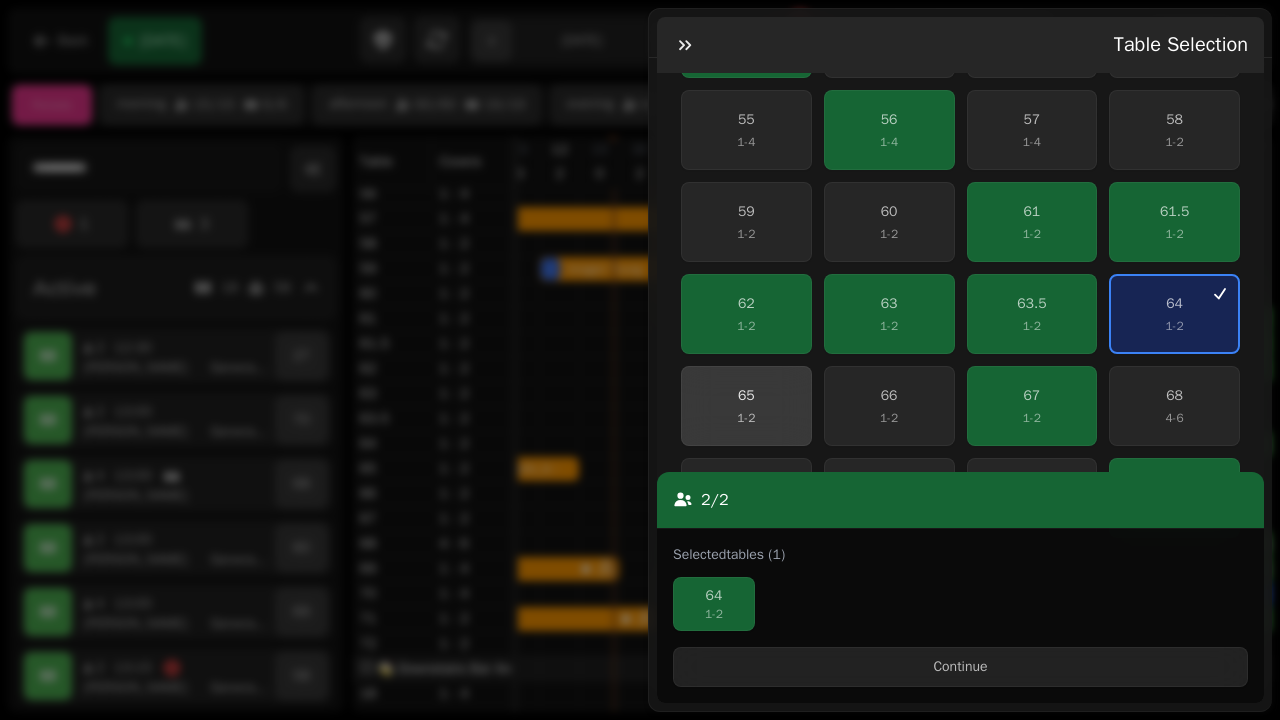 click on "65 1  -  2" at bounding box center [746, 406] 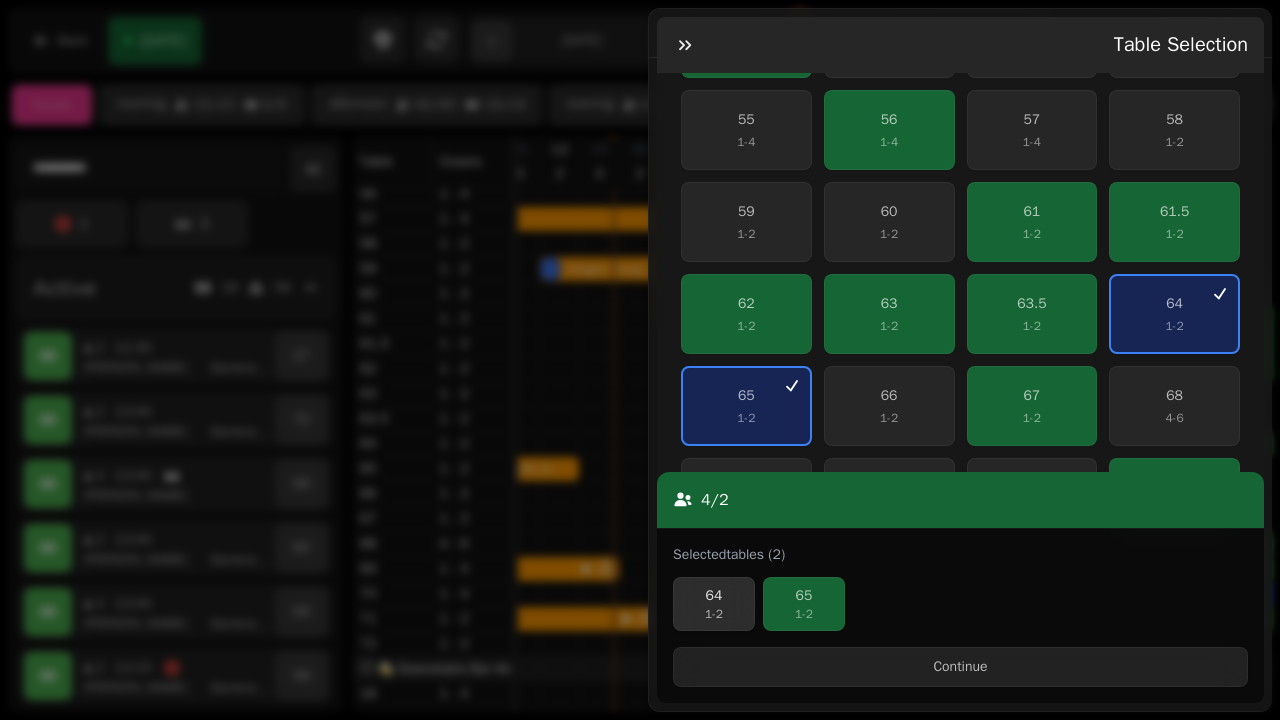 click on "1 - 2" at bounding box center (714, 614) 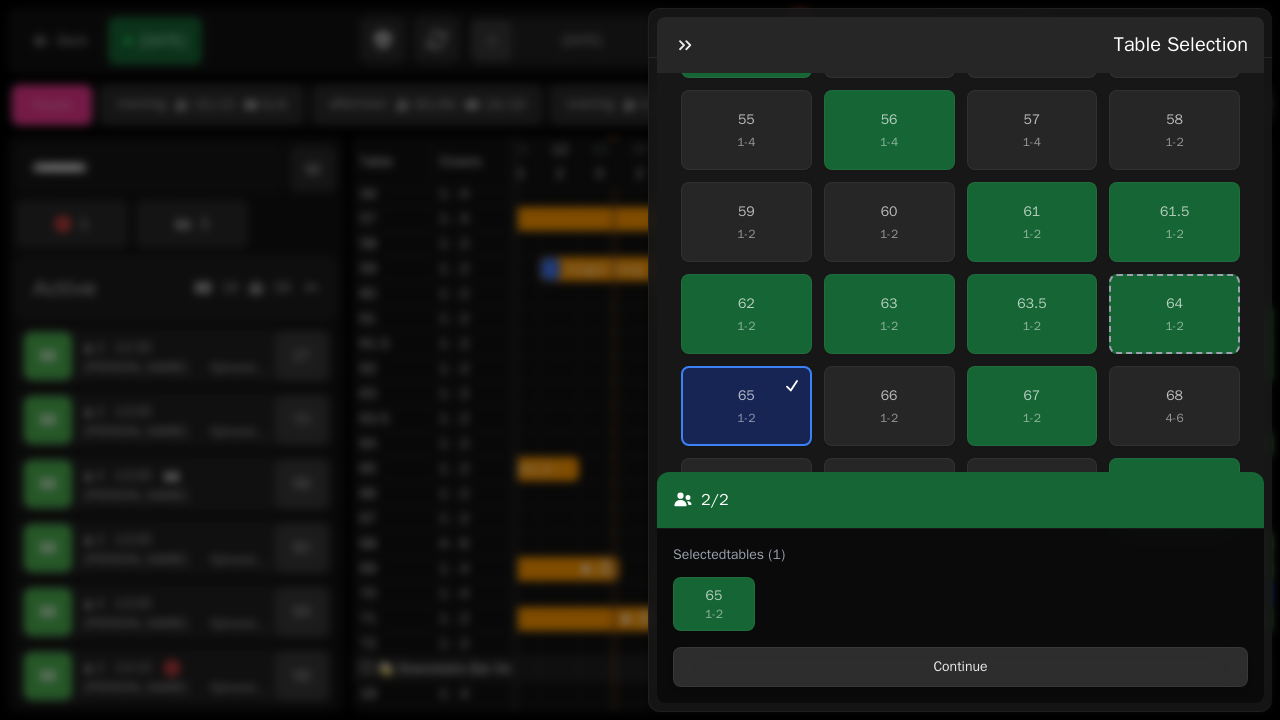 click on "Continue" at bounding box center [960, 667] 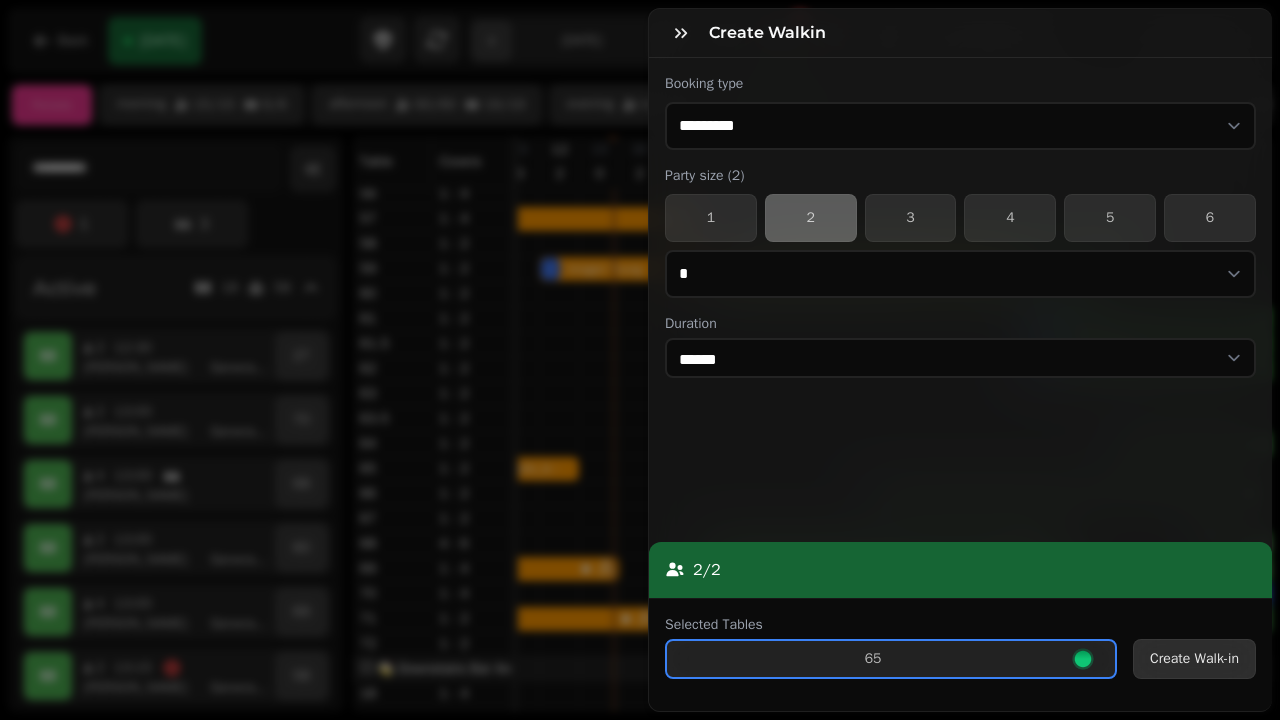 click on "Create Walk-in" at bounding box center [1194, 659] 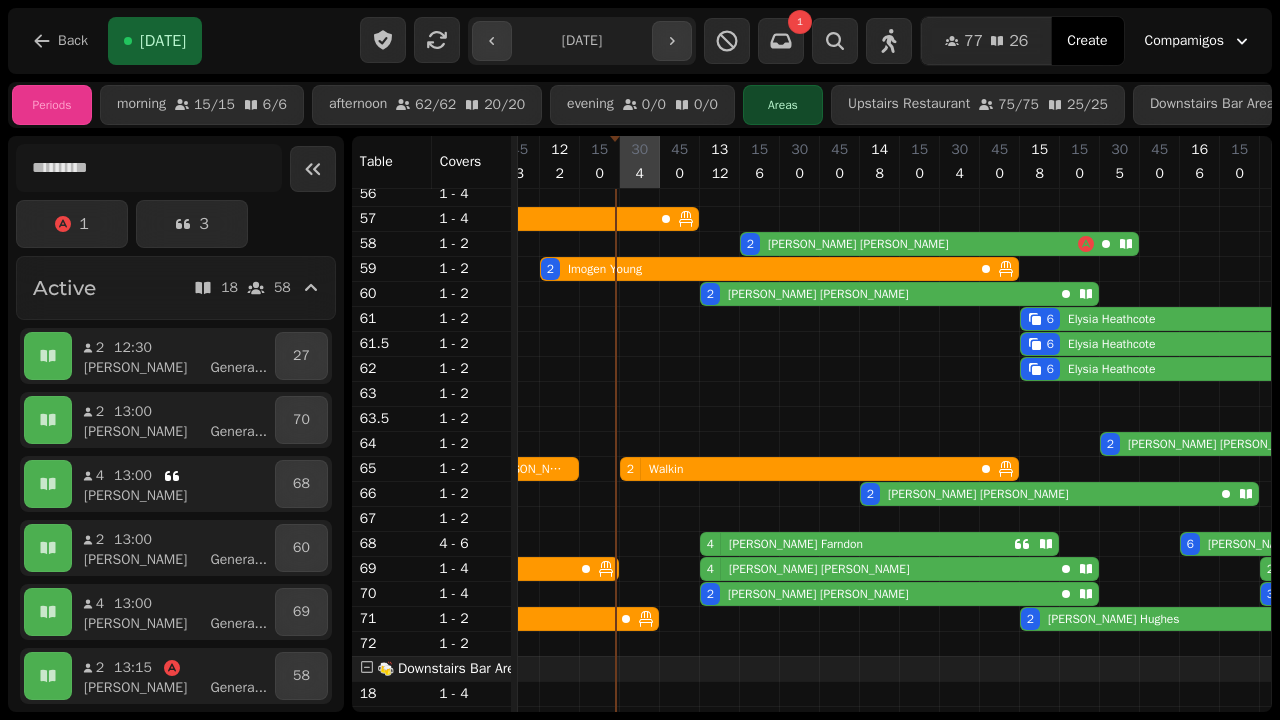 scroll, scrollTop: 0, scrollLeft: 298, axis: horizontal 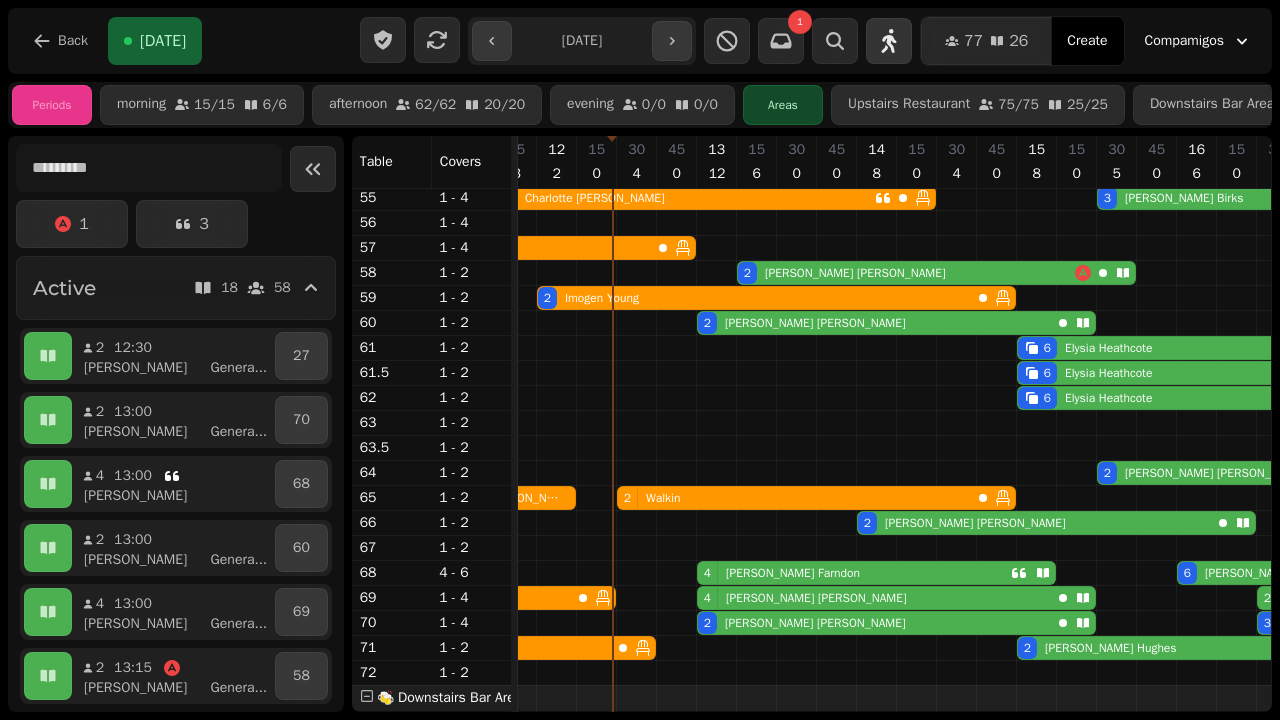 click 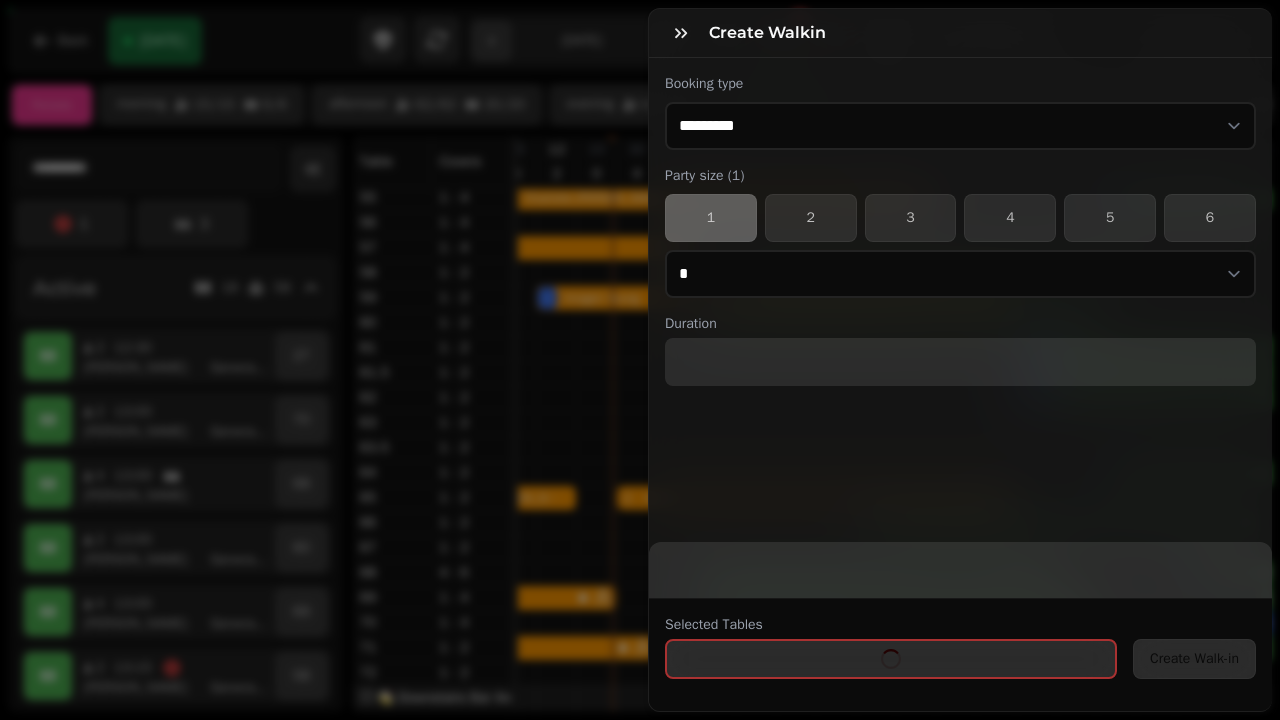 select on "****" 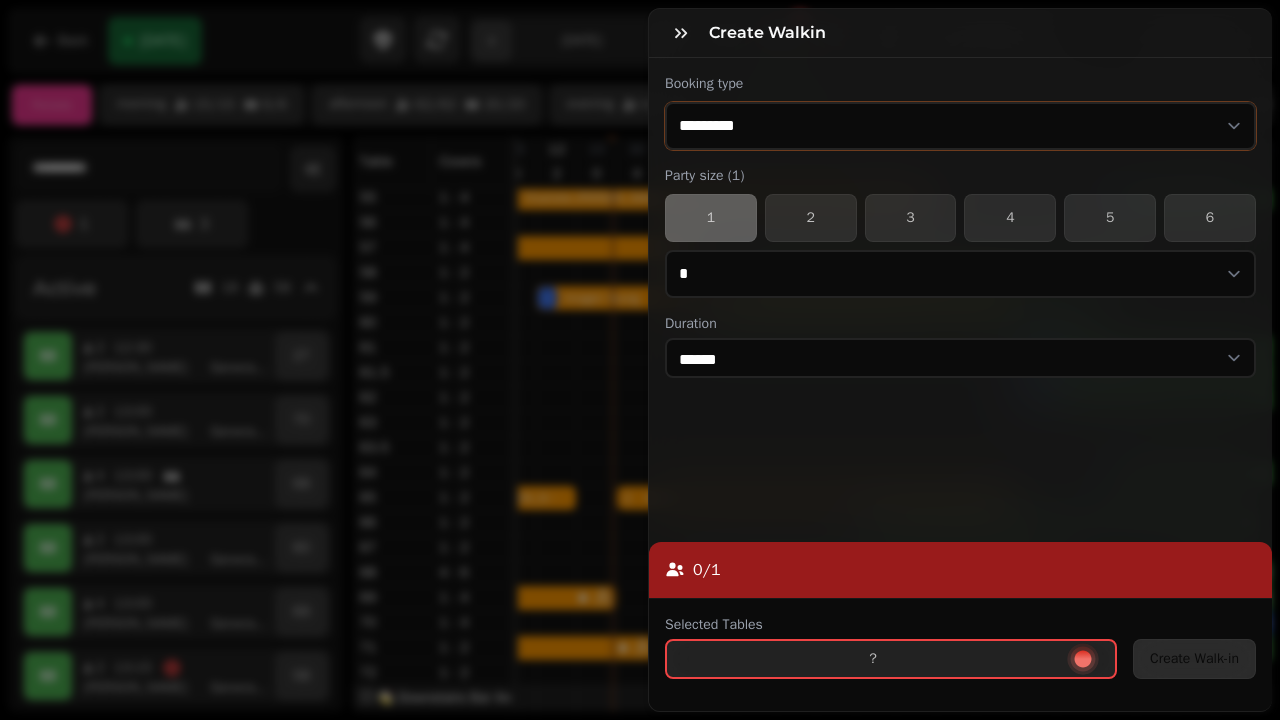 select on "**********" 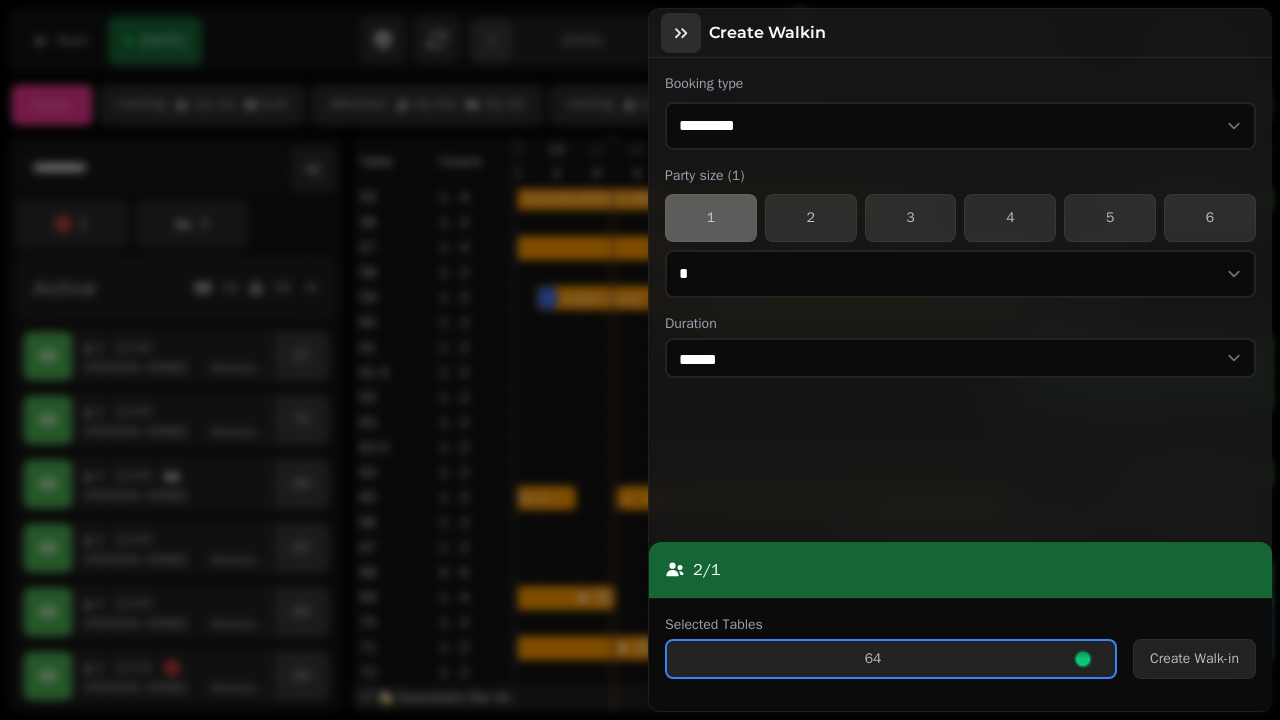 click 